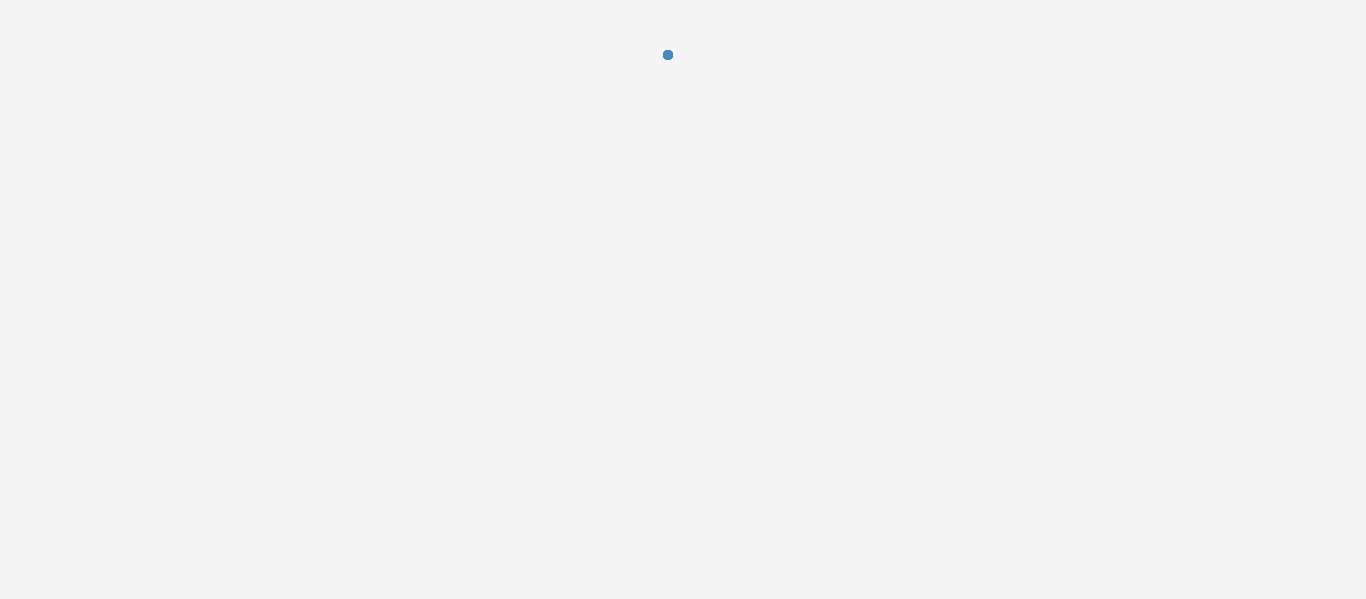 scroll, scrollTop: 0, scrollLeft: 0, axis: both 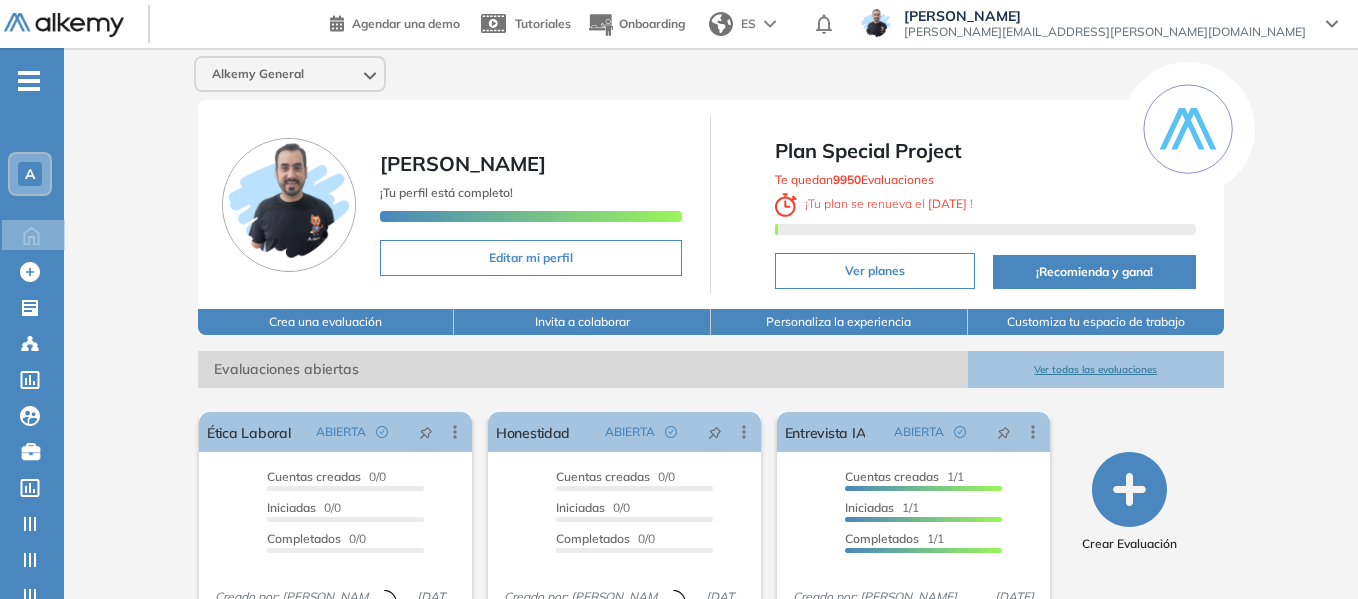 click on "-" at bounding box center (29, 81) 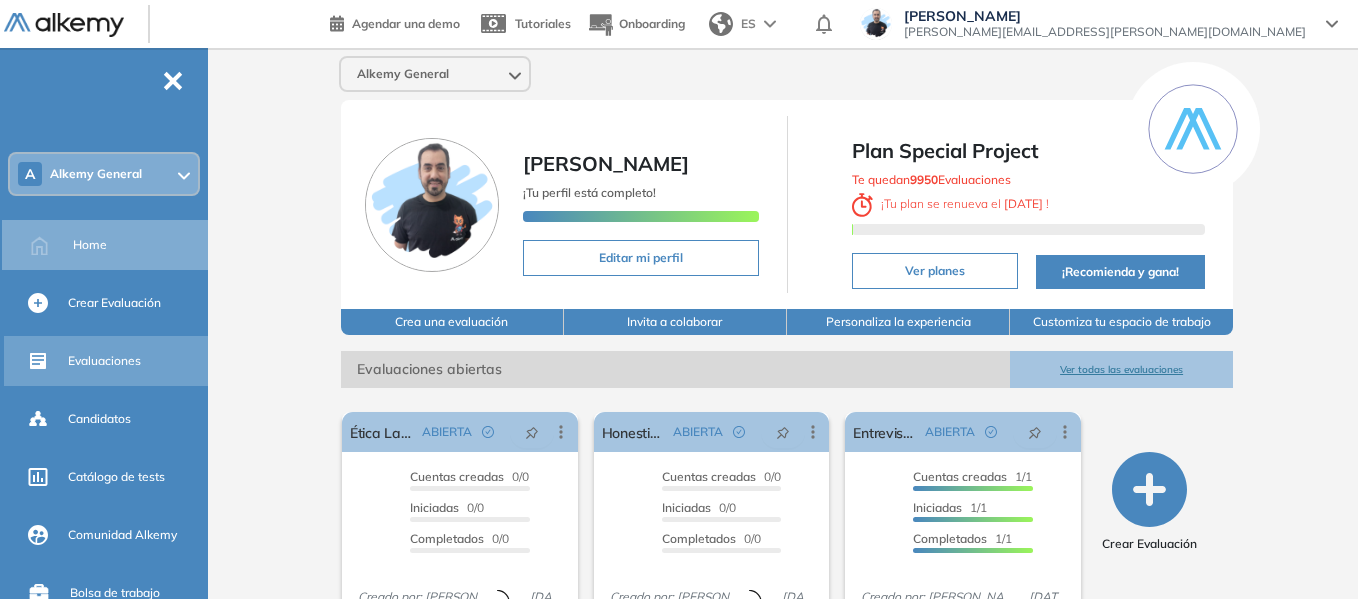 click on "Evaluaciones" at bounding box center [104, 361] 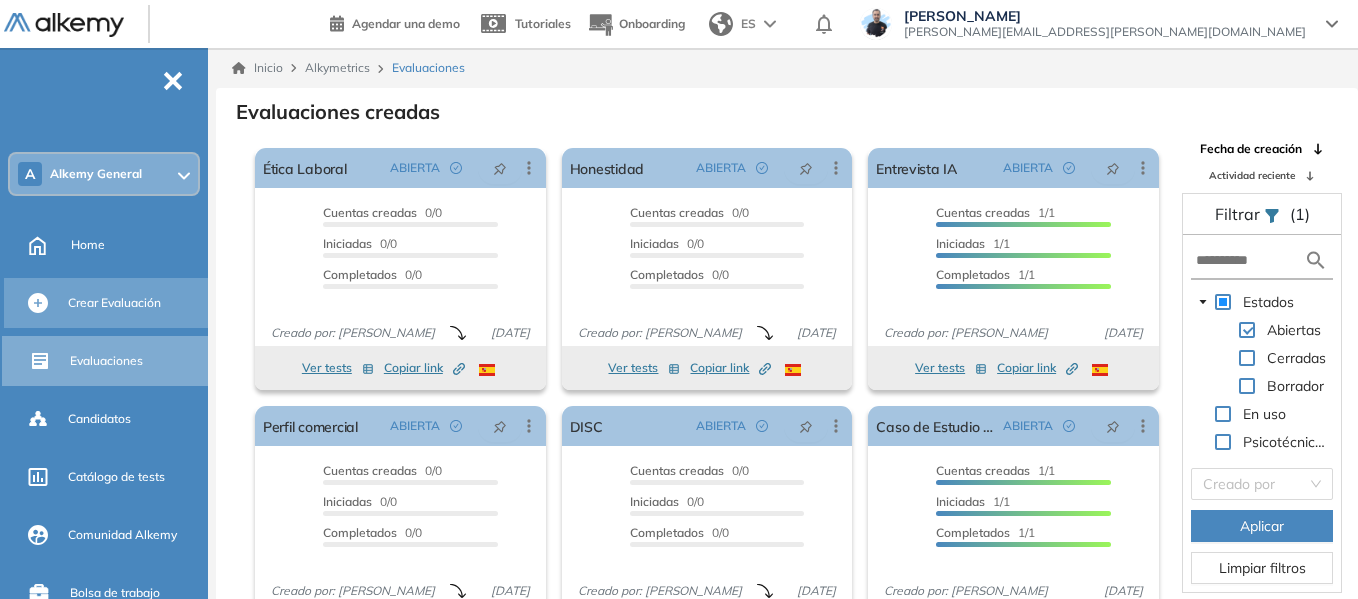 click on "Crear Evaluación" at bounding box center [114, 303] 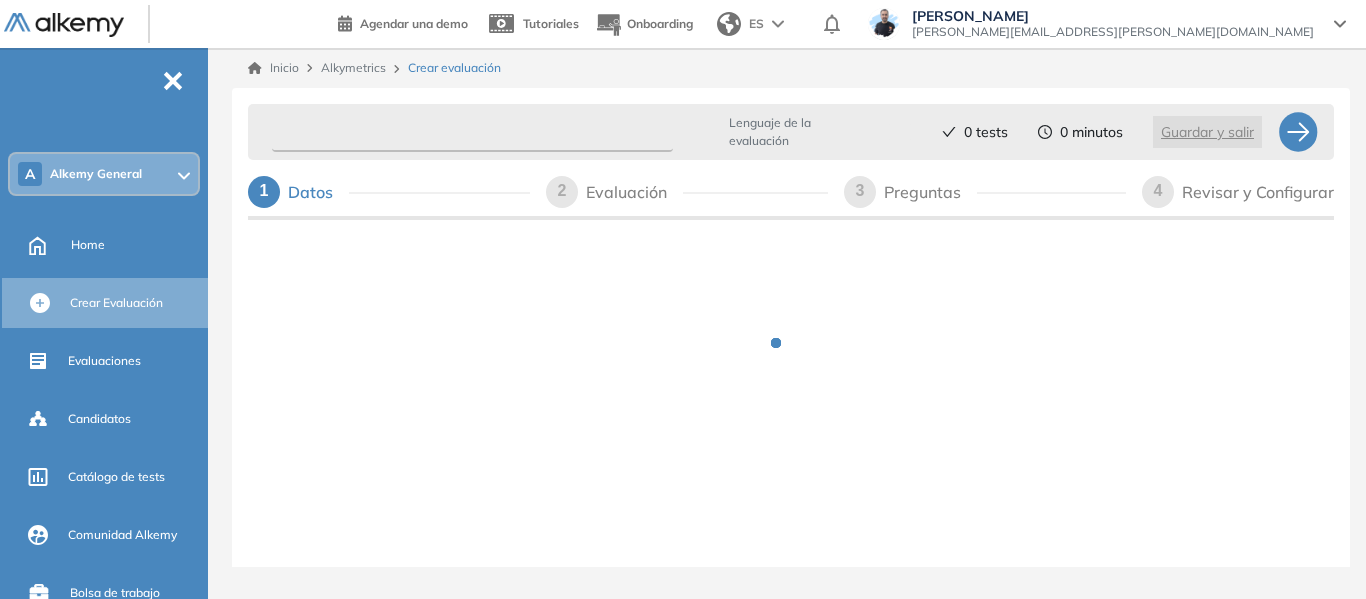 click at bounding box center (472, 132) 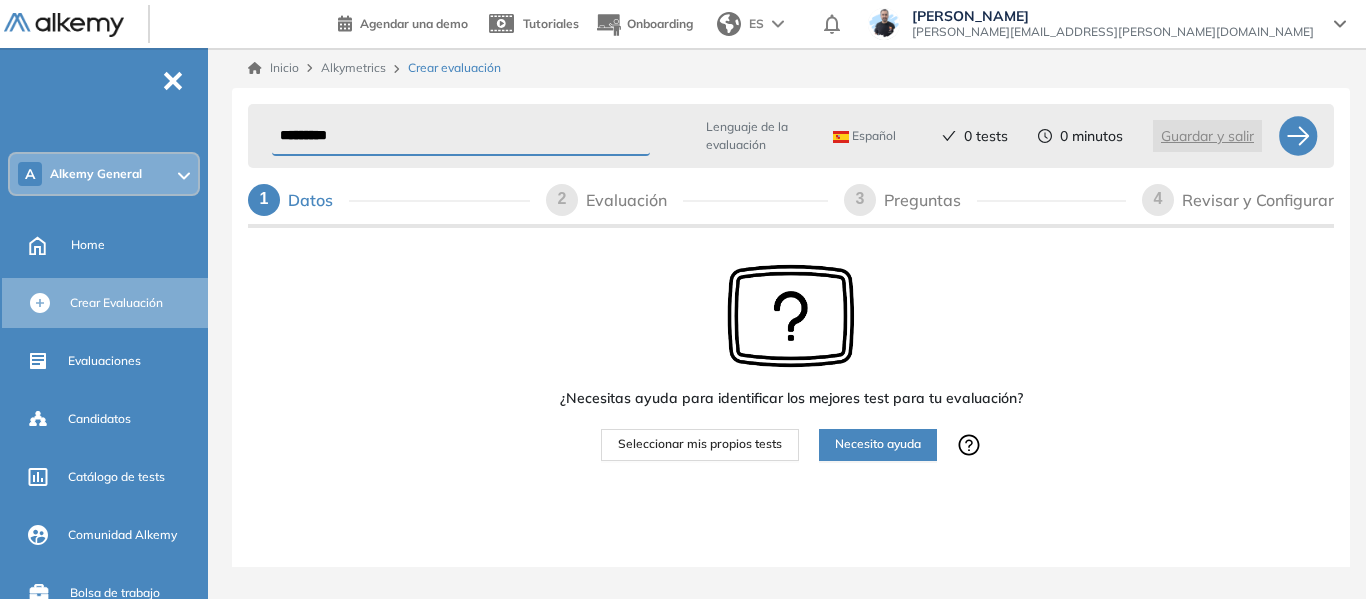 type on "*********" 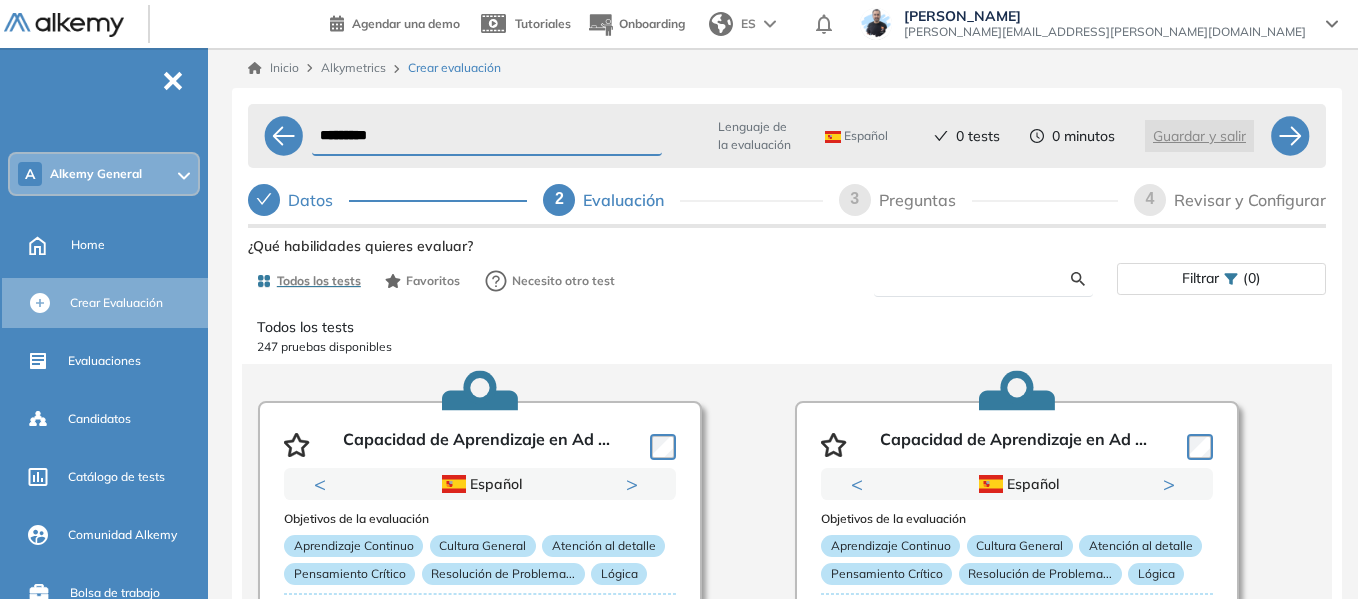 click at bounding box center (980, 279) 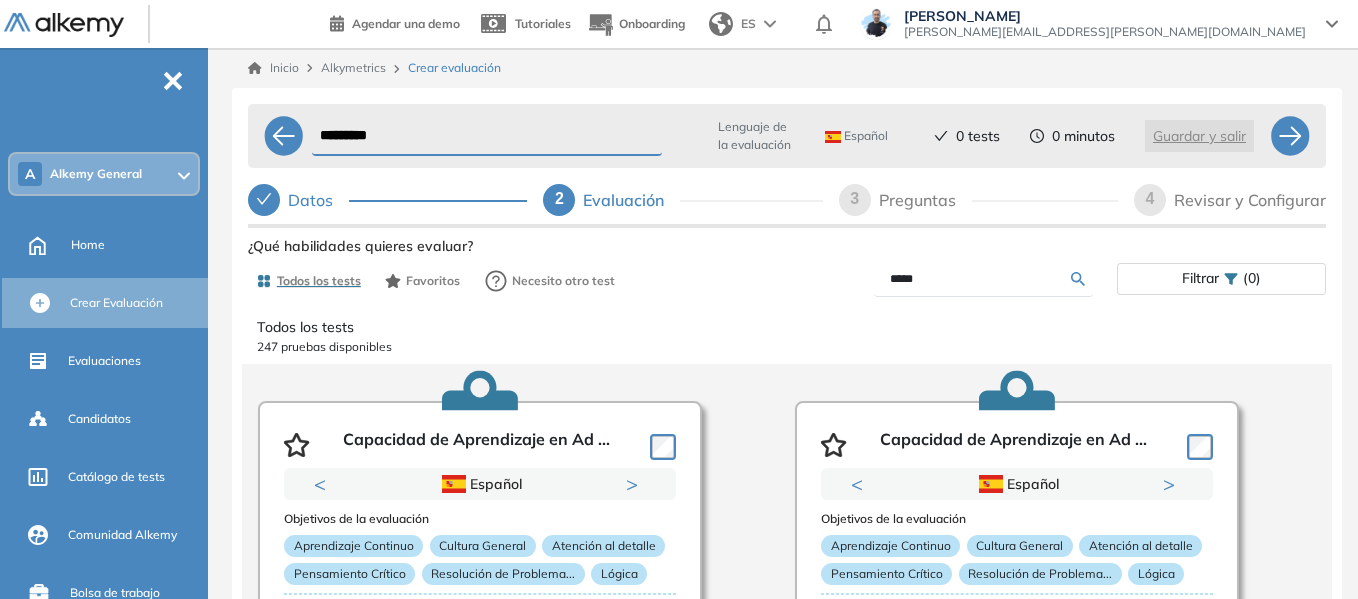 type on "*****" 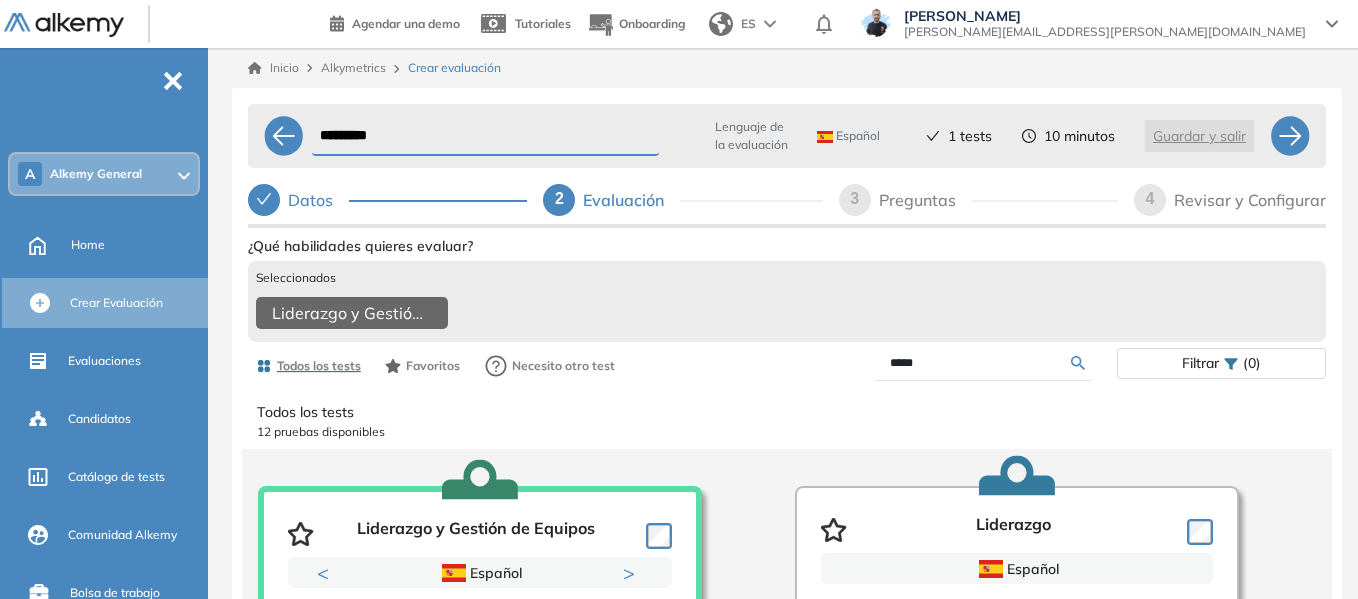 drag, startPoint x: 941, startPoint y: 379, endPoint x: 857, endPoint y: 382, distance: 84.05355 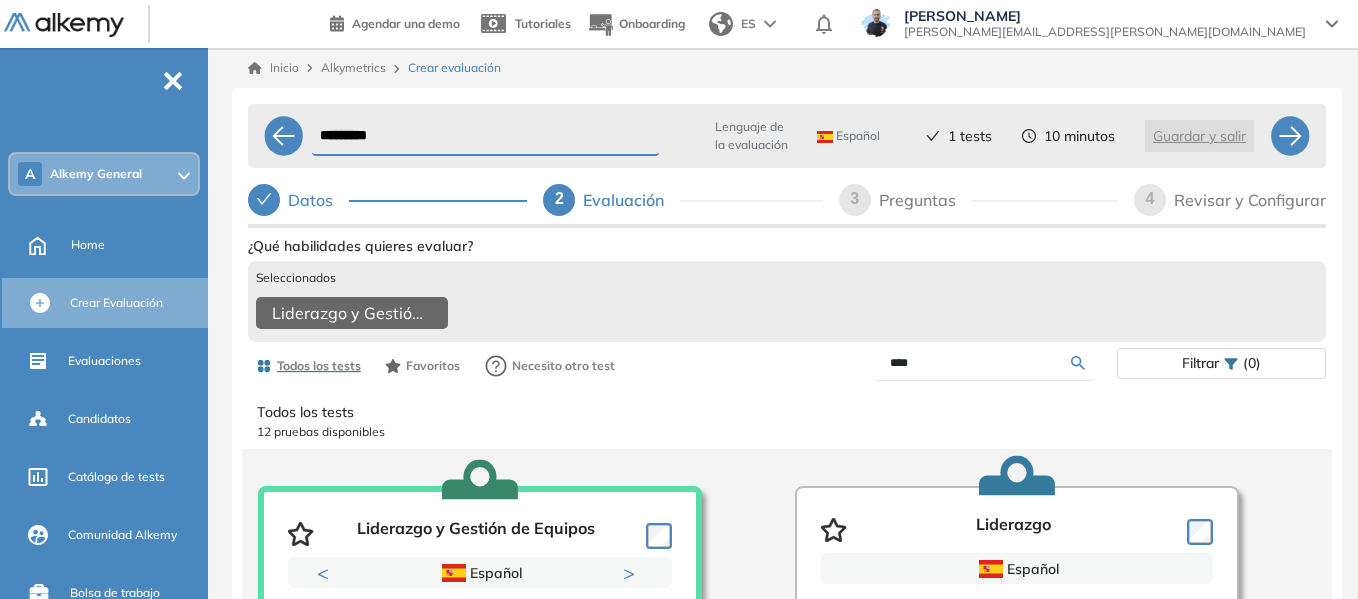 type on "****" 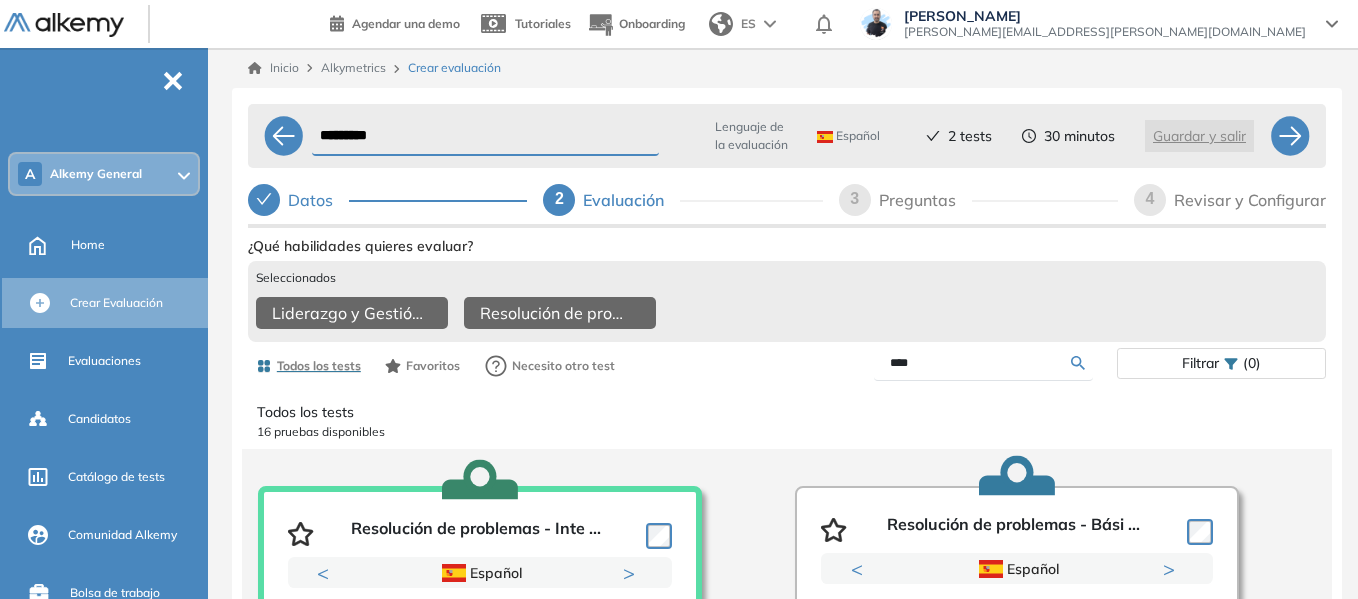 drag, startPoint x: 932, startPoint y: 379, endPoint x: 837, endPoint y: 376, distance: 95.047356 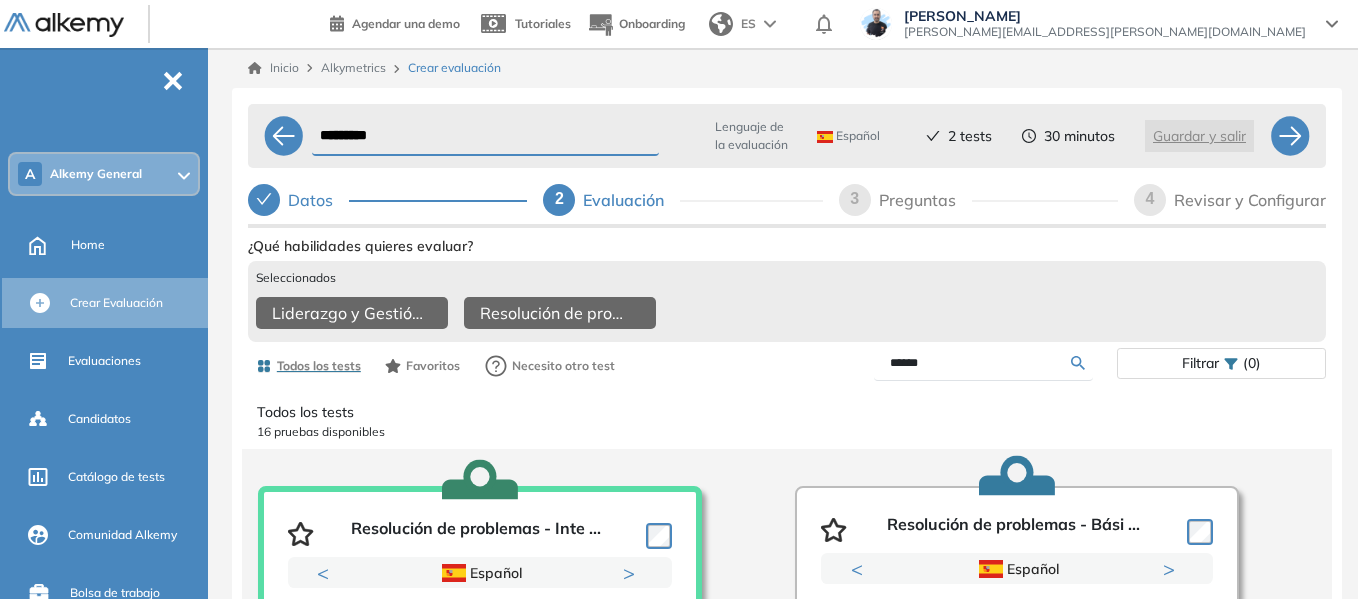 type on "******" 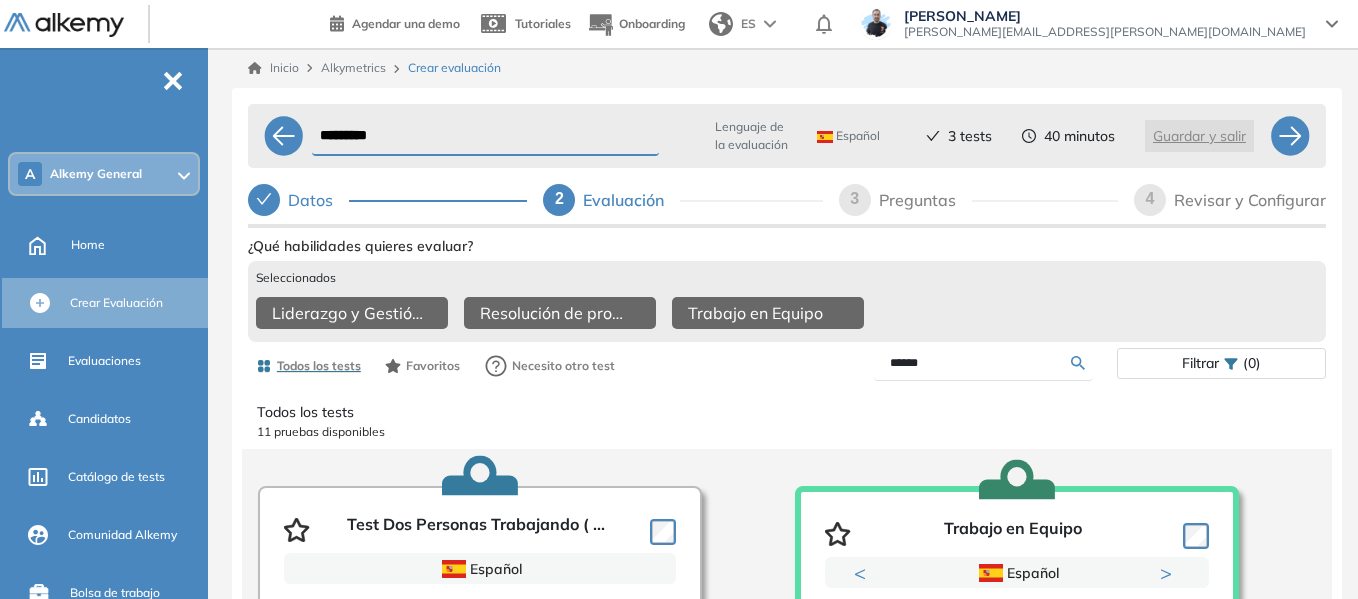 click on "******" at bounding box center (952, 363) 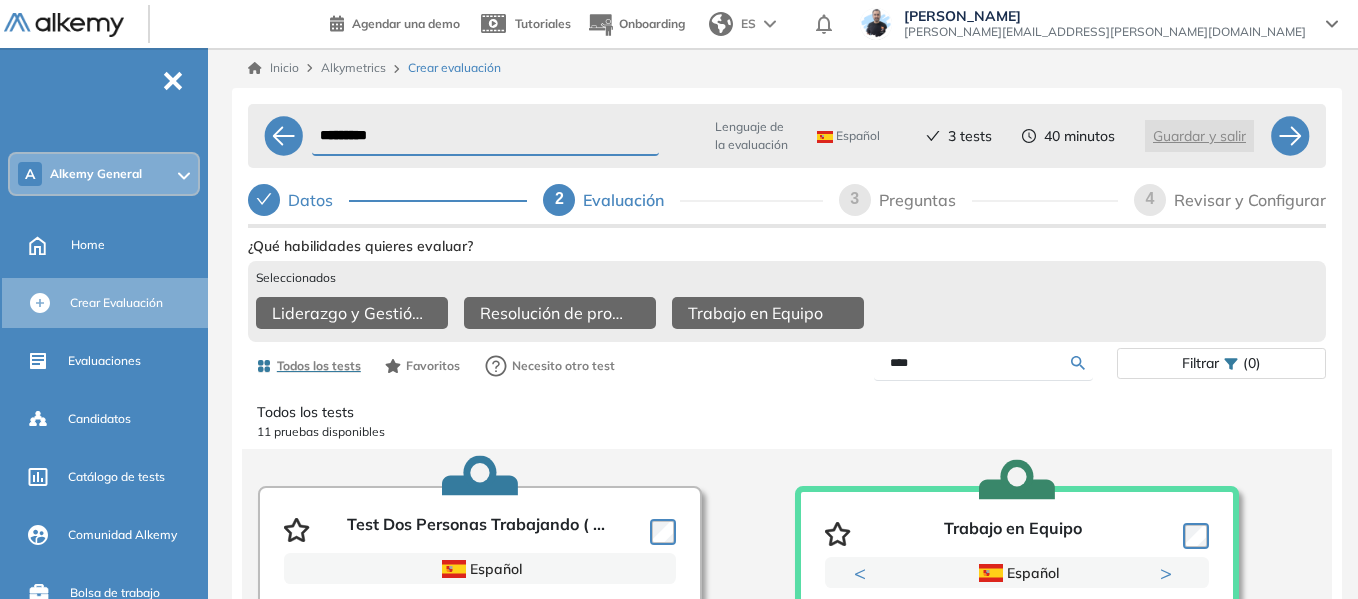 type on "****" 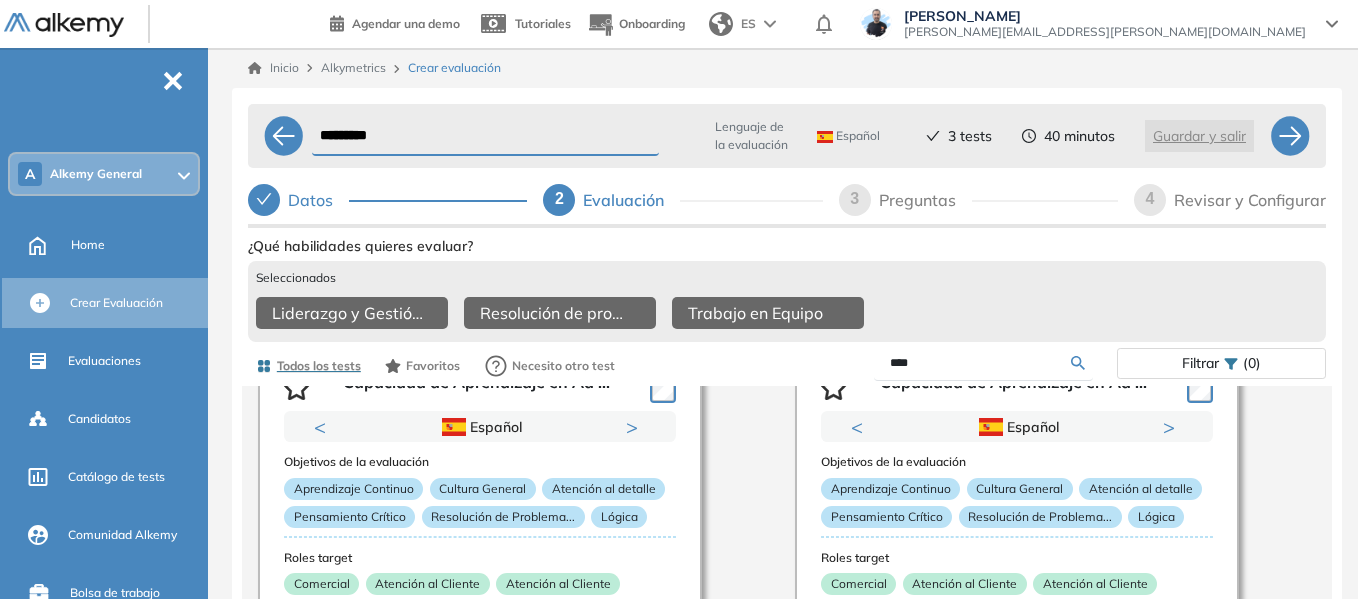 scroll, scrollTop: 100, scrollLeft: 0, axis: vertical 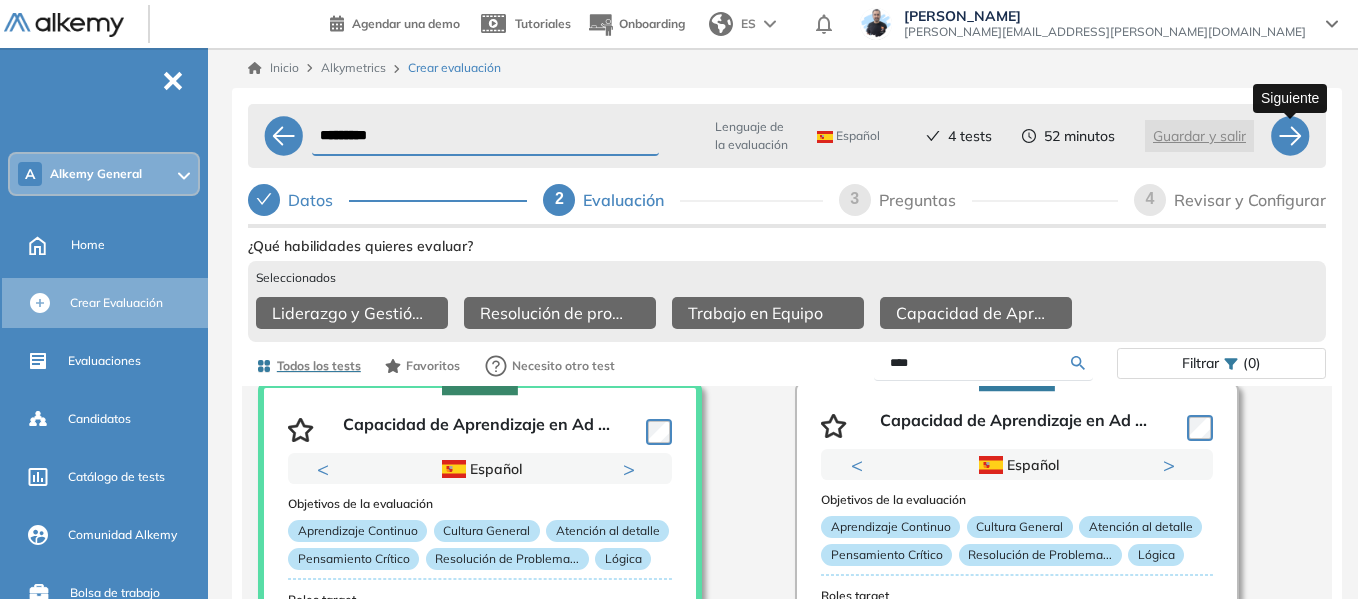 click at bounding box center [1290, 136] 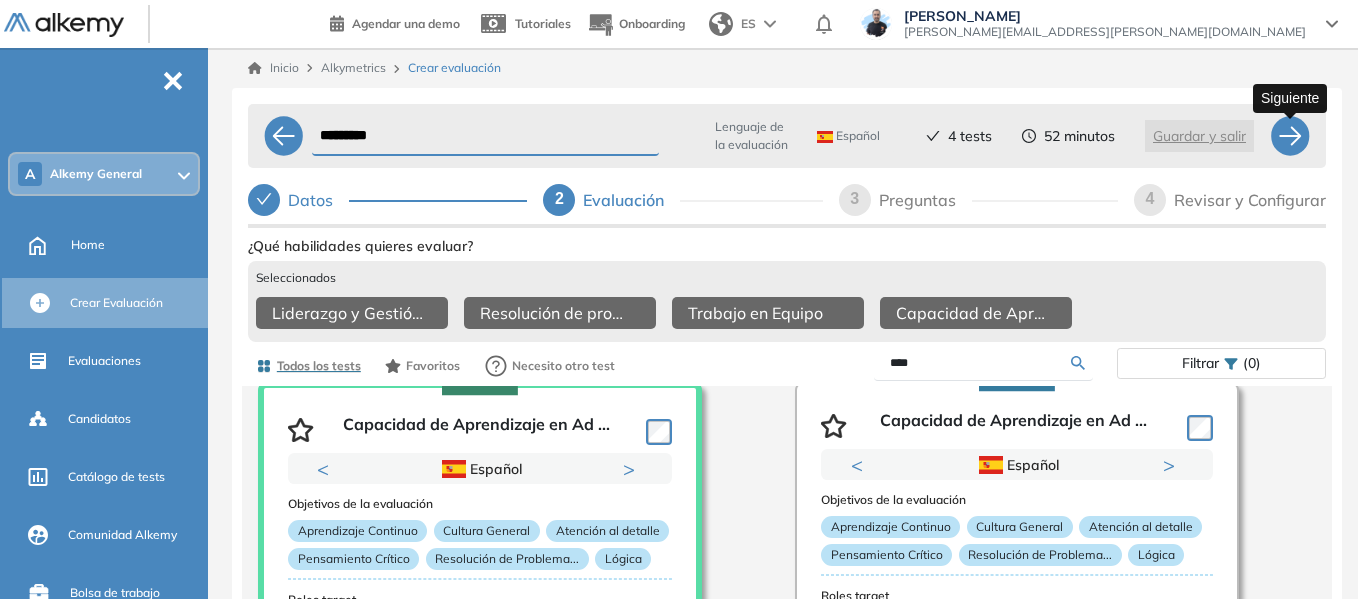 select on "*****" 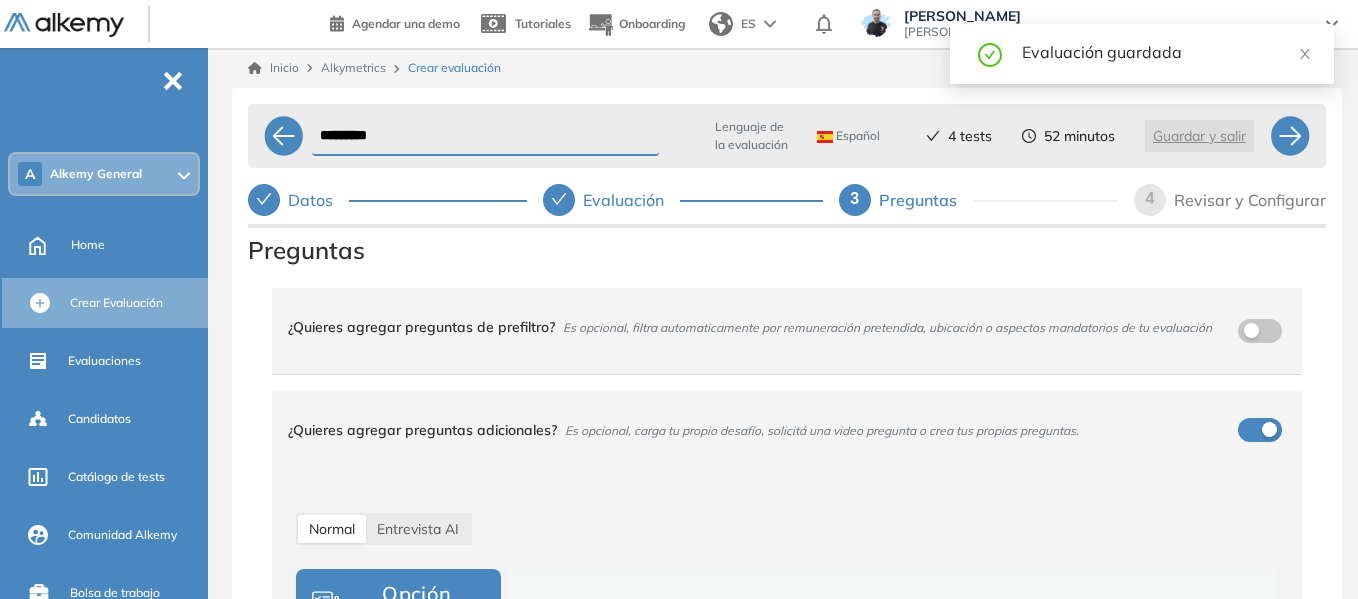 click on "********* Lenguaje de la evaluación   Español   Español   Inglés   Portugués 4 tests 52 minutos Guardar y salir Datos Evaluación 3 Preguntas 4 Revisar y Configurar Preguntas ¿Quieres agregar preguntas de prefiltro? Es opcional, filtra automaticamente por remuneración pretendida, ubicación o aspectos mandatorios de tu evaluación ¿Quieres agregar preguntas adicionales? Es opcional, carga tu propio desafío, solicitá una video pregunta o crea tus propias preguntas.  Normal Entrevista AI Opción múltiple Desafío Asincrónico Respuesta larga Subir archivo Respuesta con video Respuesta con código Generar con IA   Añadir opción Agregar desde una lista (Excel o texto) Guardar pregunta 0 Preguntas agregadas 0 min  para todas las preguntas para todas las preguntas ***** ***** ****** ****** ****** ****** ****** ****** ****** ****** ****** ****** ****** ****** ****** ****** ****** ****** ****** ****** ******* ******* ******* ******* *******" at bounding box center [787, 424] 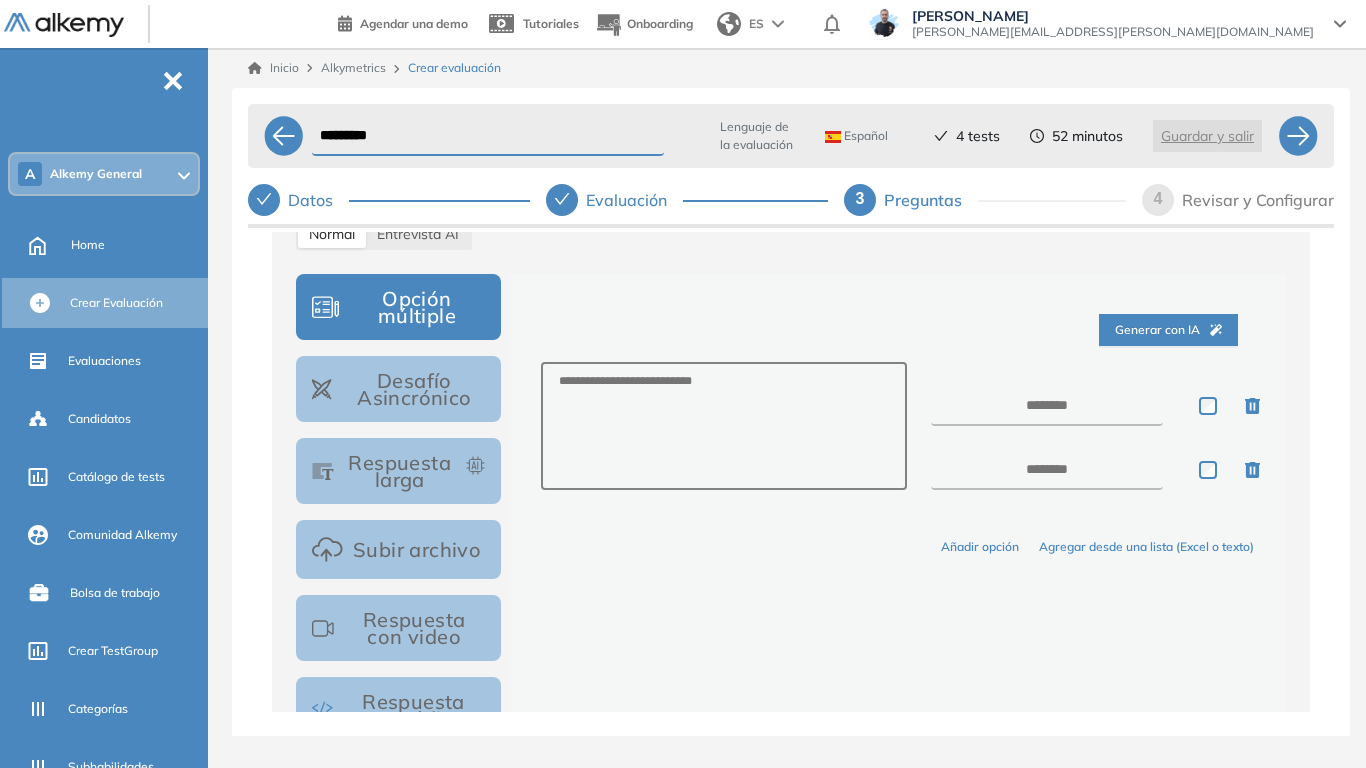 scroll, scrollTop: 300, scrollLeft: 0, axis: vertical 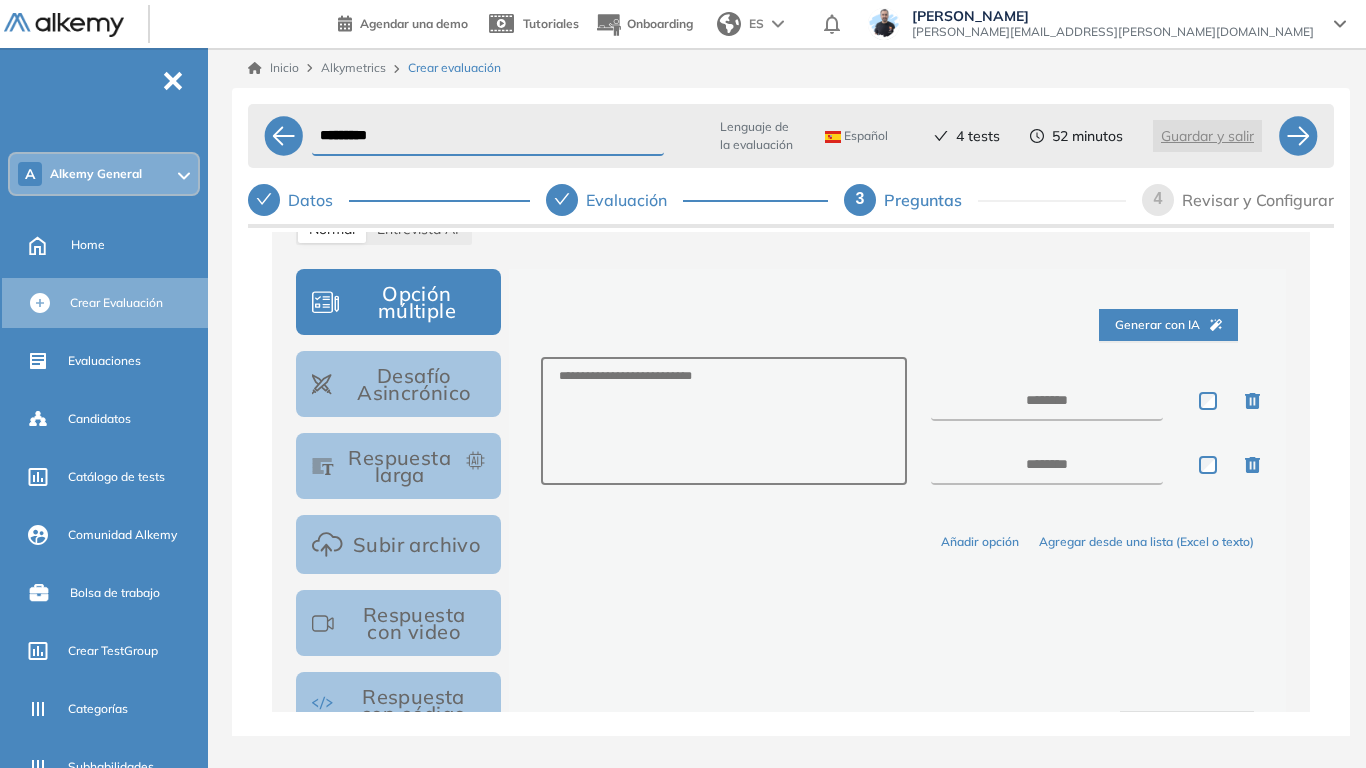 click on "Opción múltiple" at bounding box center (398, 302) 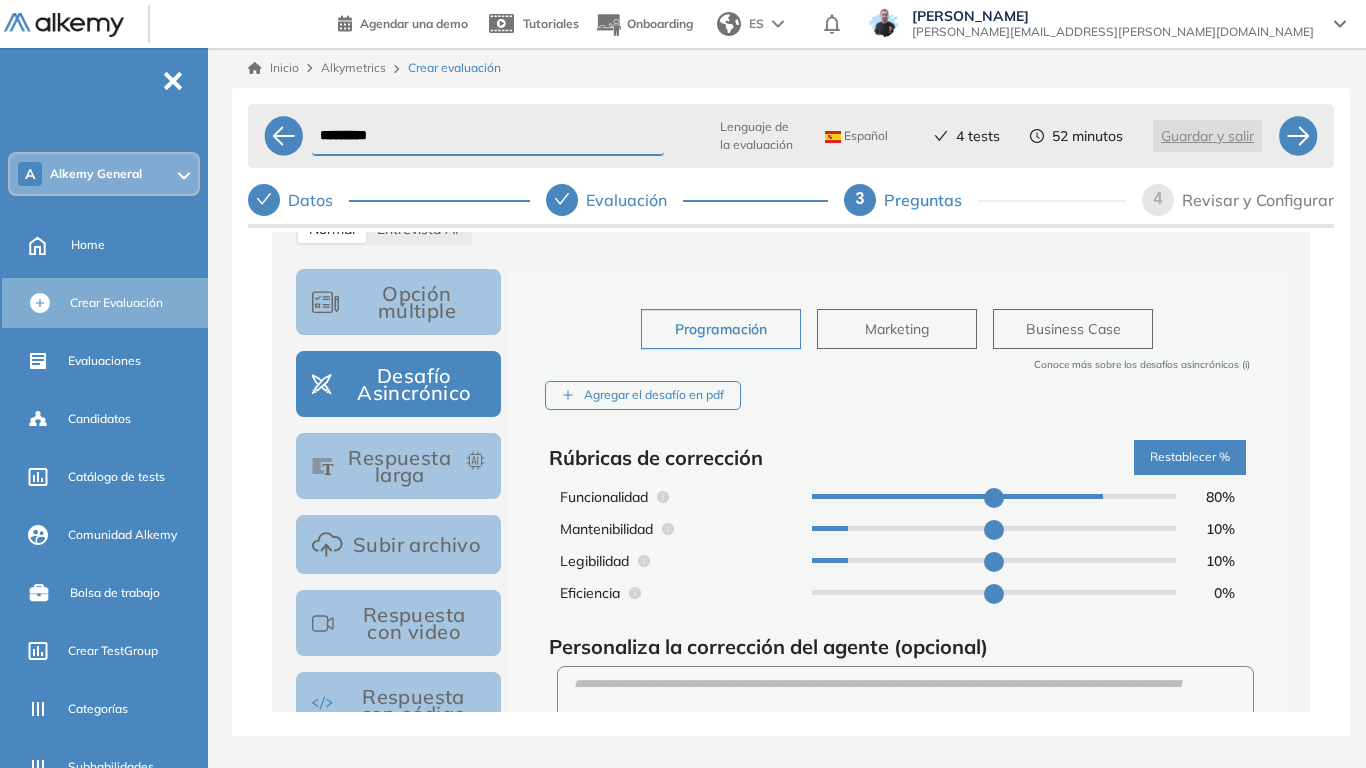 click on "Business Case" at bounding box center (1073, 329) 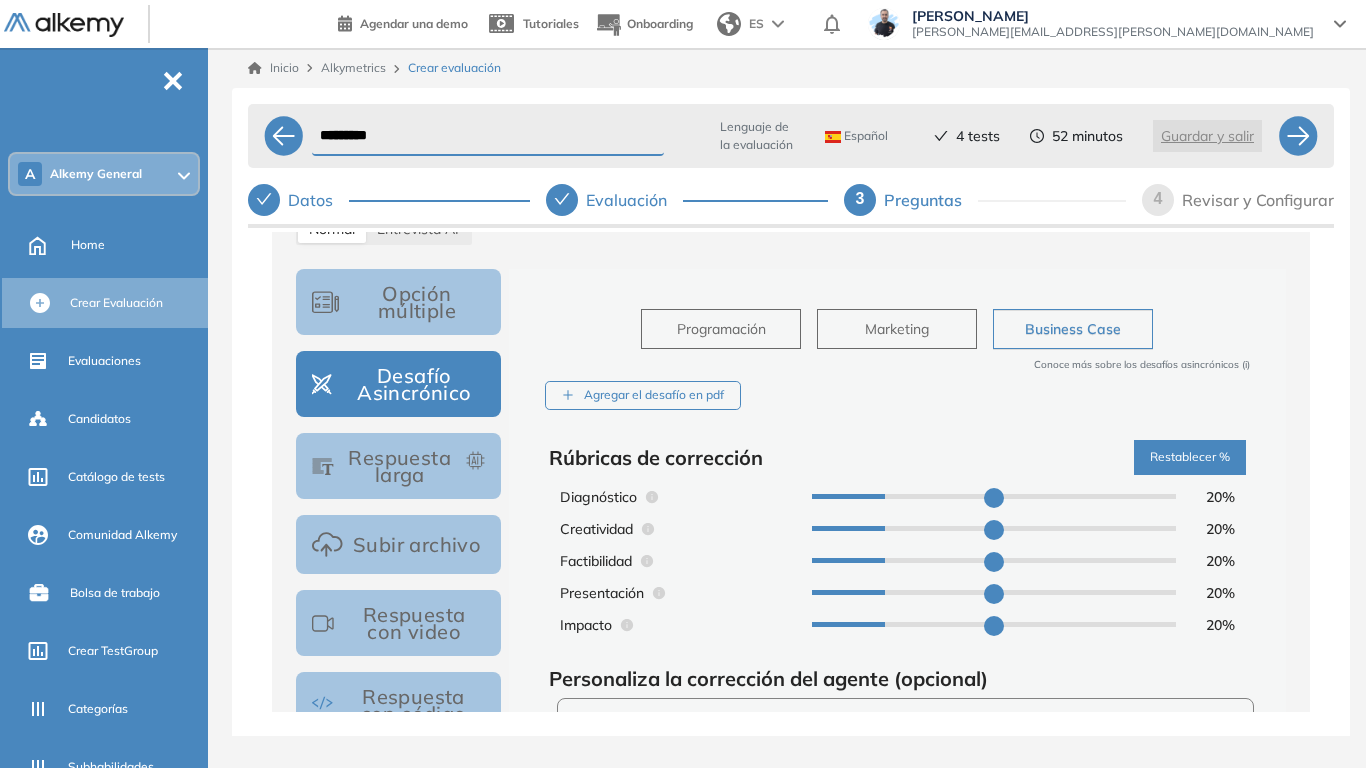 click on "Respuesta larga" at bounding box center [398, 466] 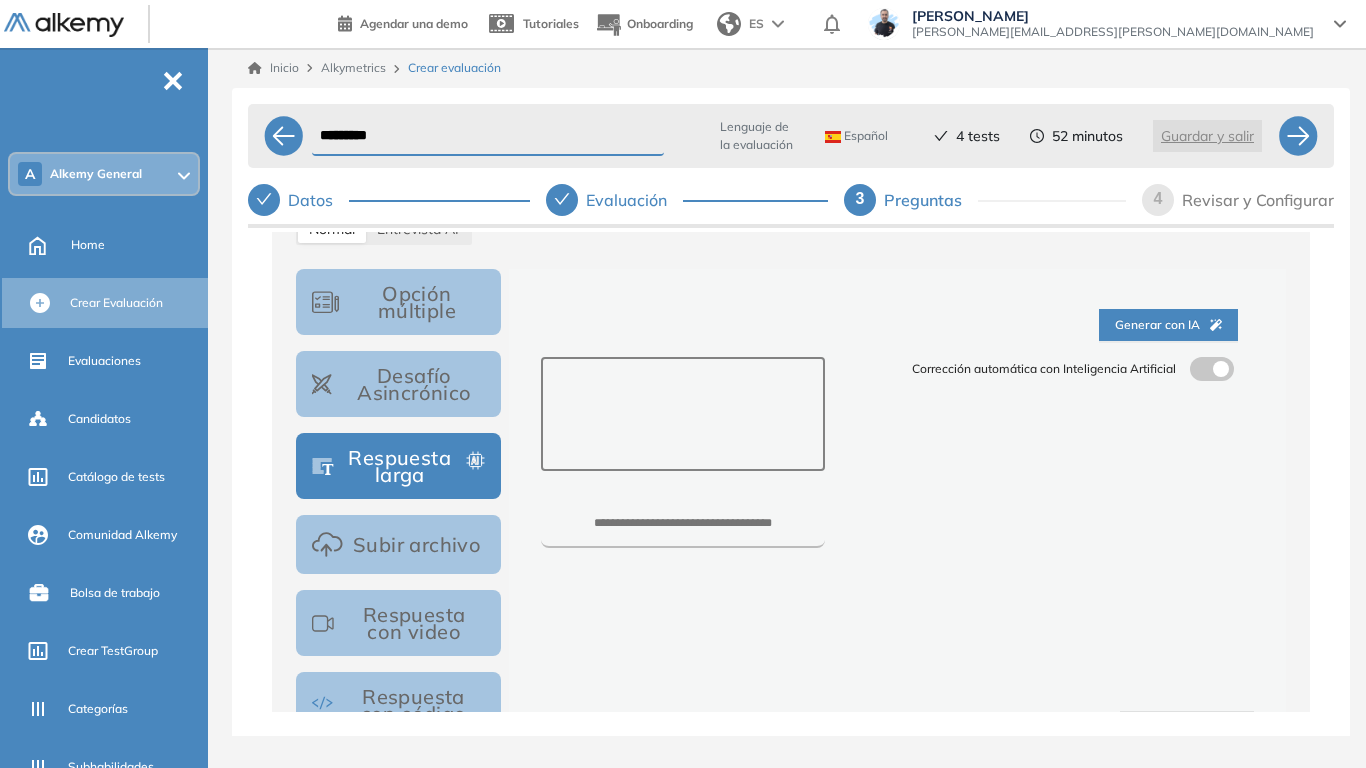 click at bounding box center [683, 414] 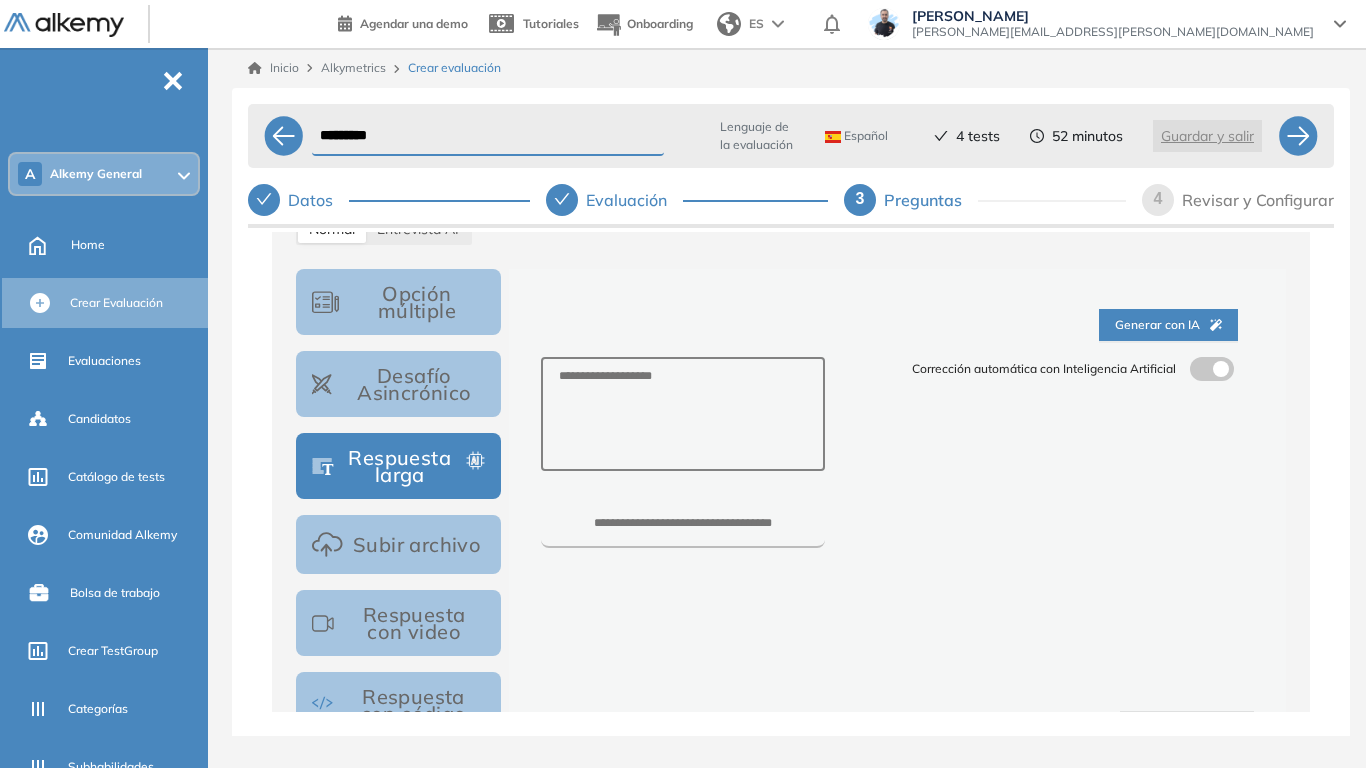 click at bounding box center (1212, 369) 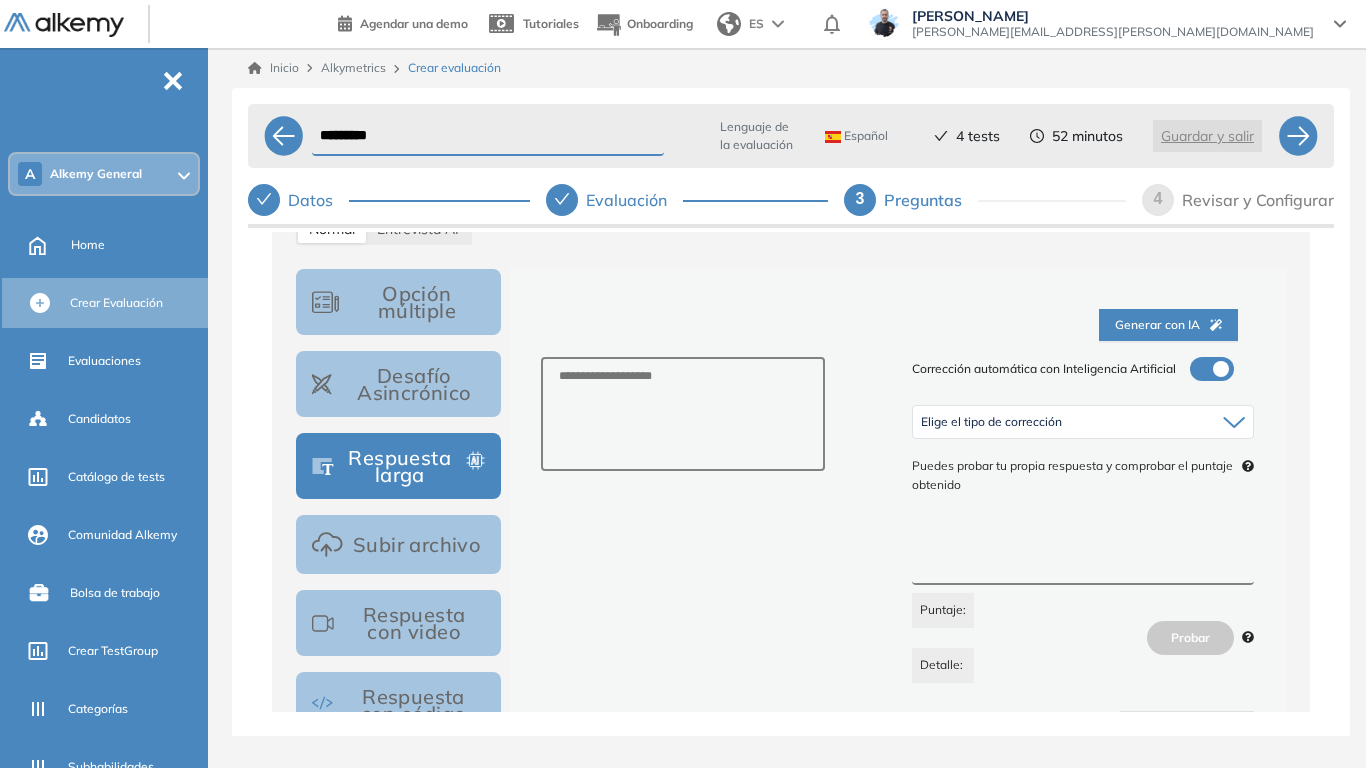 click on "Subir archivo" at bounding box center [398, 544] 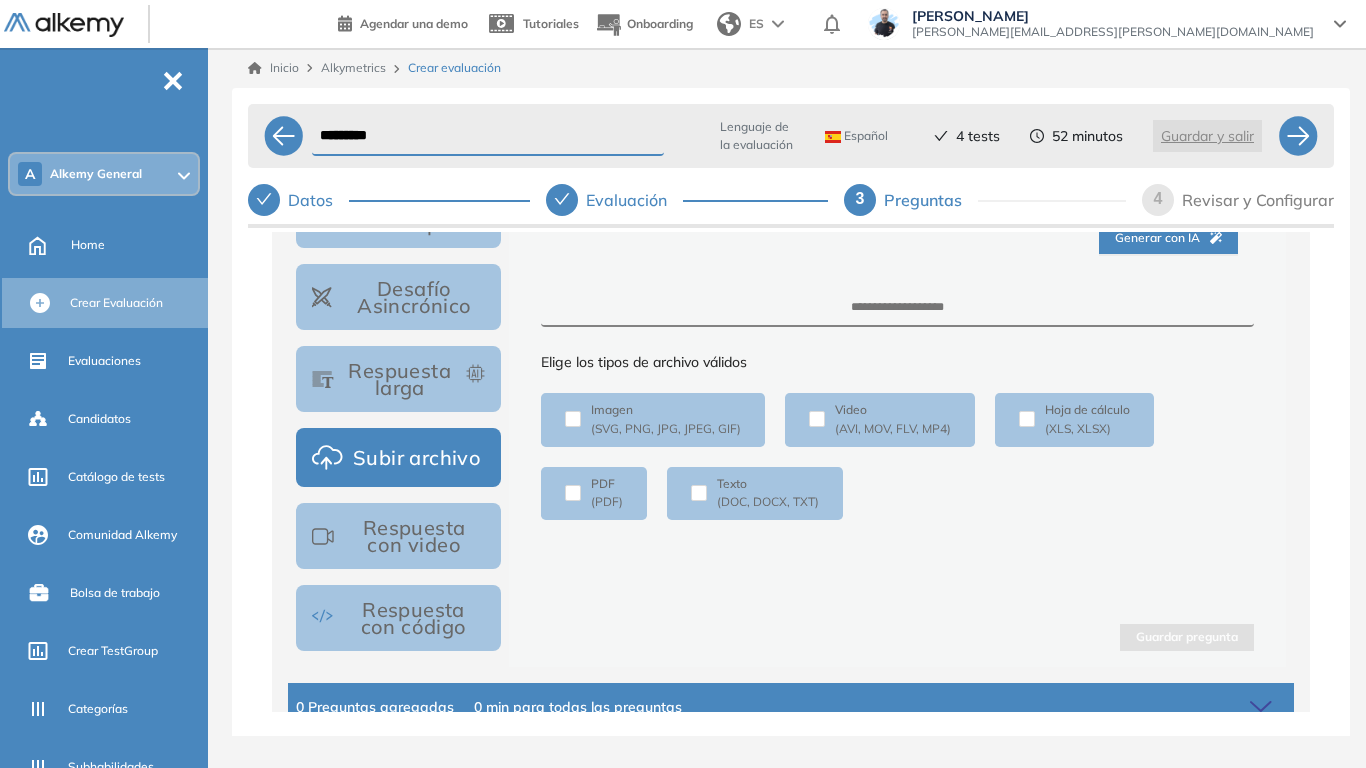 scroll, scrollTop: 482, scrollLeft: 0, axis: vertical 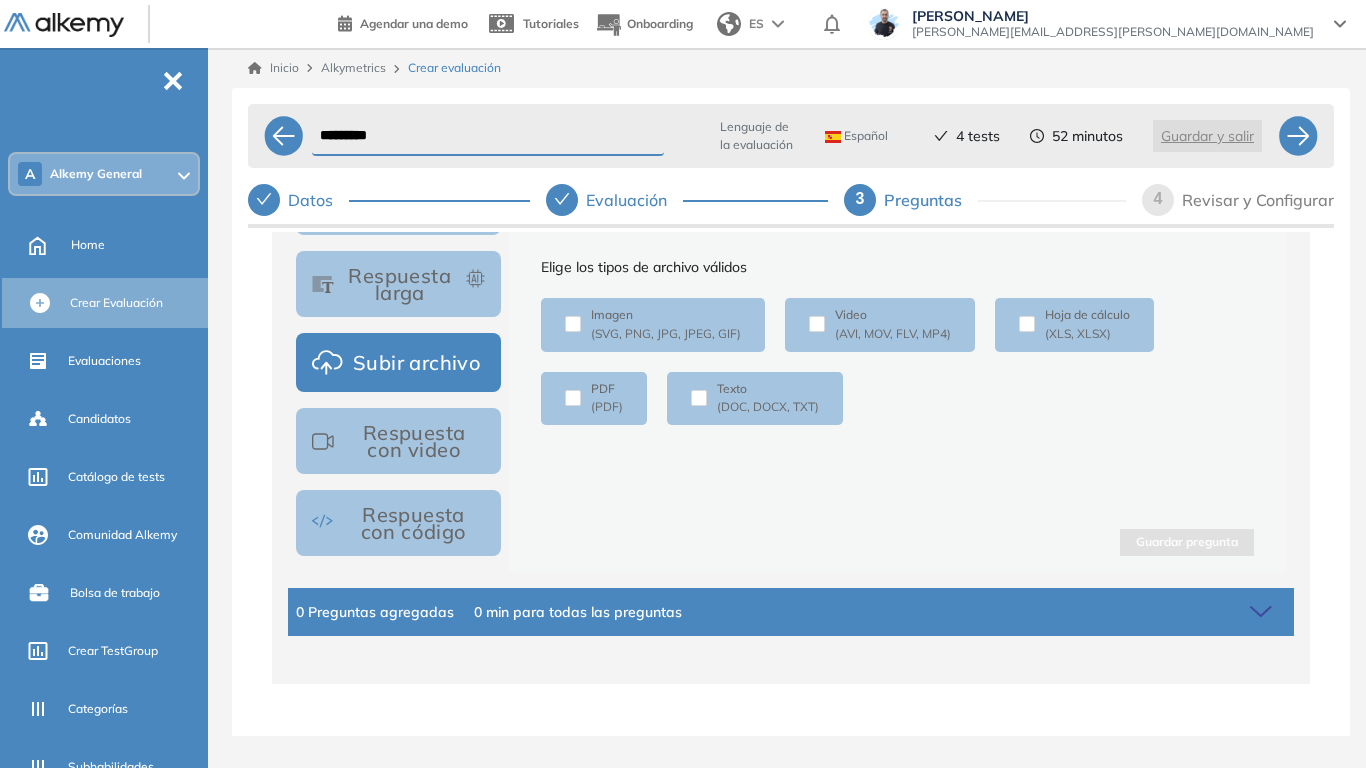 click on "Respuesta con video" at bounding box center [398, 441] 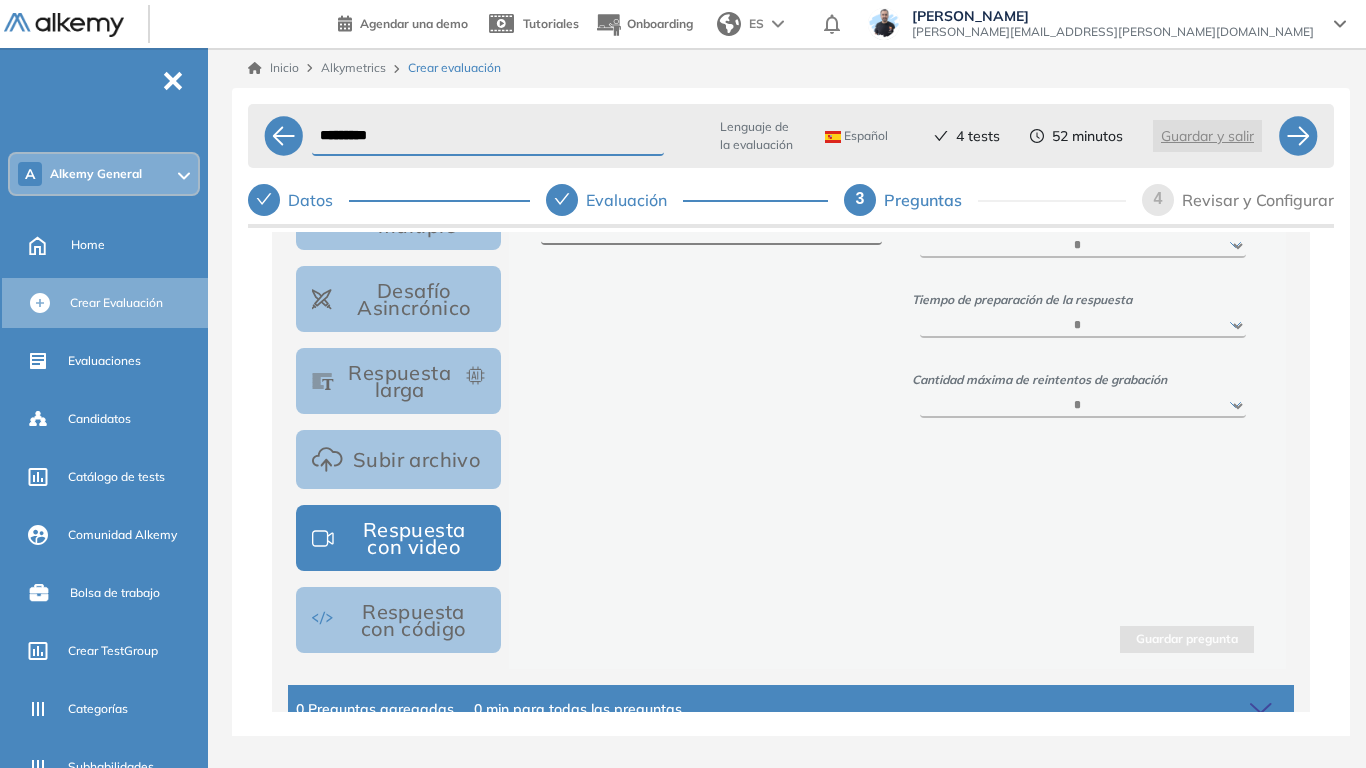 scroll, scrollTop: 382, scrollLeft: 0, axis: vertical 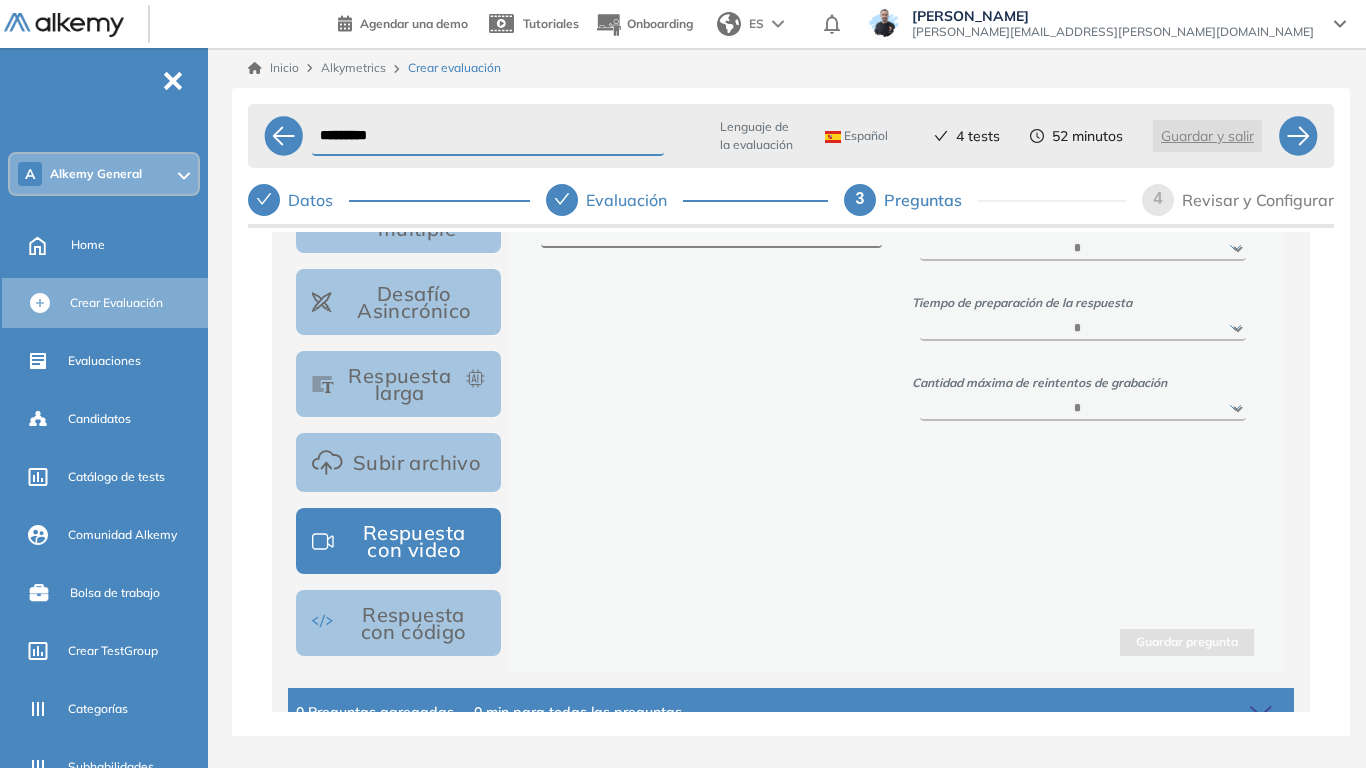 click on "Respuesta con código" at bounding box center (398, 623) 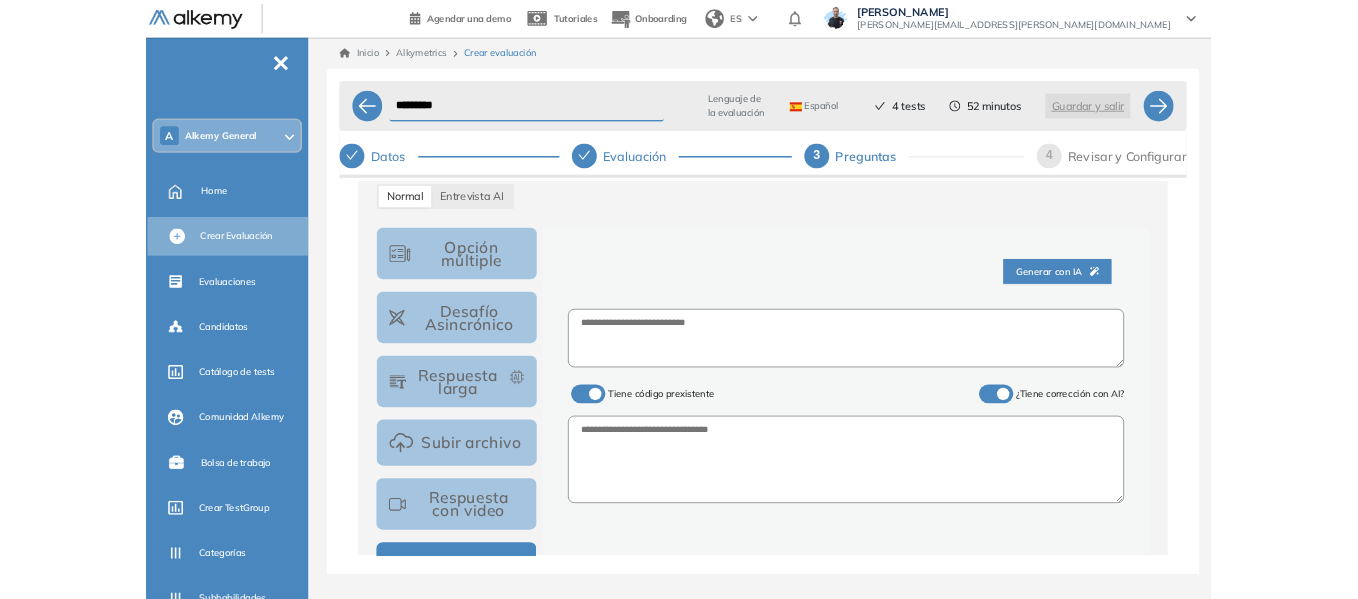 scroll, scrollTop: 182, scrollLeft: 0, axis: vertical 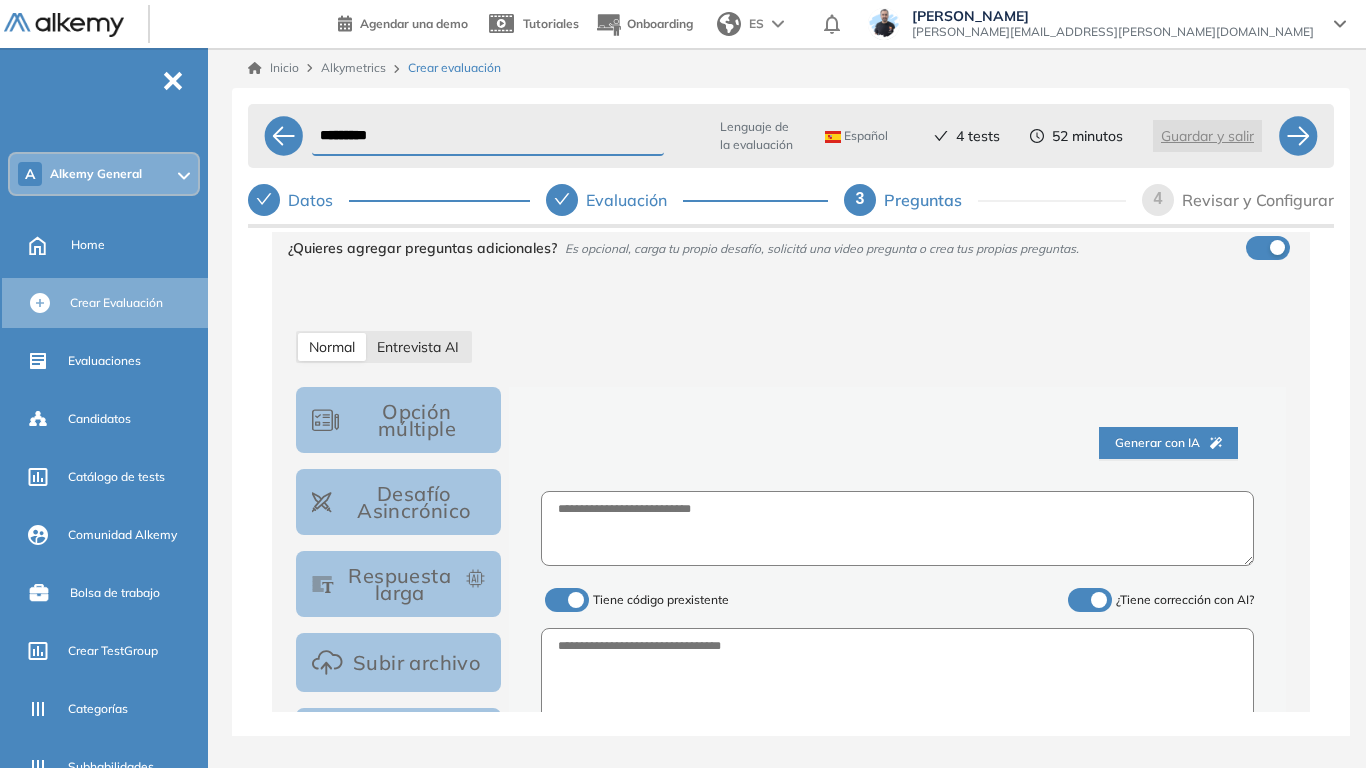 click on "Entrevista AI" at bounding box center (418, 347) 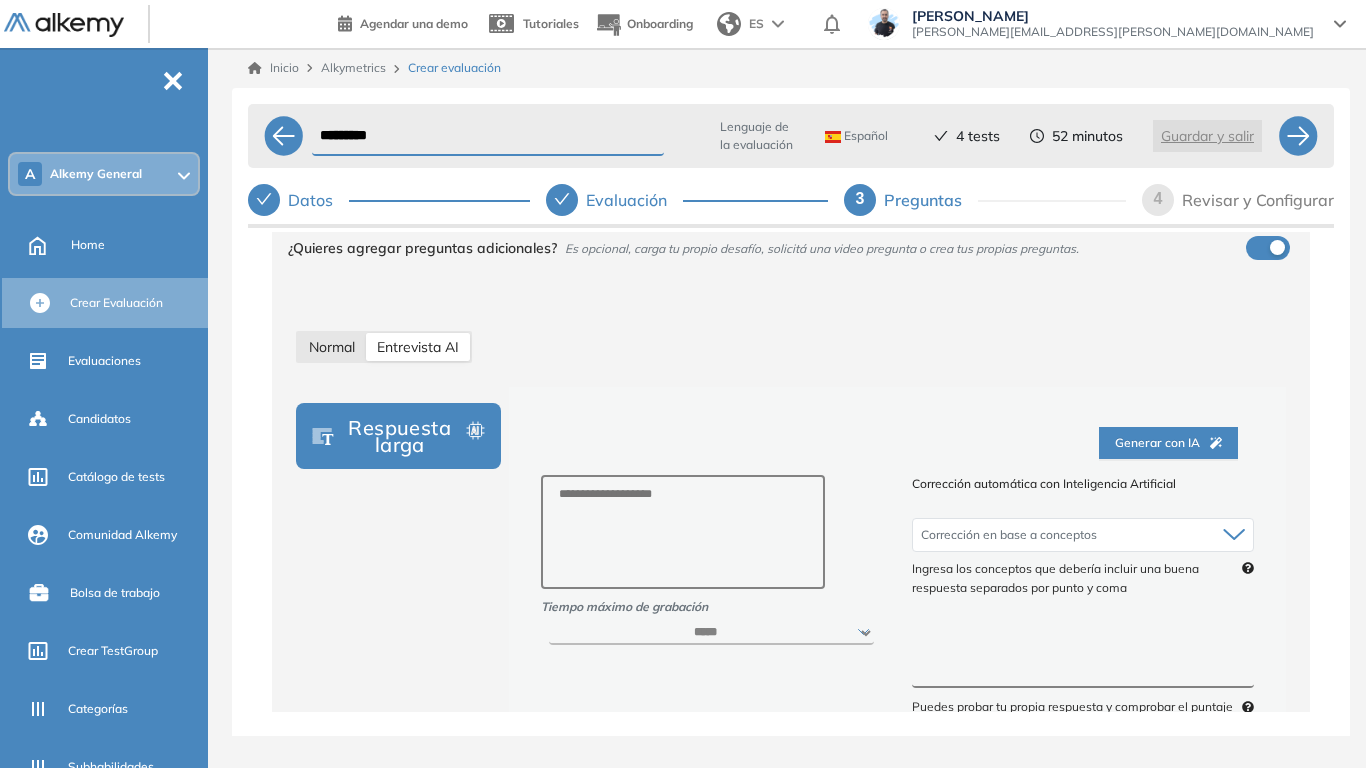 click on "Normal" at bounding box center [332, 347] 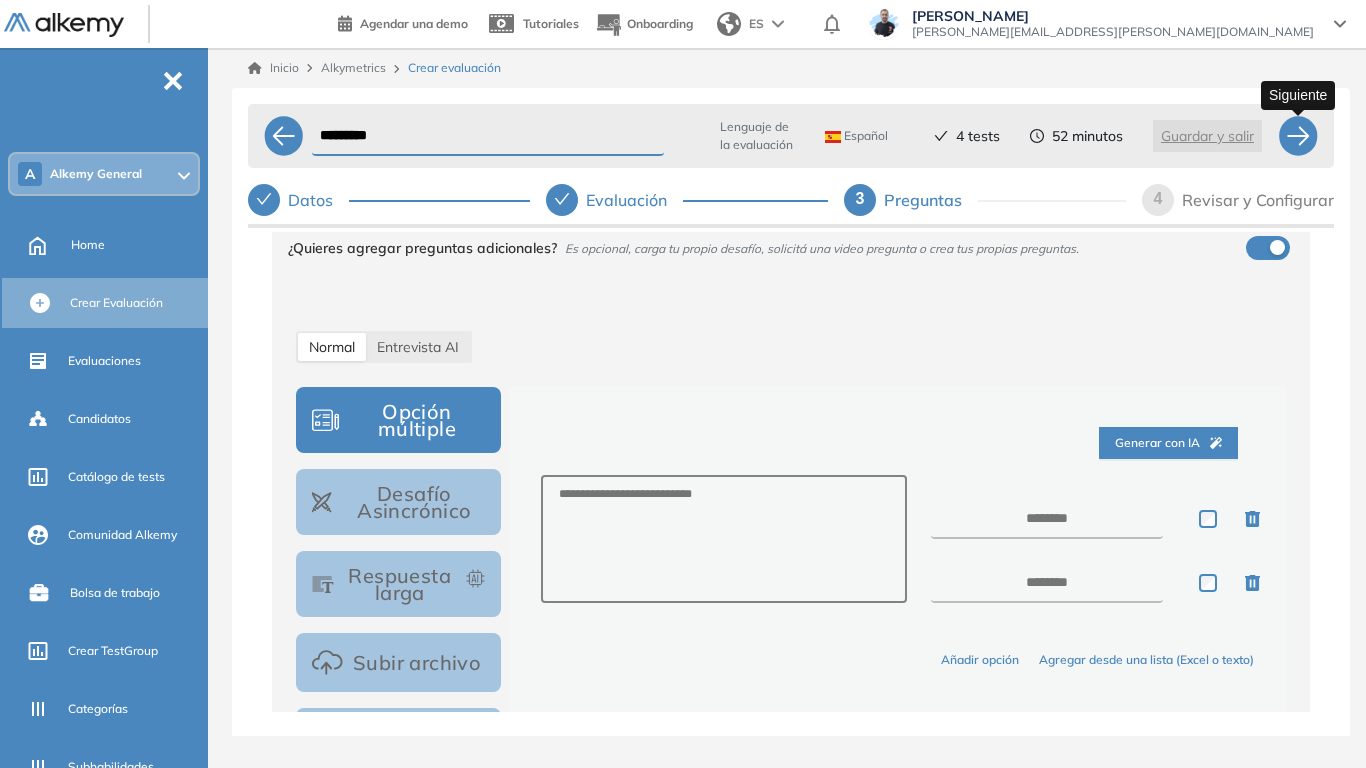 click at bounding box center (1298, 136) 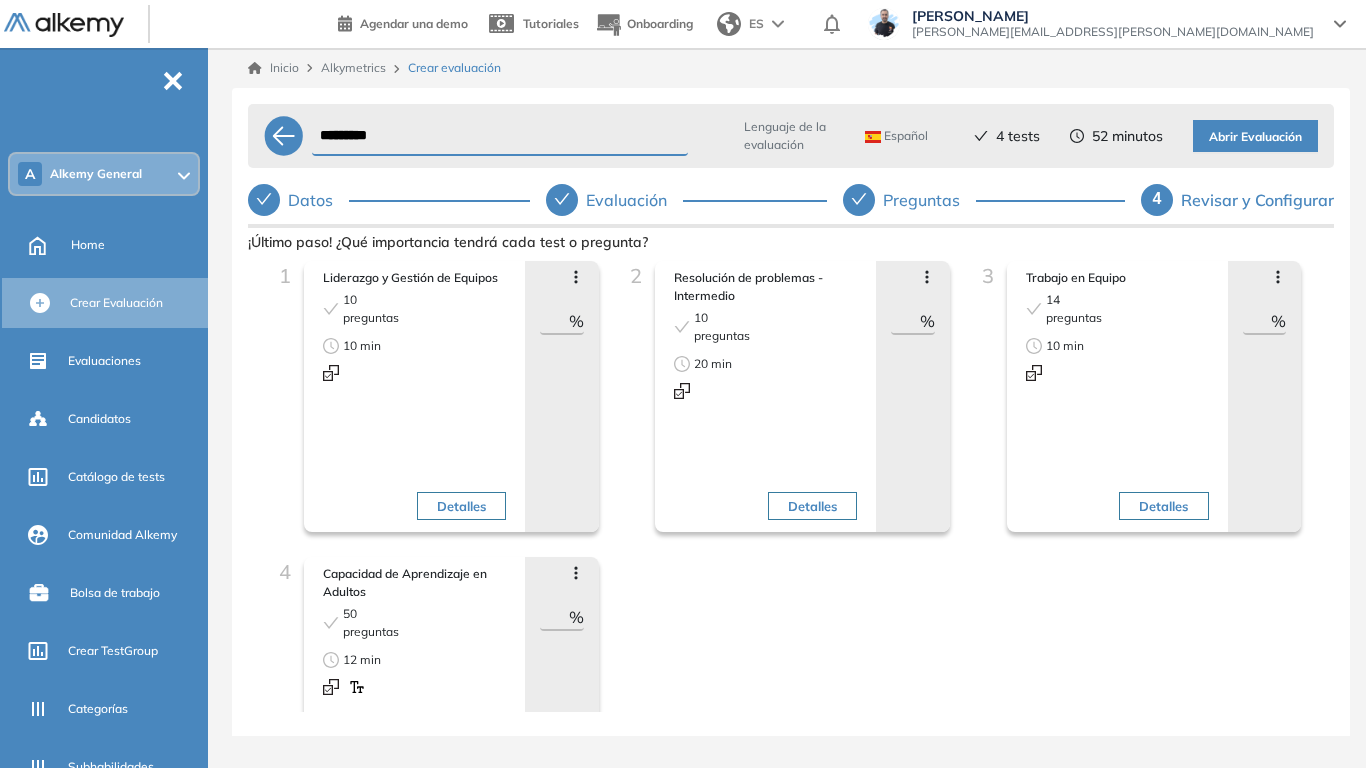 drag, startPoint x: 538, startPoint y: 318, endPoint x: 631, endPoint y: 322, distance: 93.08598 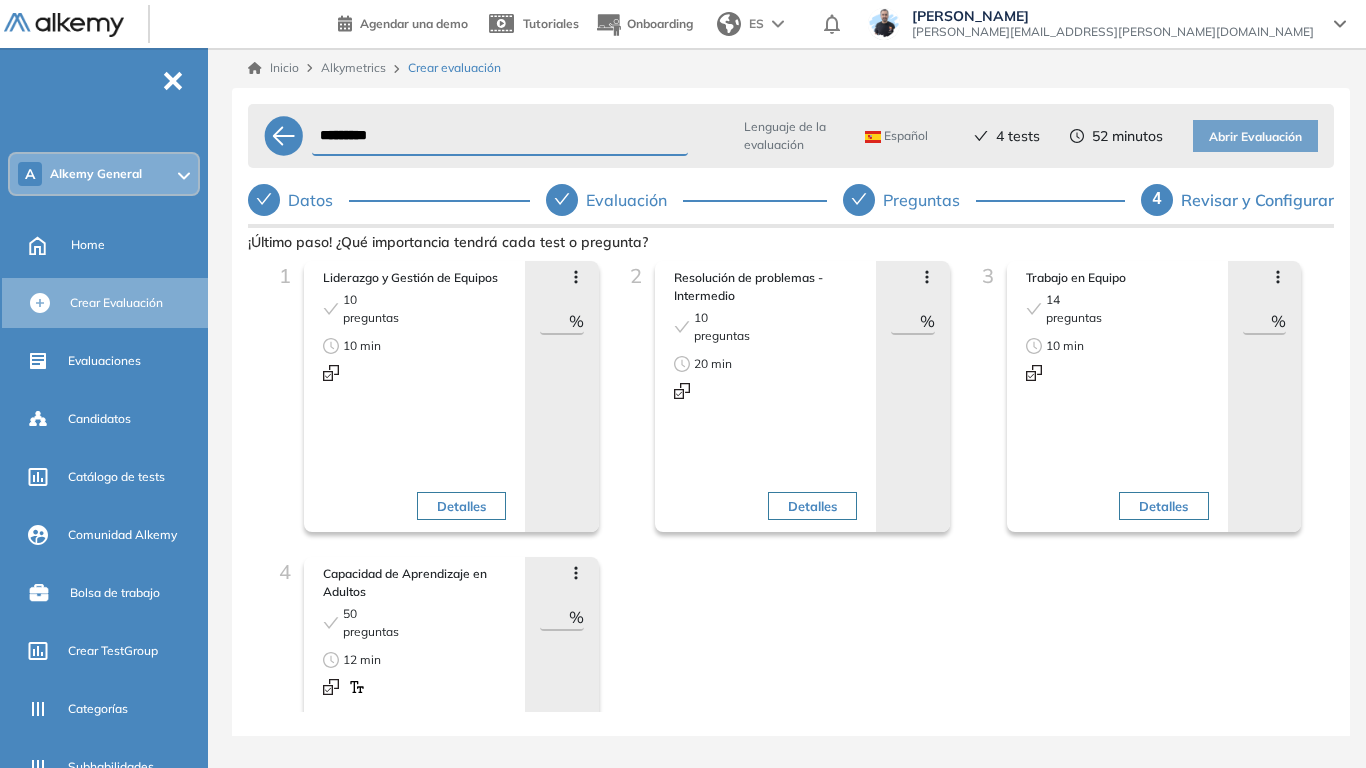 type on "**" 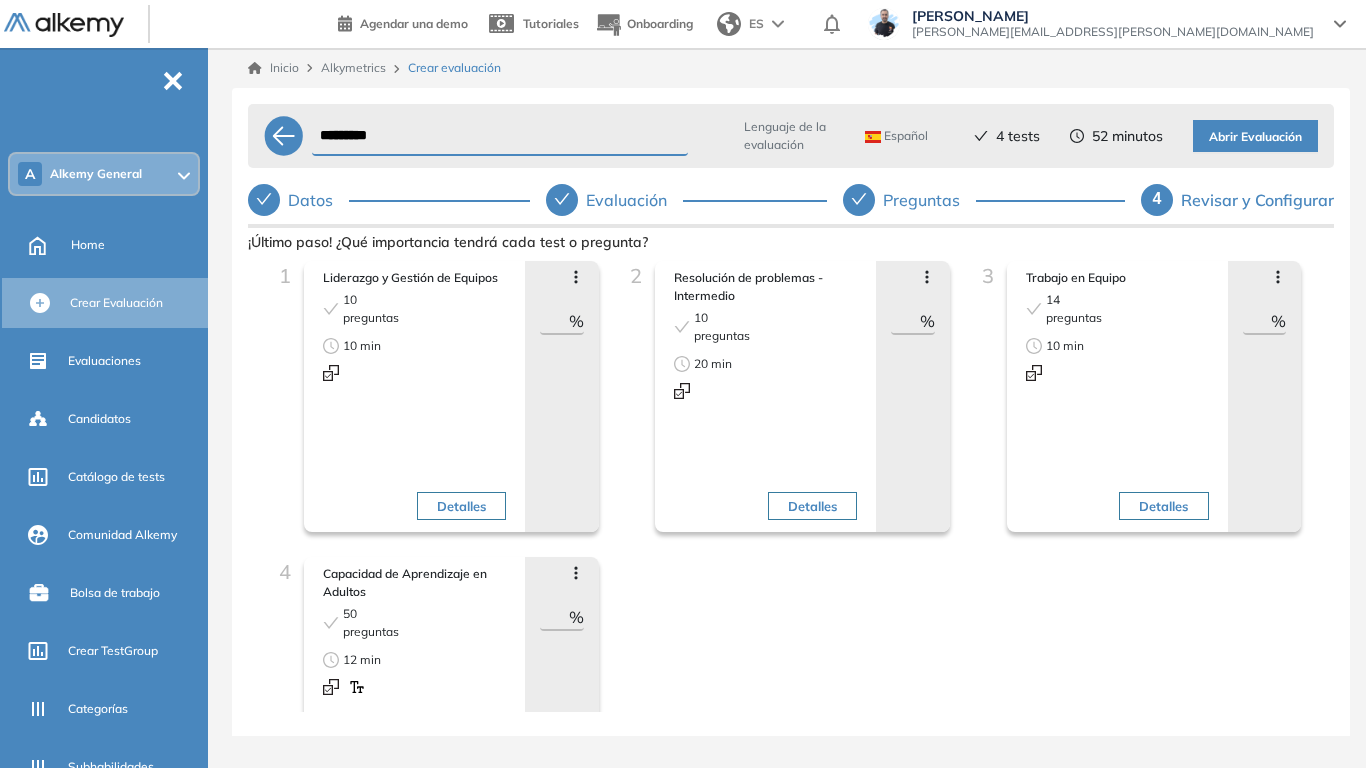 type on "**" 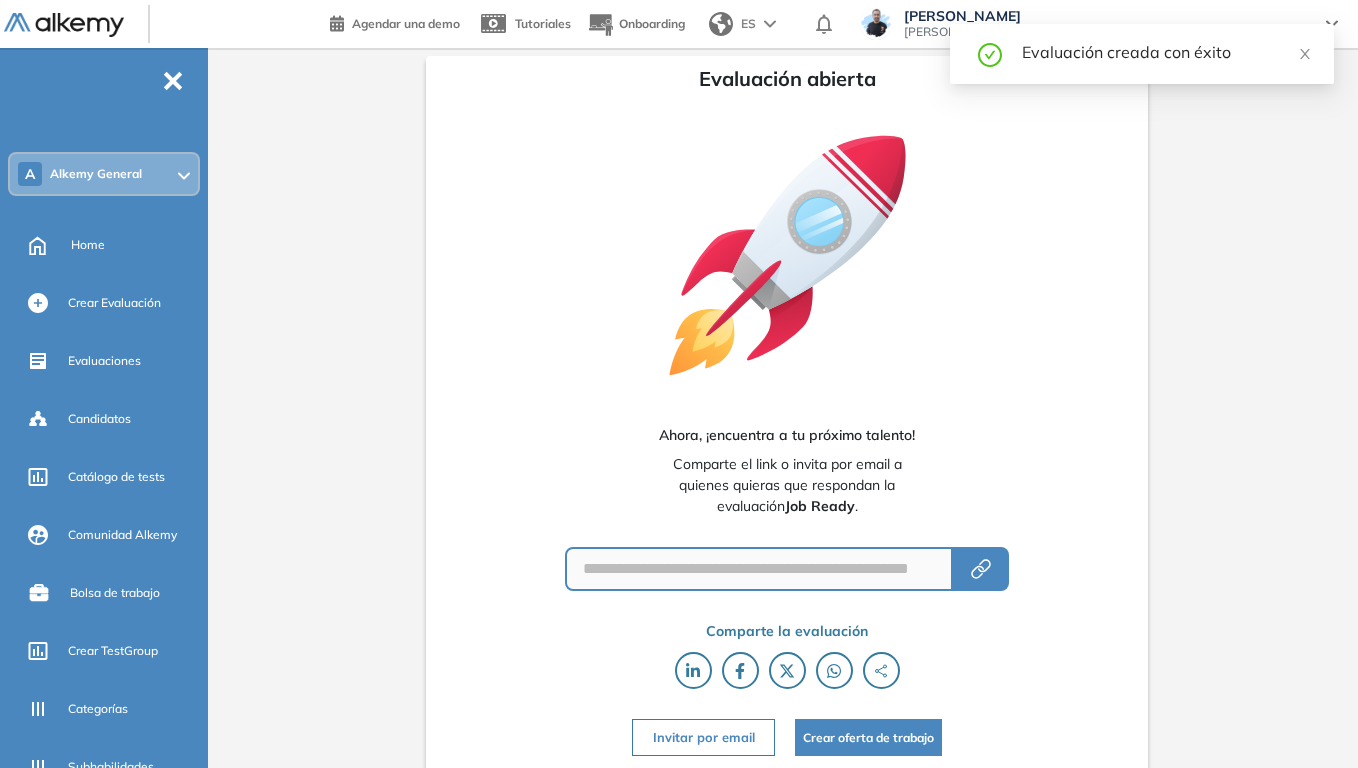 type on "**********" 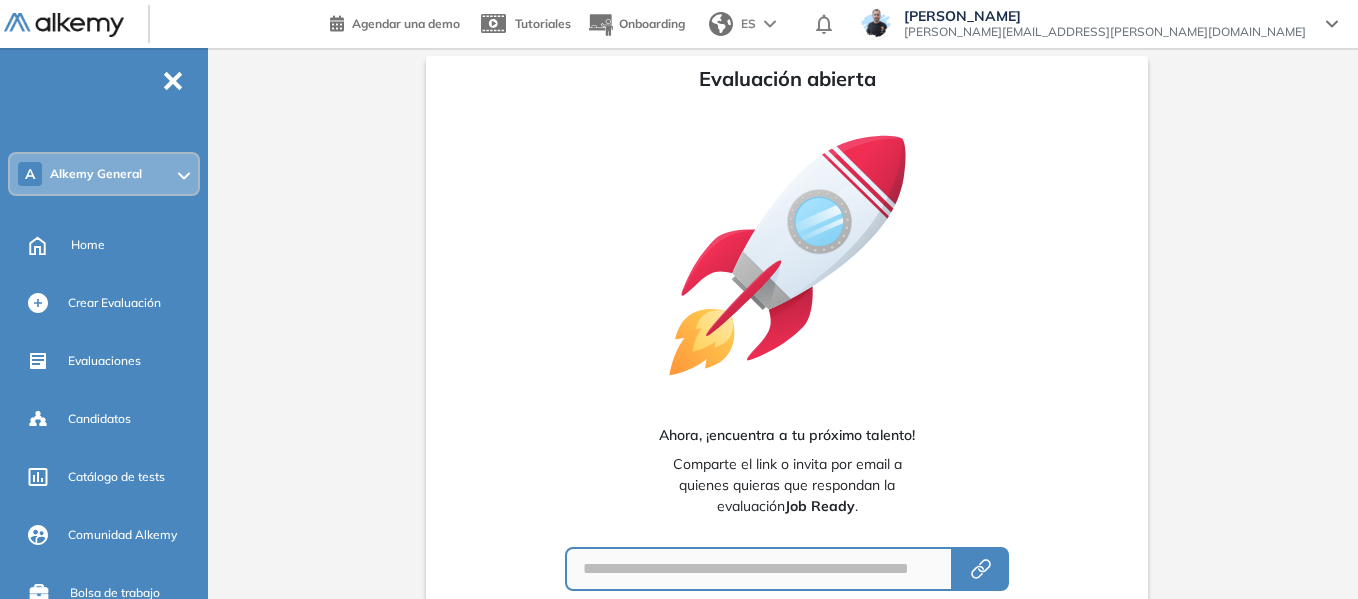 drag, startPoint x: 82, startPoint y: 244, endPoint x: 328, endPoint y: 148, distance: 264.06818 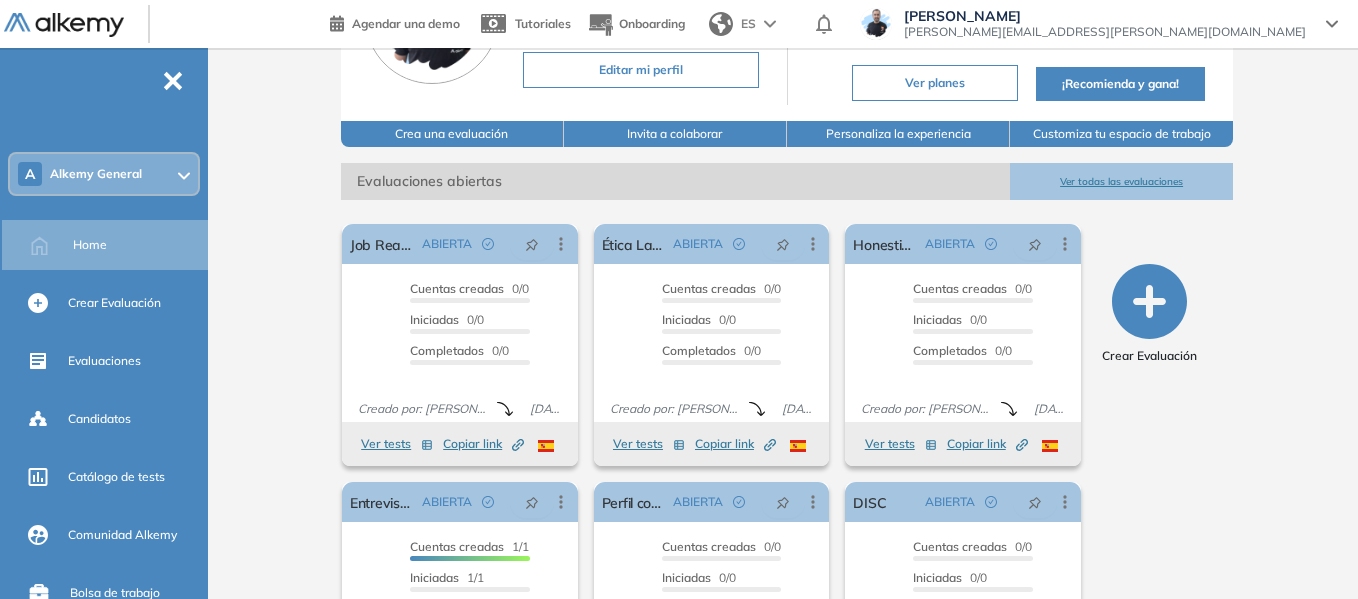 scroll, scrollTop: 200, scrollLeft: 0, axis: vertical 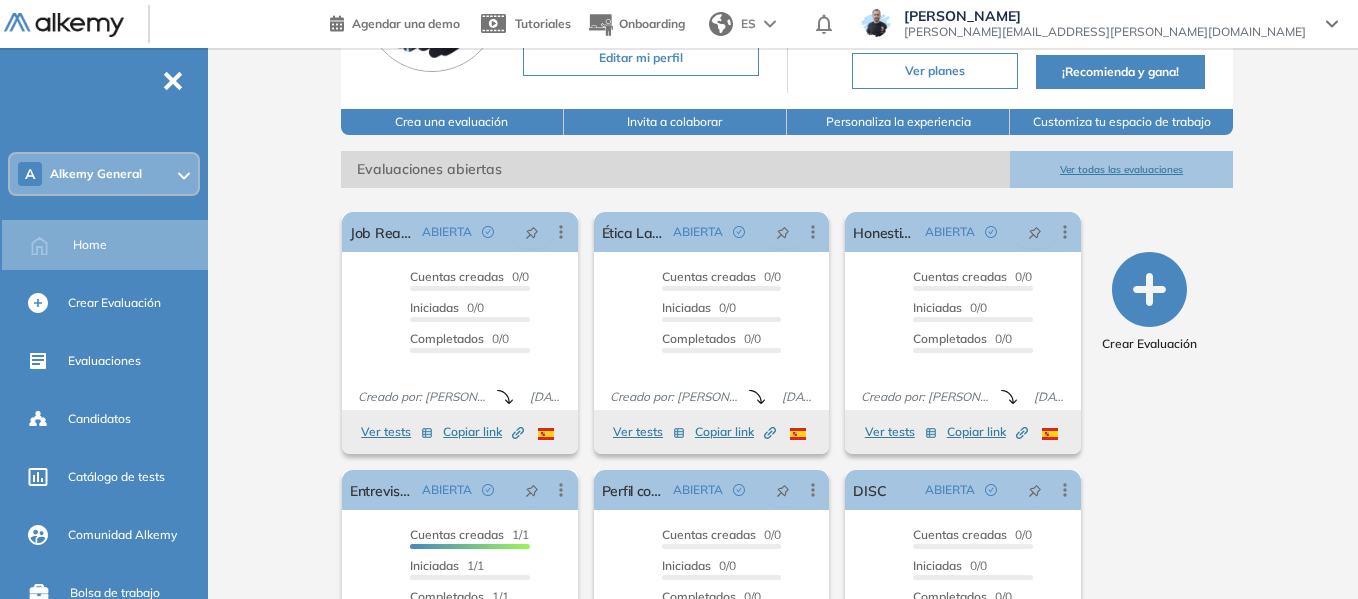 click on "A Alkemy General" at bounding box center (104, 174) 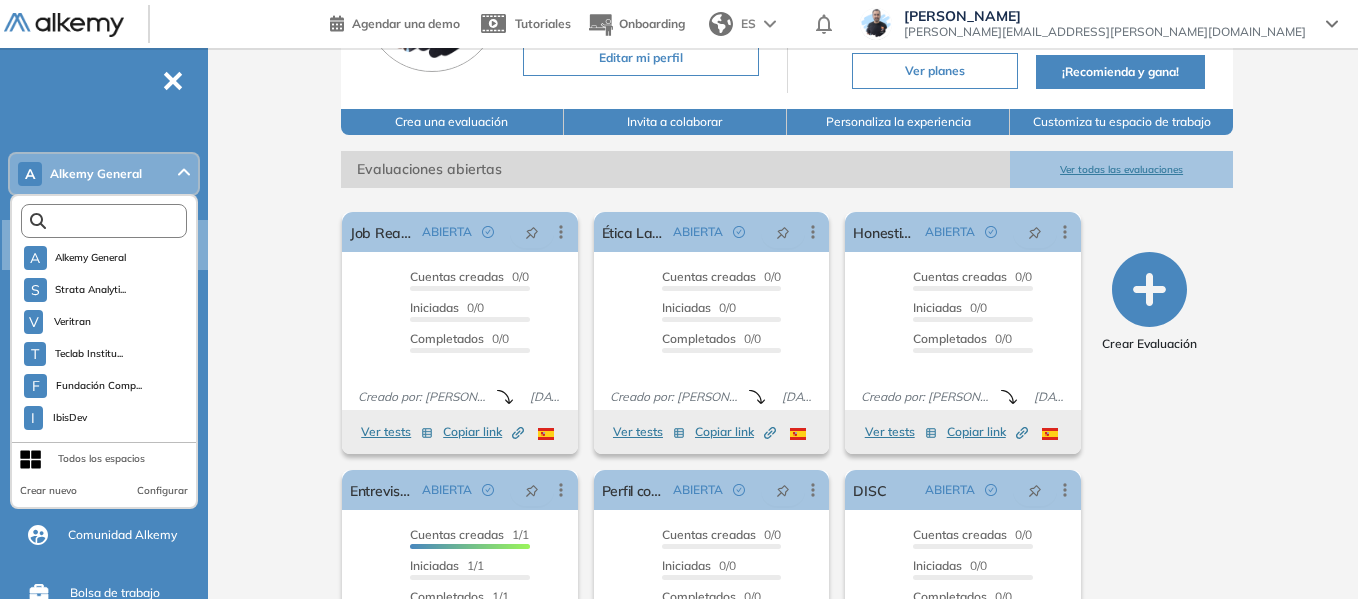 click at bounding box center (108, 221) 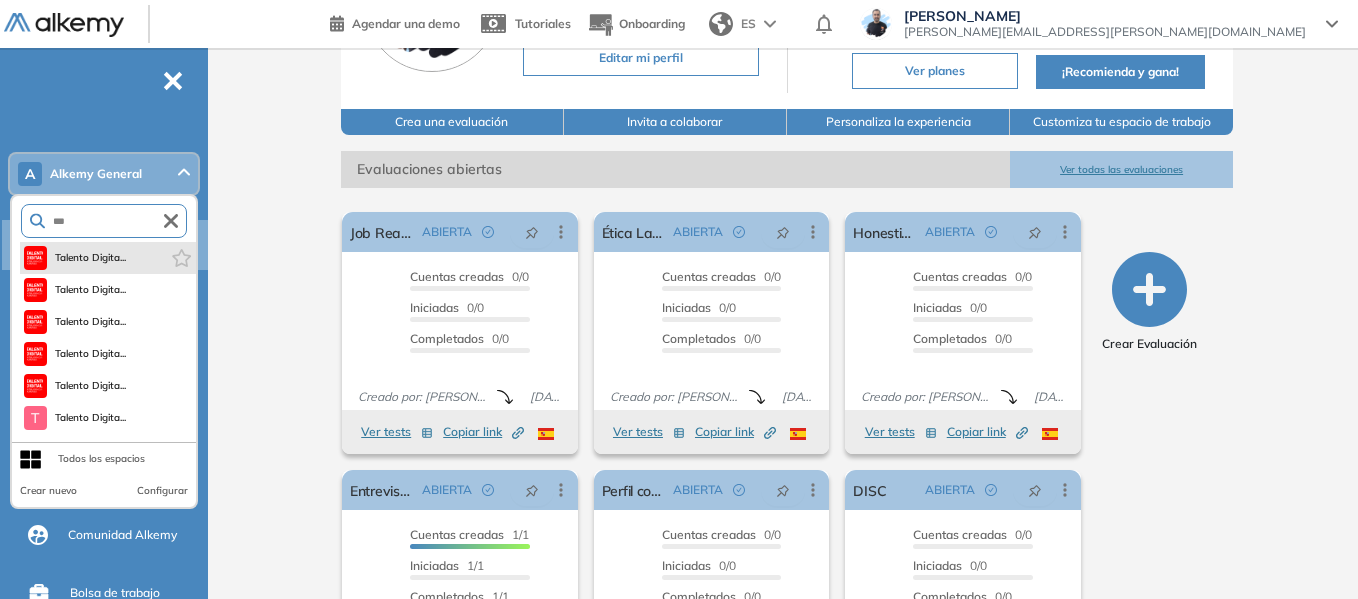 type on "***" 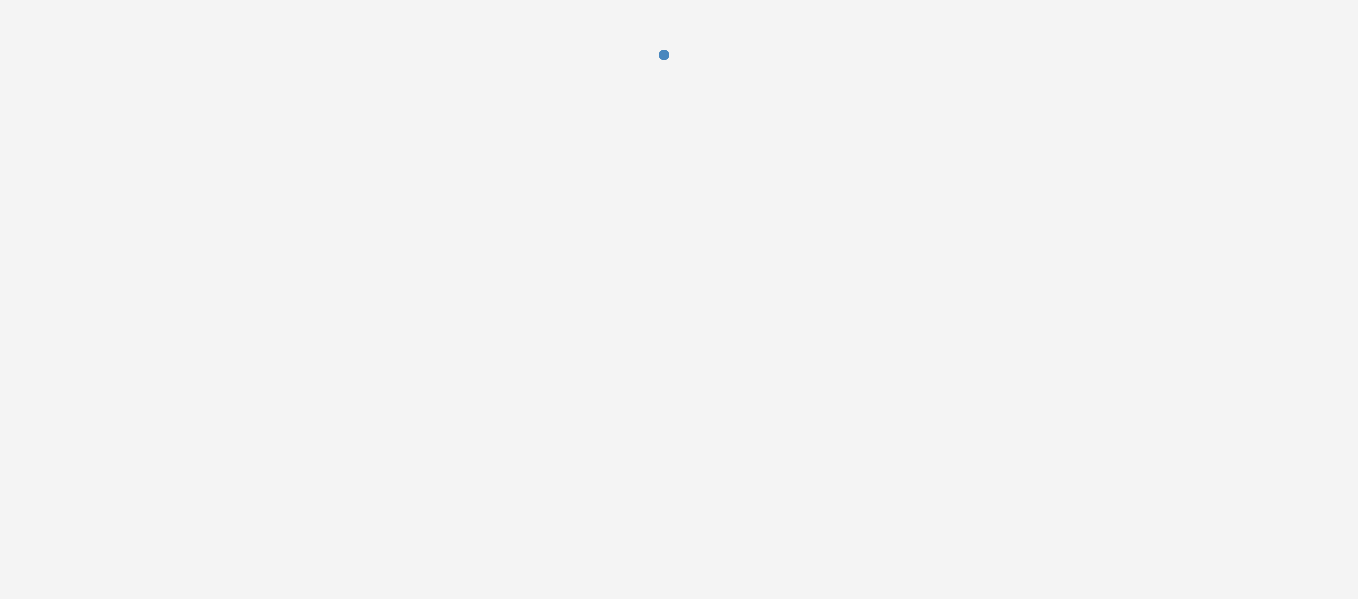 scroll, scrollTop: 0, scrollLeft: 0, axis: both 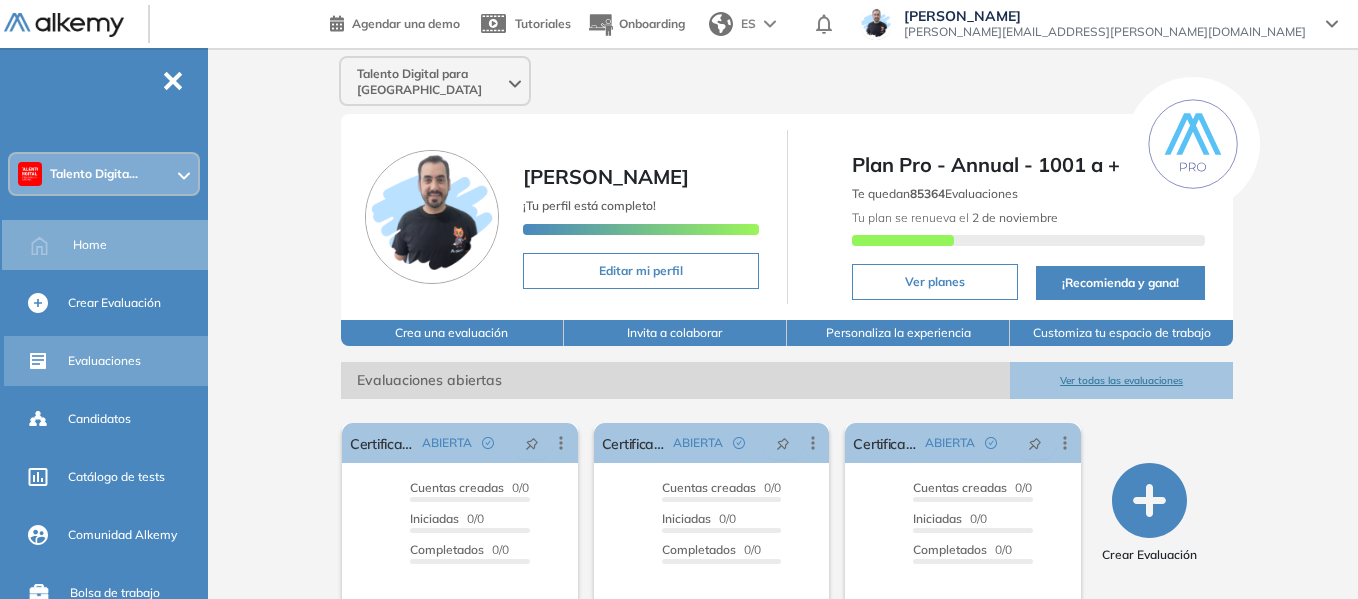 click on "Evaluaciones" at bounding box center (104, 361) 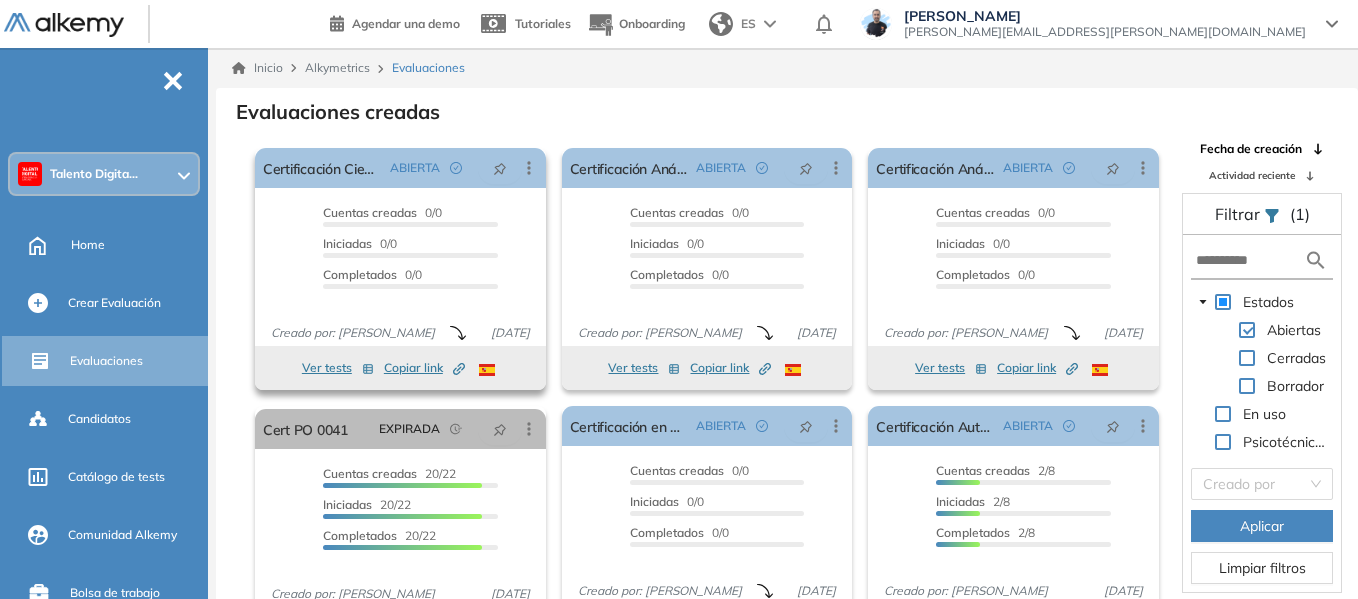 scroll, scrollTop: 37, scrollLeft: 0, axis: vertical 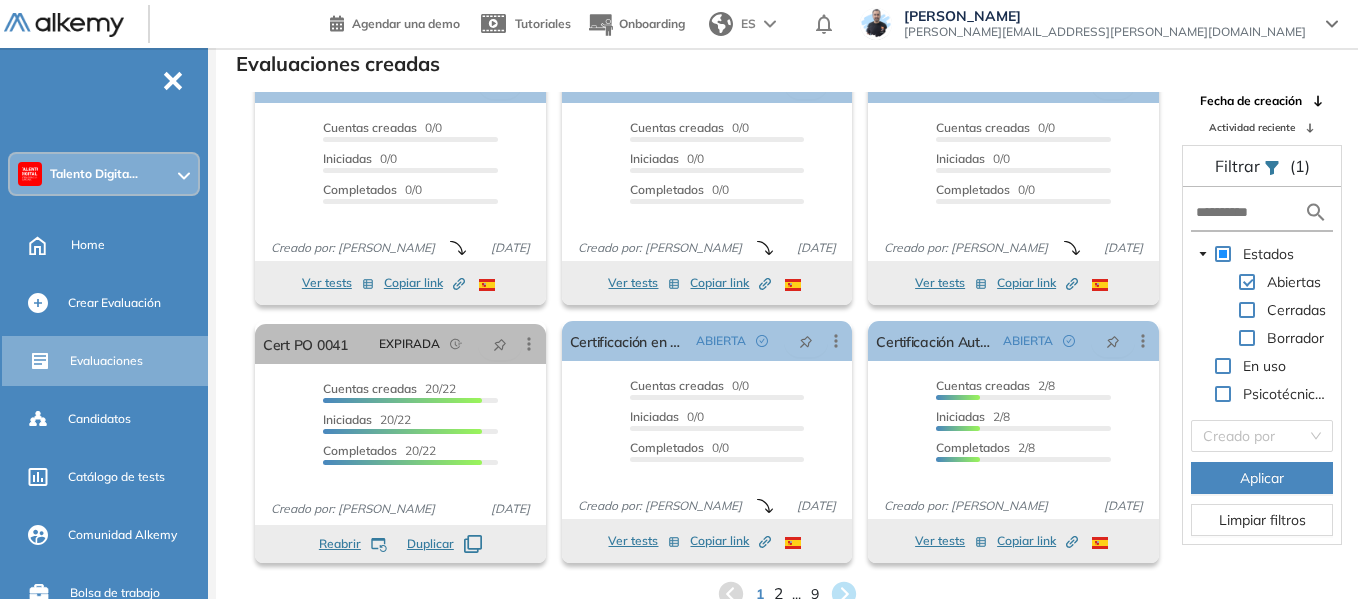 click on "2" at bounding box center [777, 594] 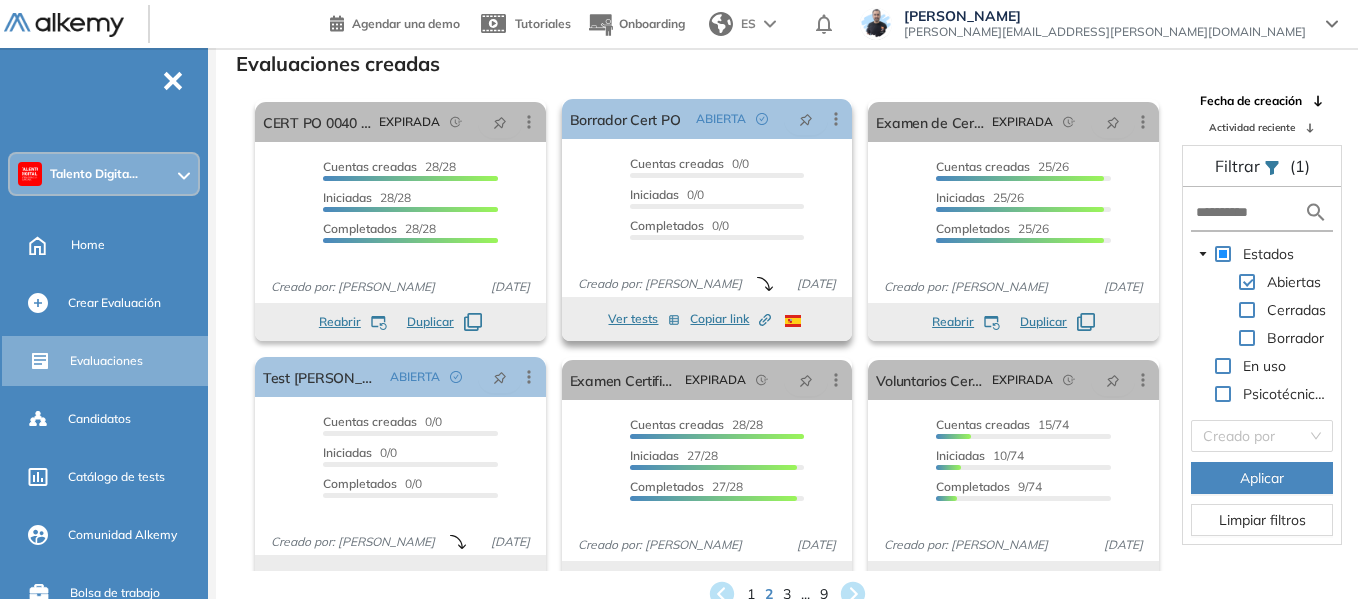 scroll, scrollTop: 37, scrollLeft: 0, axis: vertical 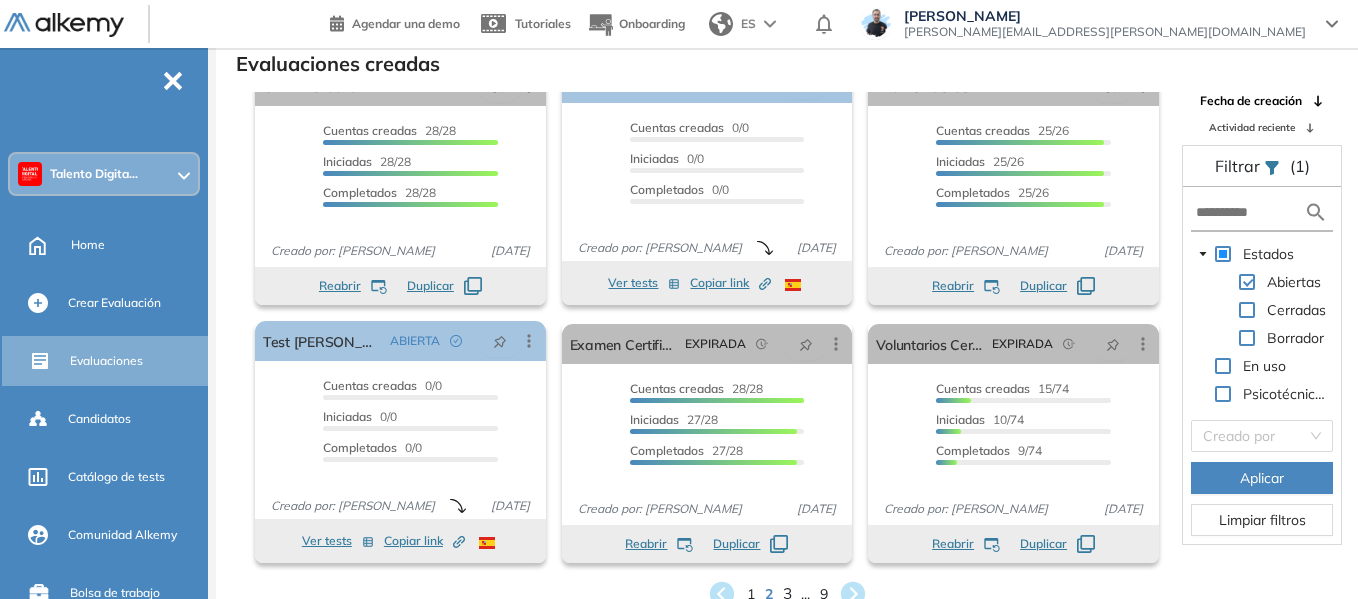 click on "3" at bounding box center (786, 594) 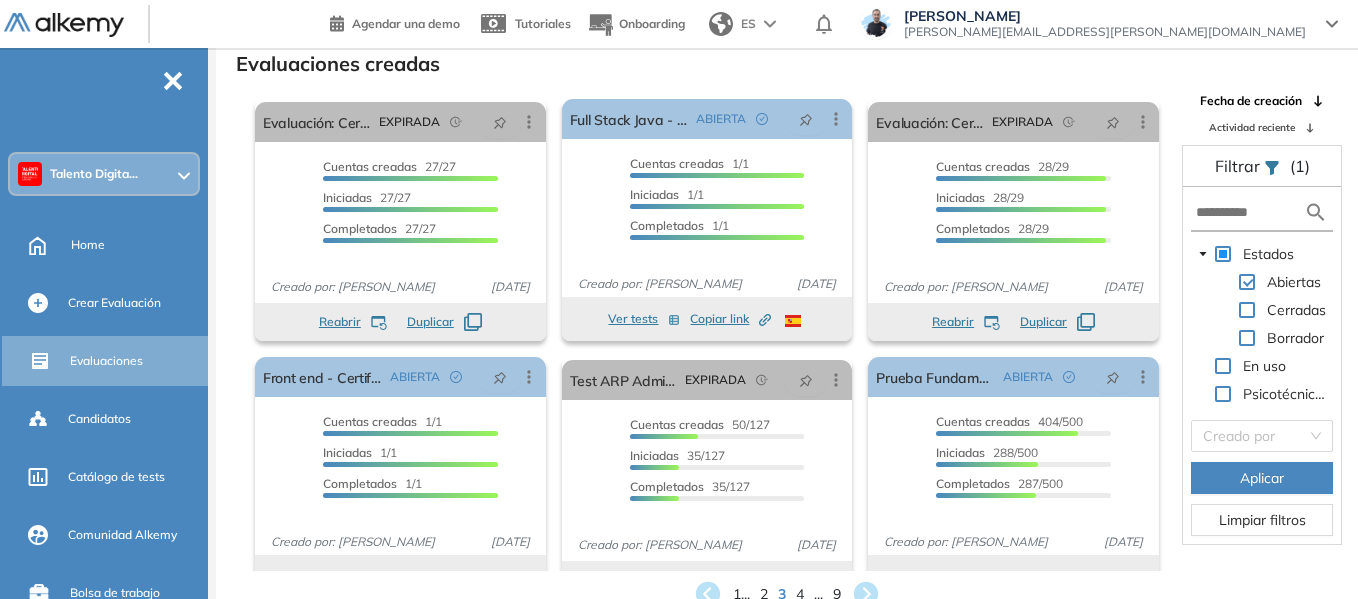 scroll, scrollTop: 37, scrollLeft: 0, axis: vertical 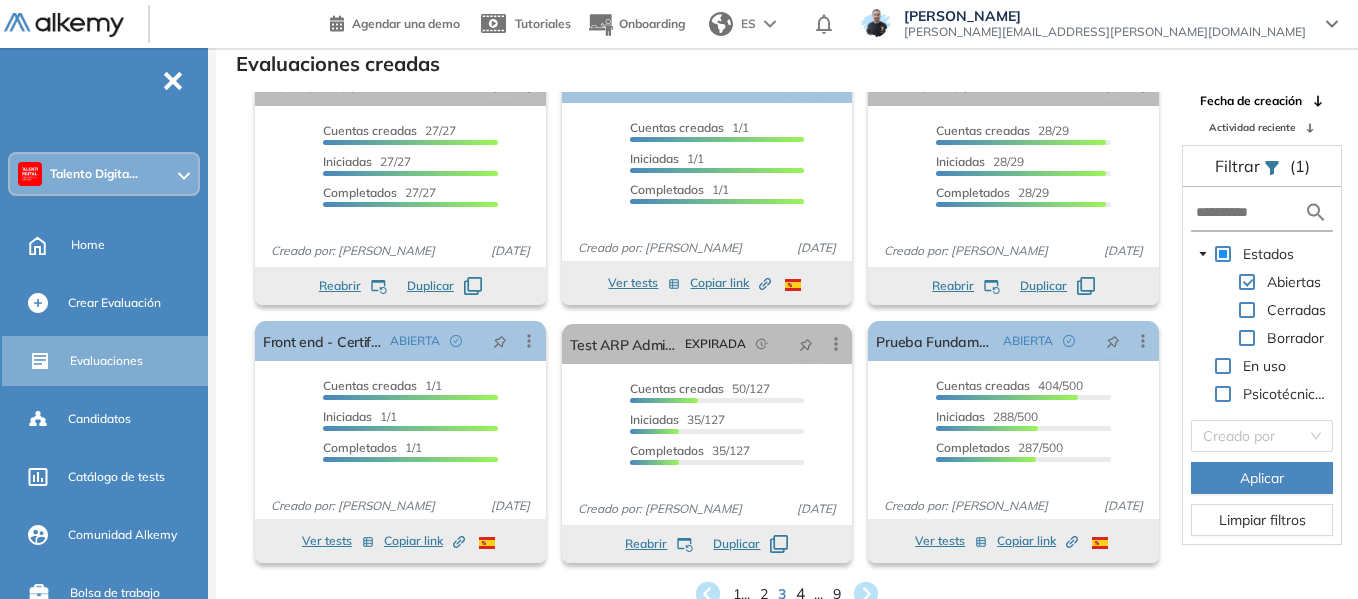 click on "4" at bounding box center (800, 594) 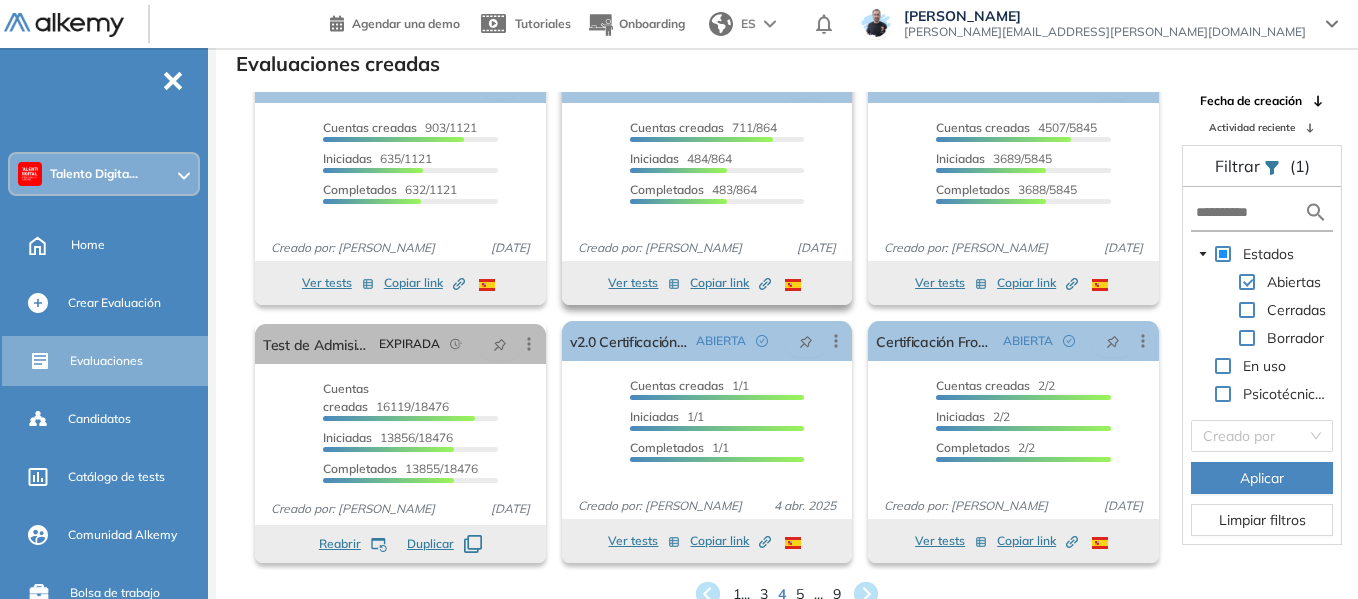 scroll, scrollTop: 0, scrollLeft: 0, axis: both 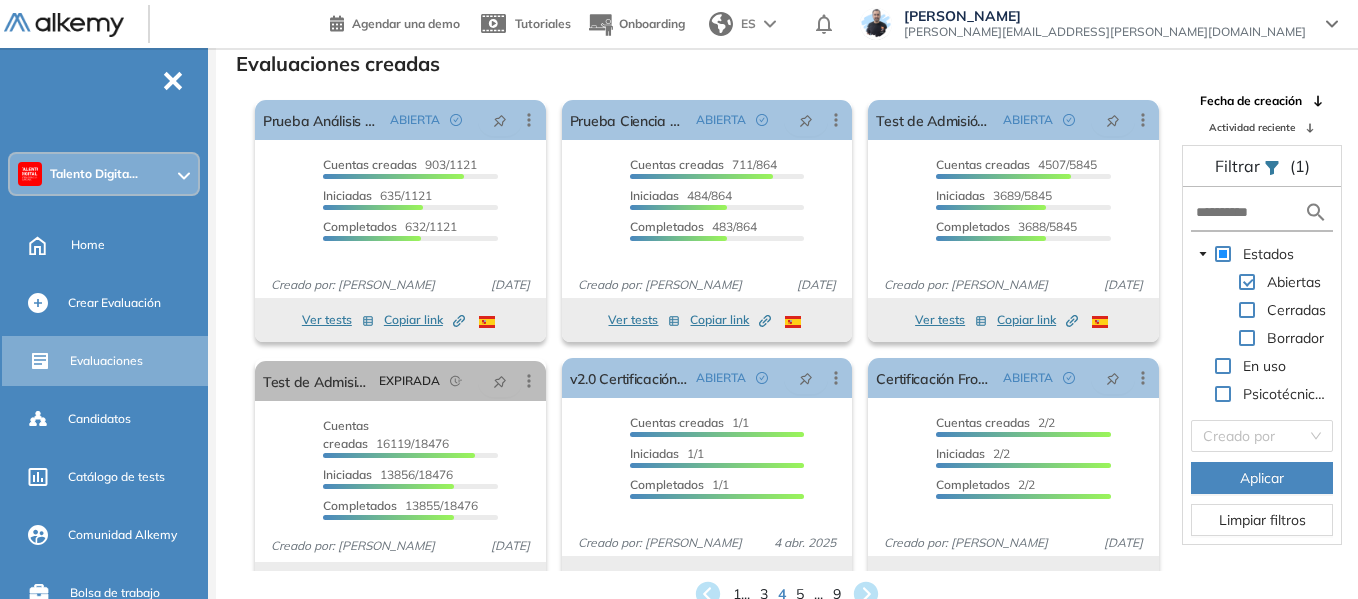 click on "Talento Digita..." at bounding box center [104, 174] 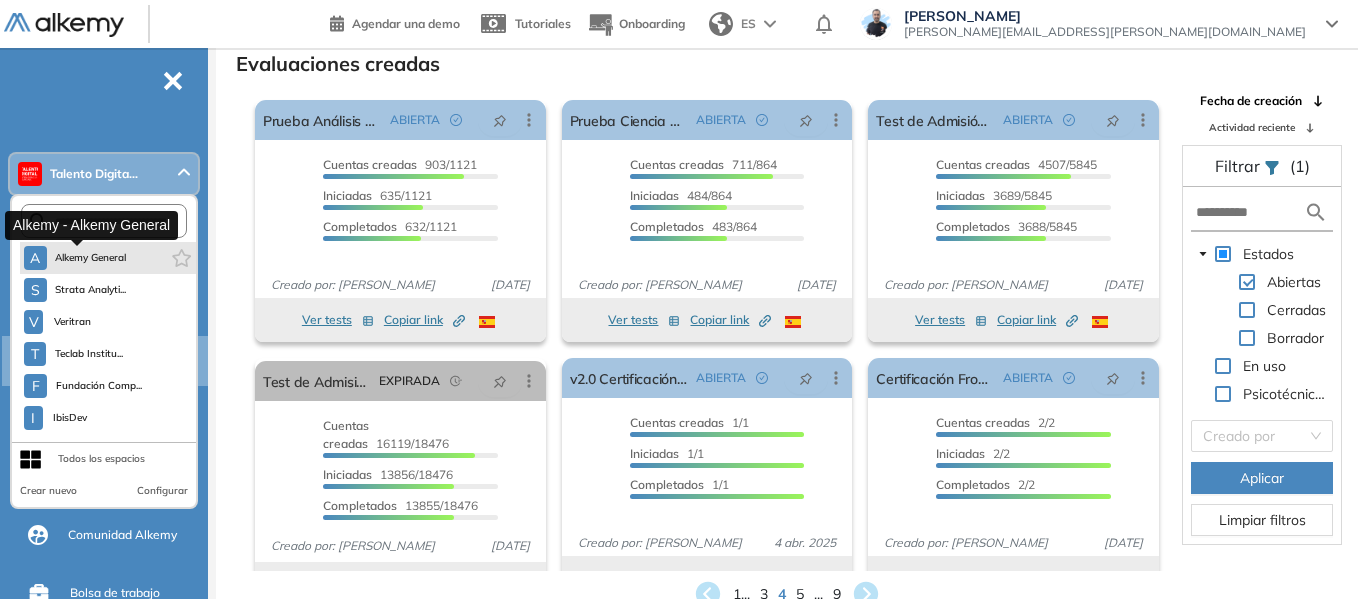 click on "A Alkemy General" at bounding box center (75, 258) 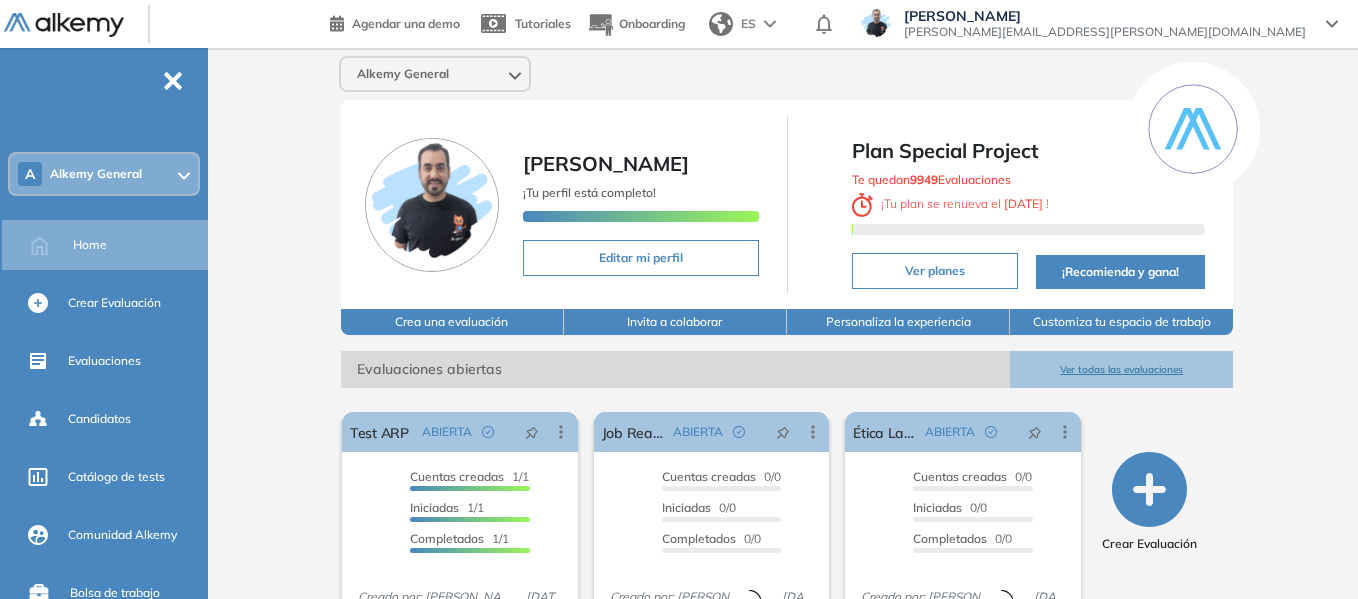 click on "A Alkemy General" at bounding box center (104, 174) 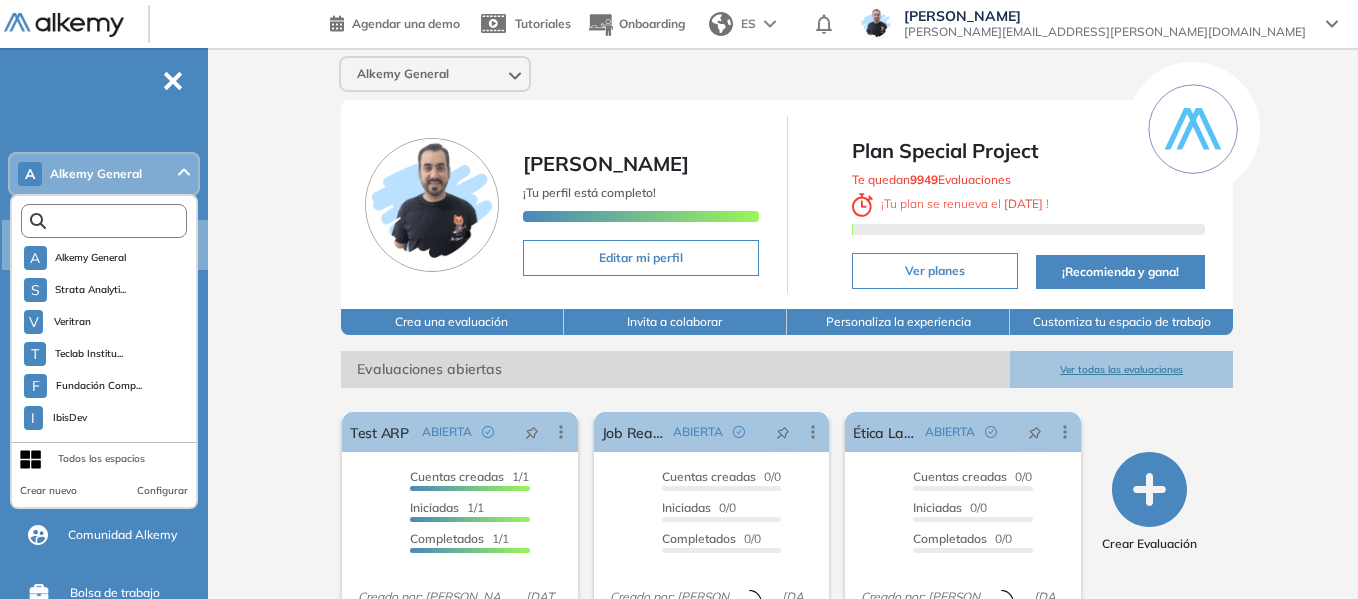 click at bounding box center (108, 221) 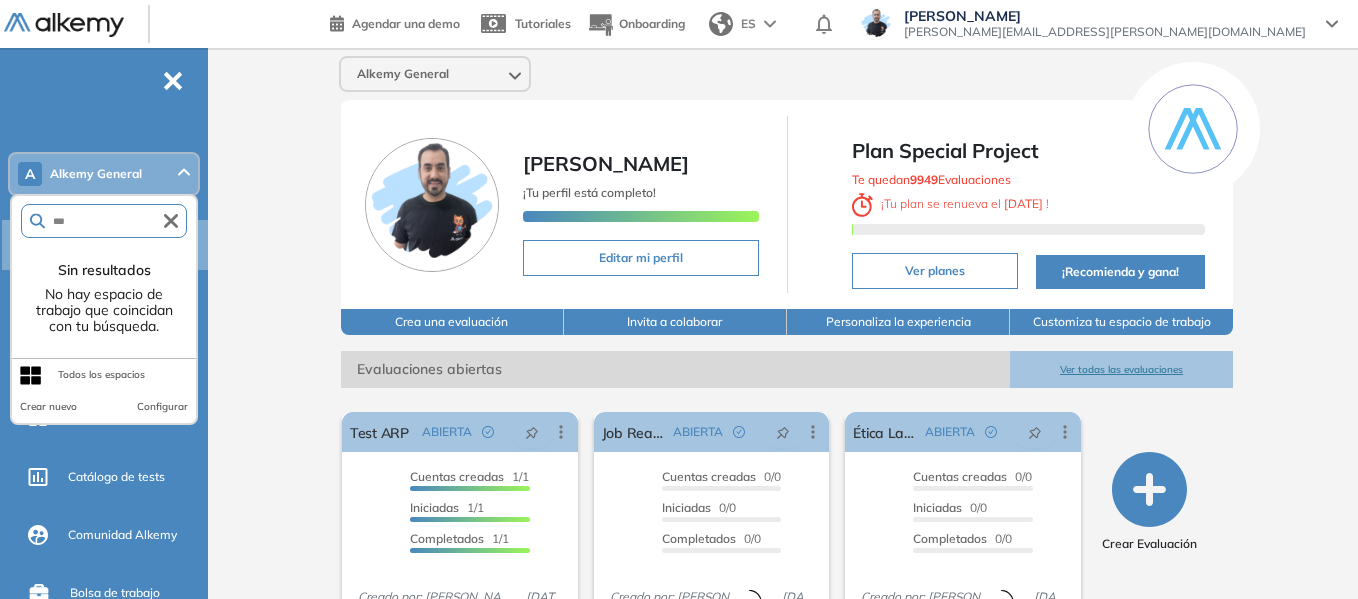 type on "***" 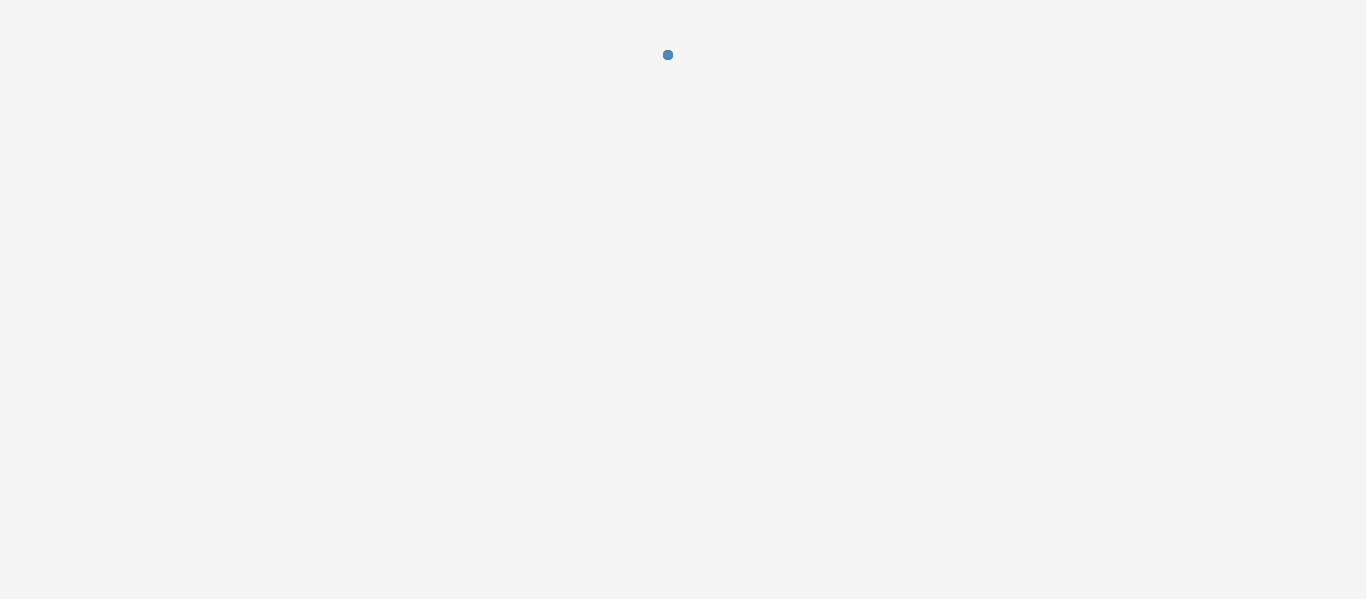 scroll, scrollTop: 0, scrollLeft: 0, axis: both 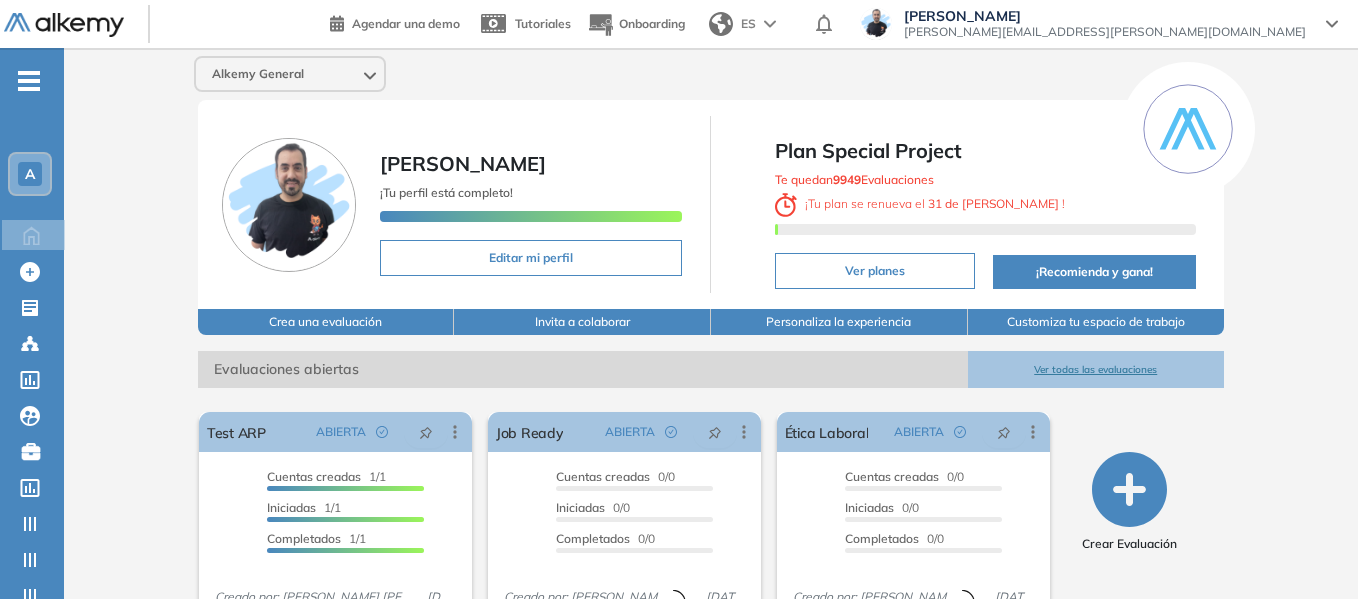 click on "A" at bounding box center (30, 174) 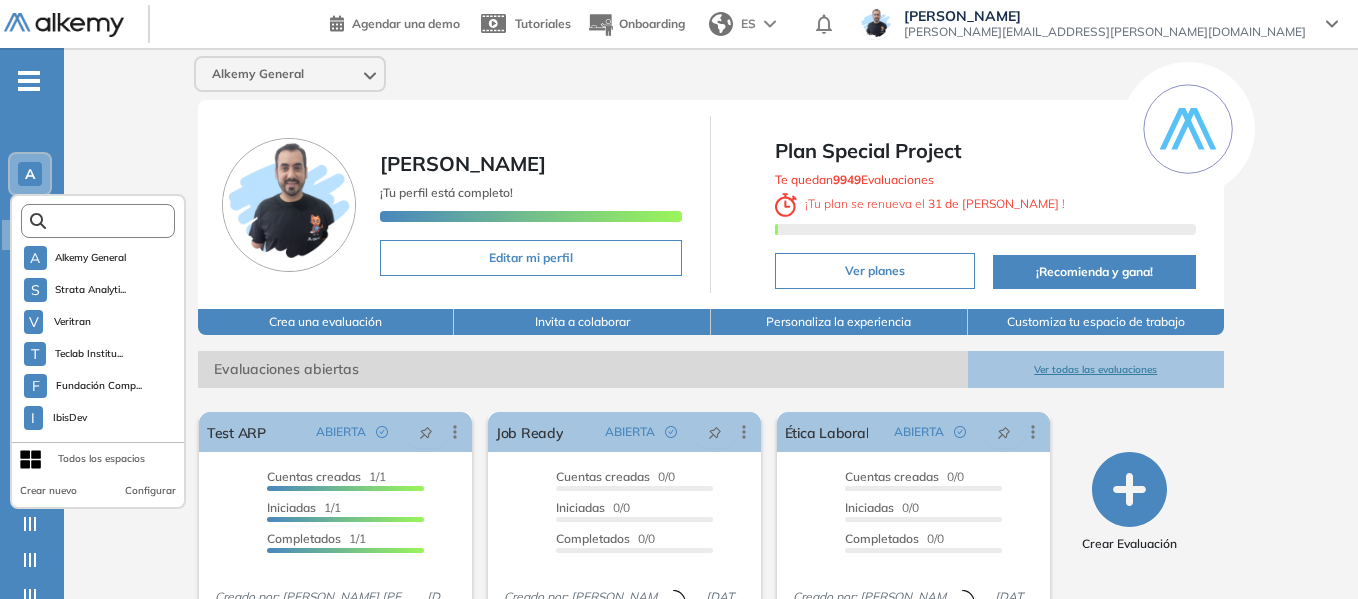 click at bounding box center [104, 221] 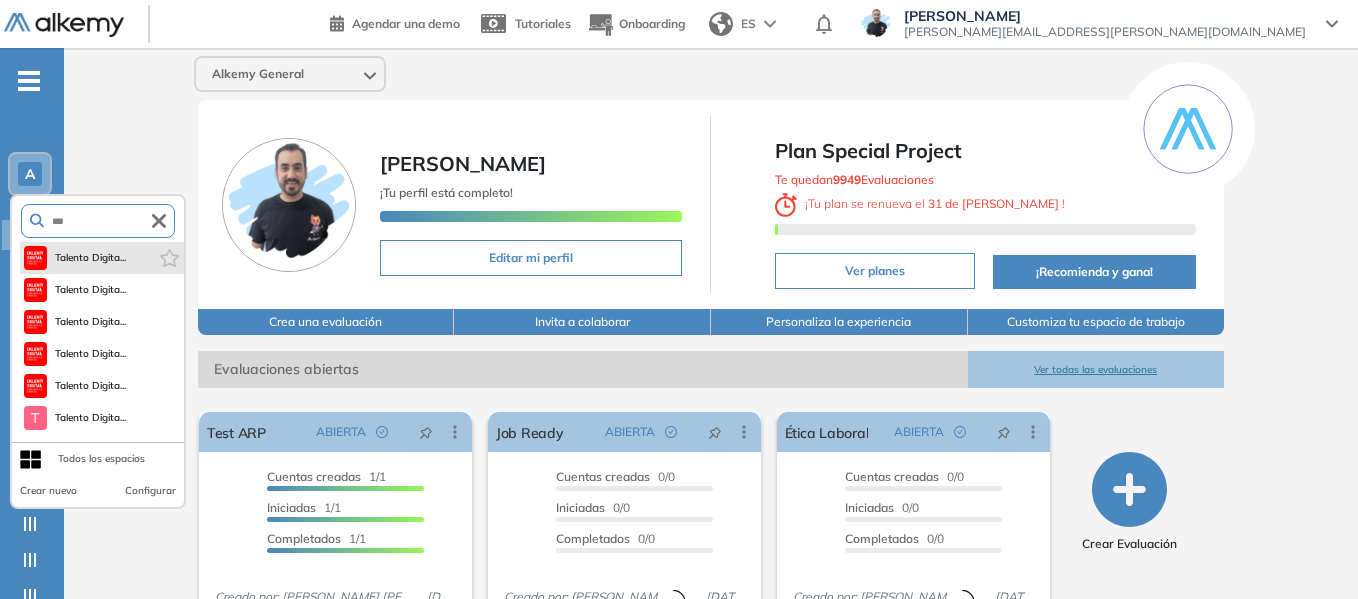 type on "***" 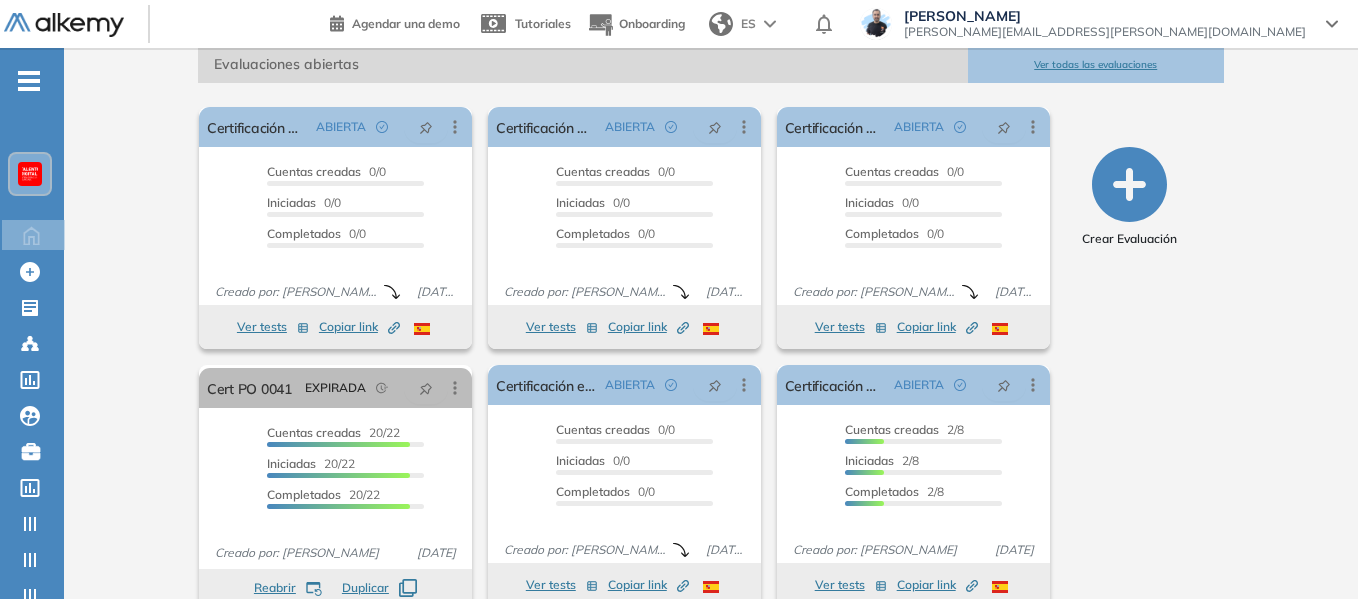 scroll, scrollTop: 334, scrollLeft: 0, axis: vertical 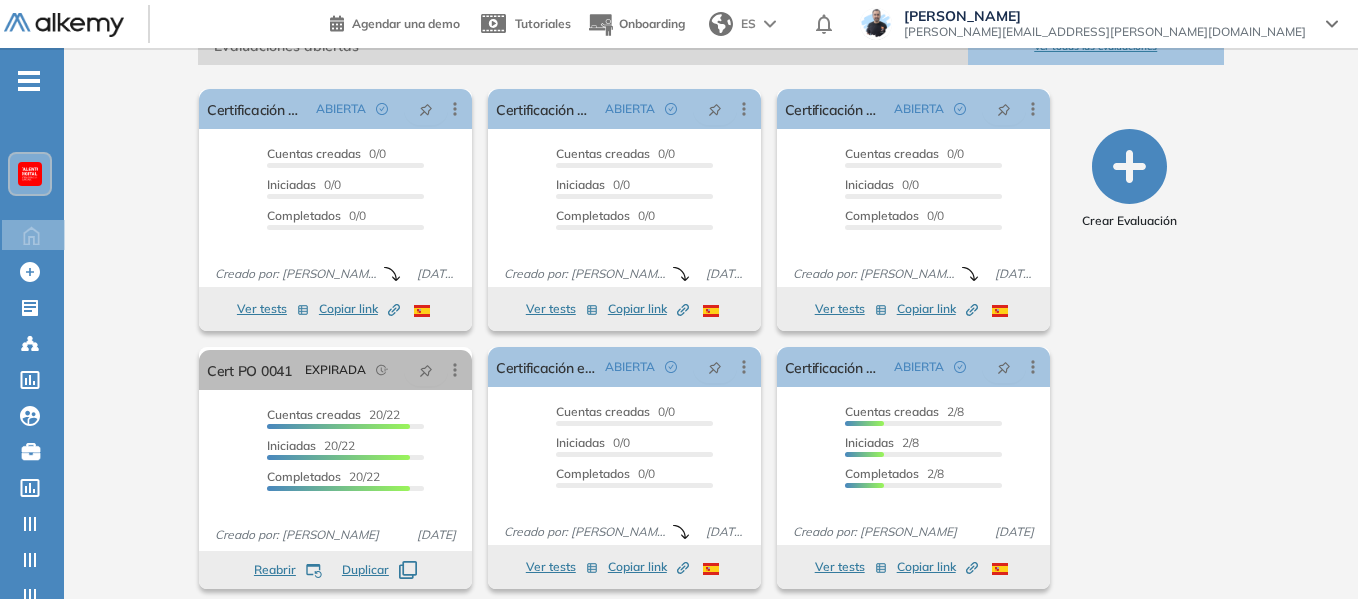 click on "-" at bounding box center [29, 79] 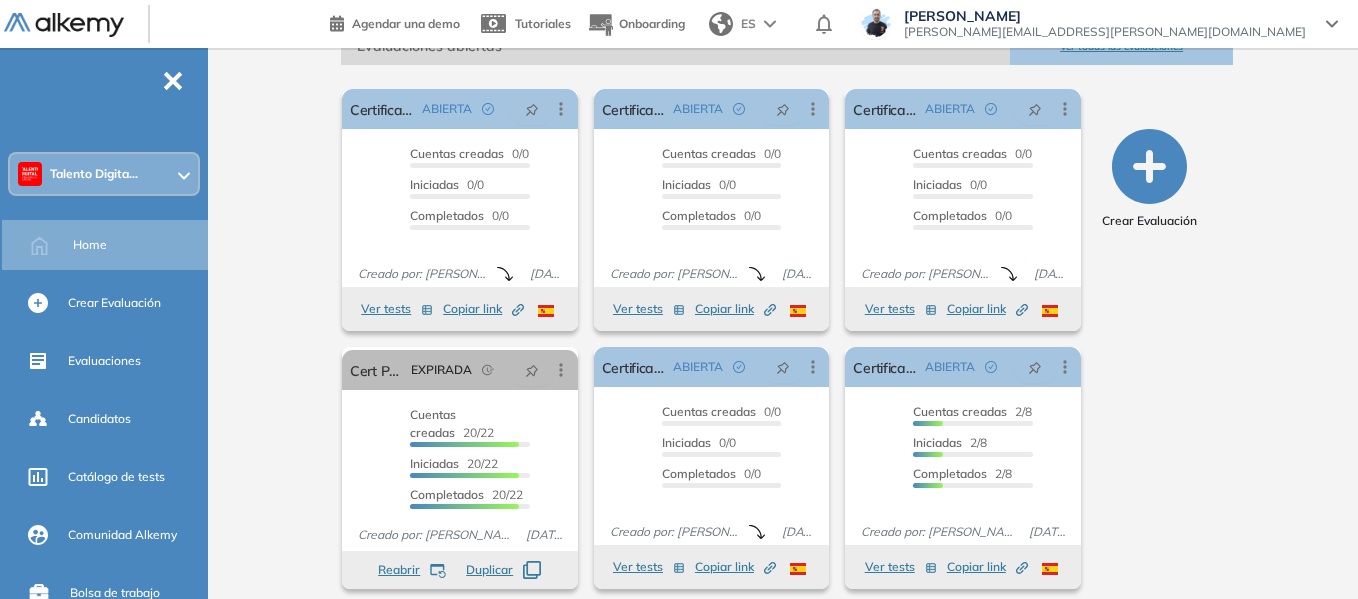 click on "Talento Digita..." at bounding box center [104, 174] 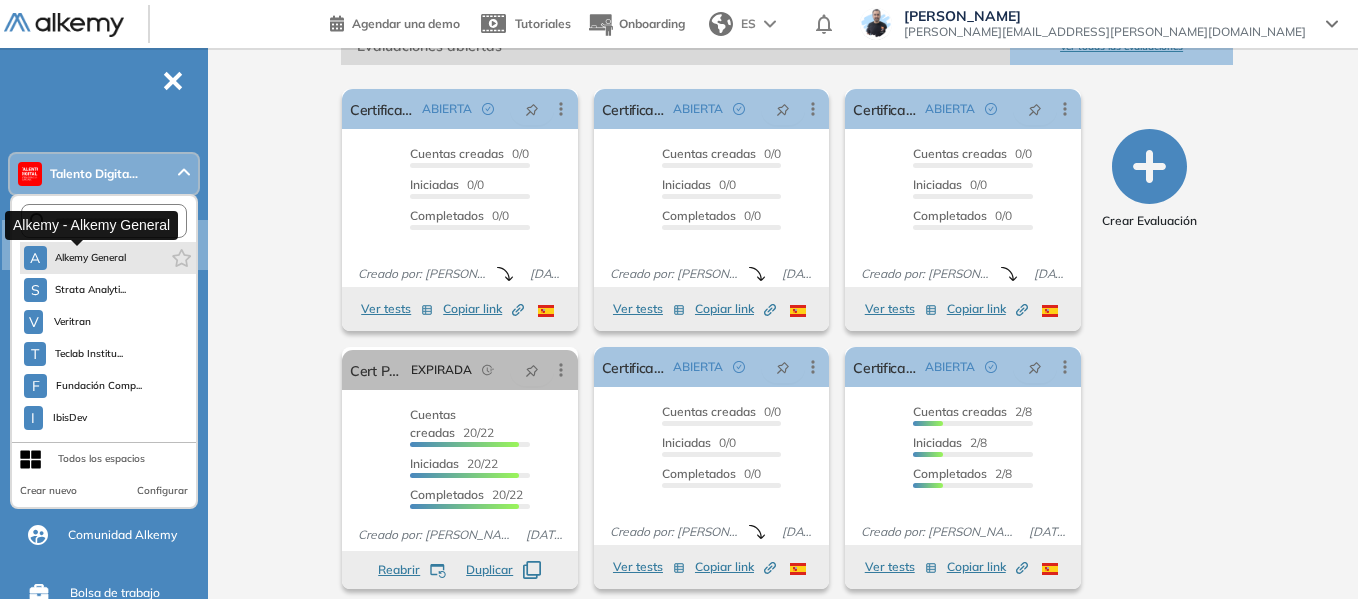 click on "Alkemy General" at bounding box center (91, 258) 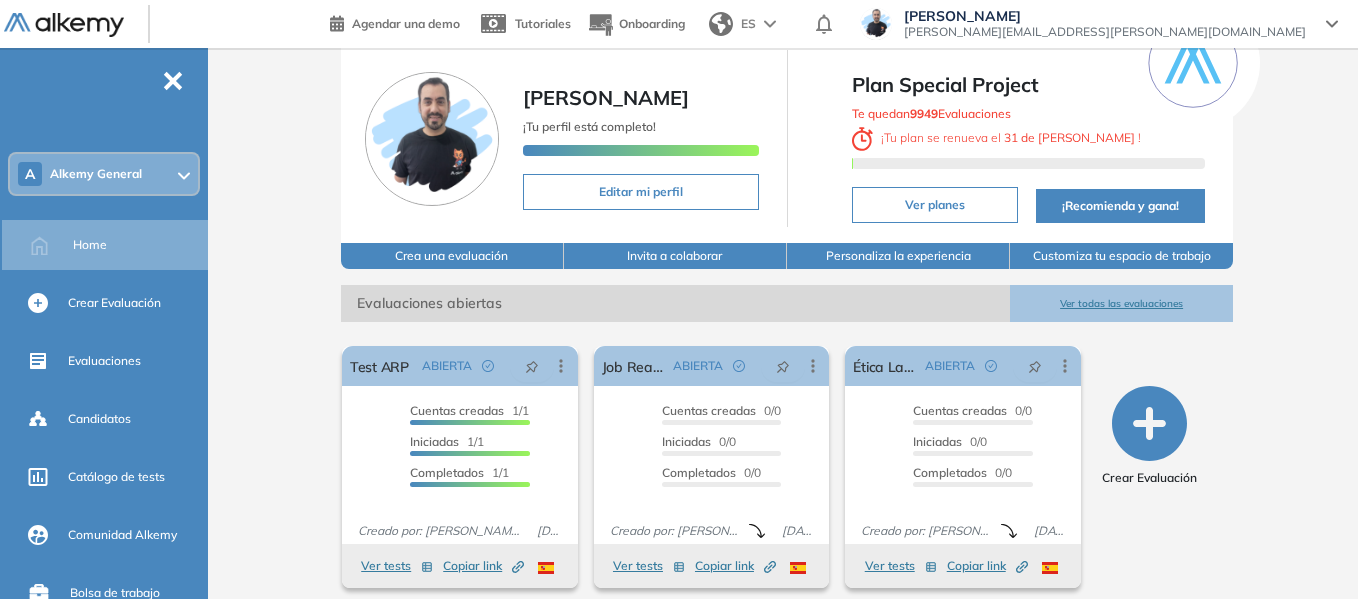 scroll, scrollTop: 100, scrollLeft: 0, axis: vertical 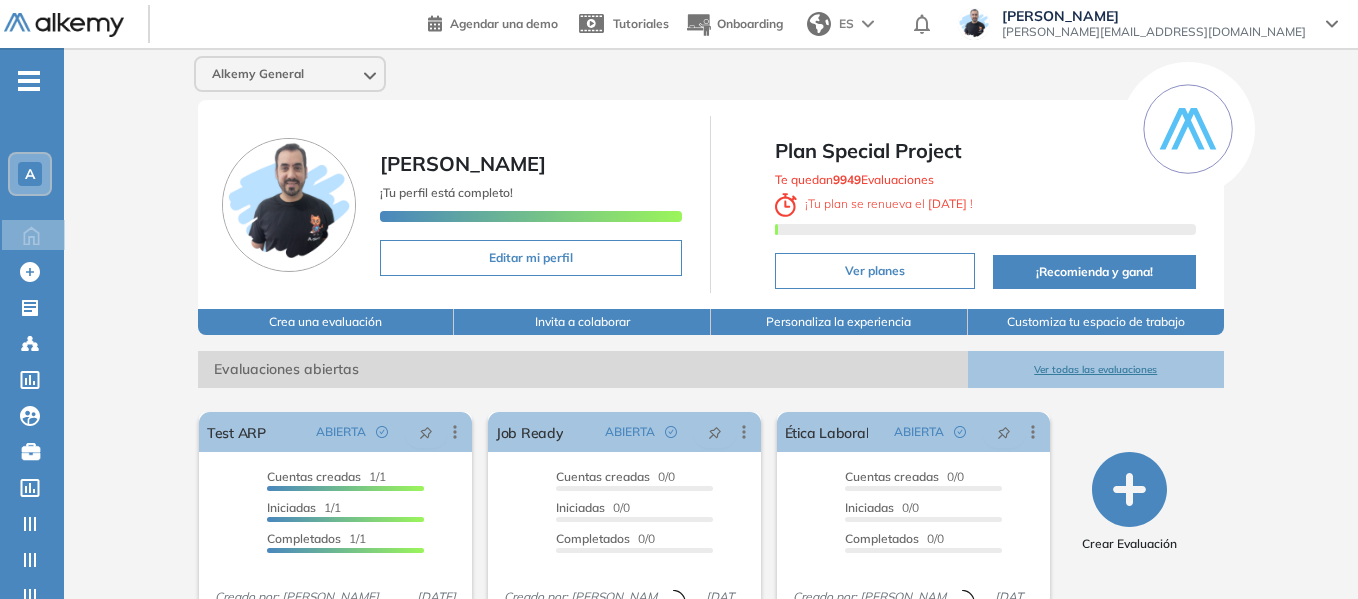 click on "A" at bounding box center (30, 174) 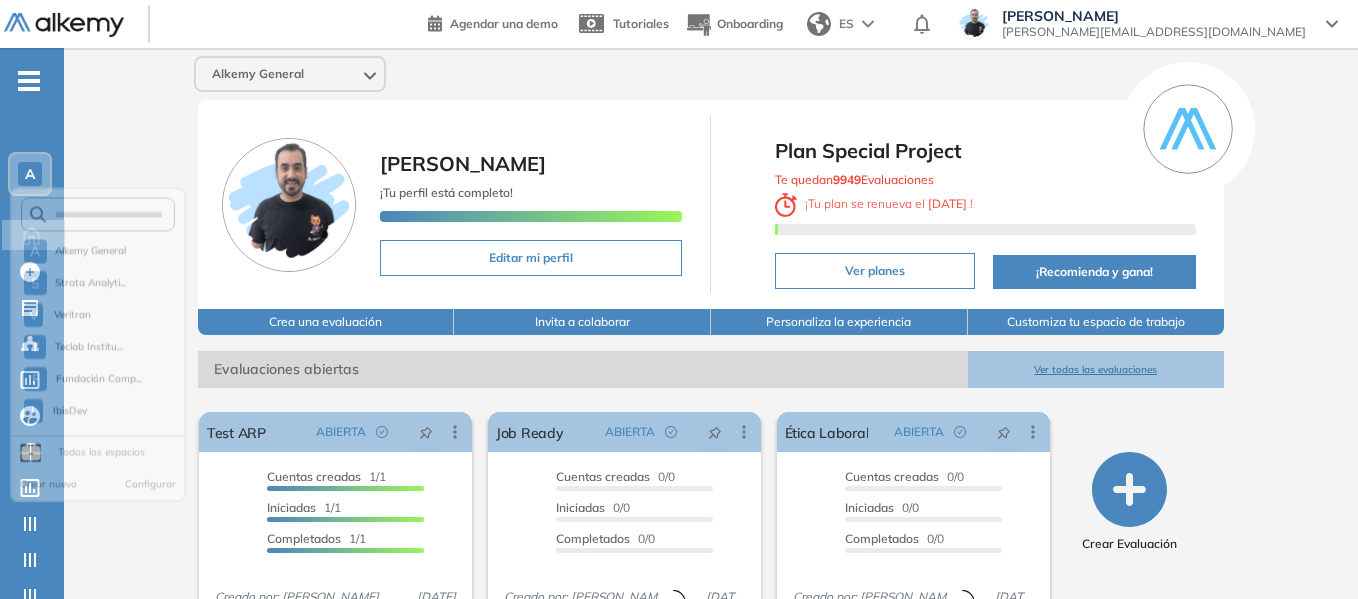 scroll, scrollTop: 4933, scrollLeft: 0, axis: vertical 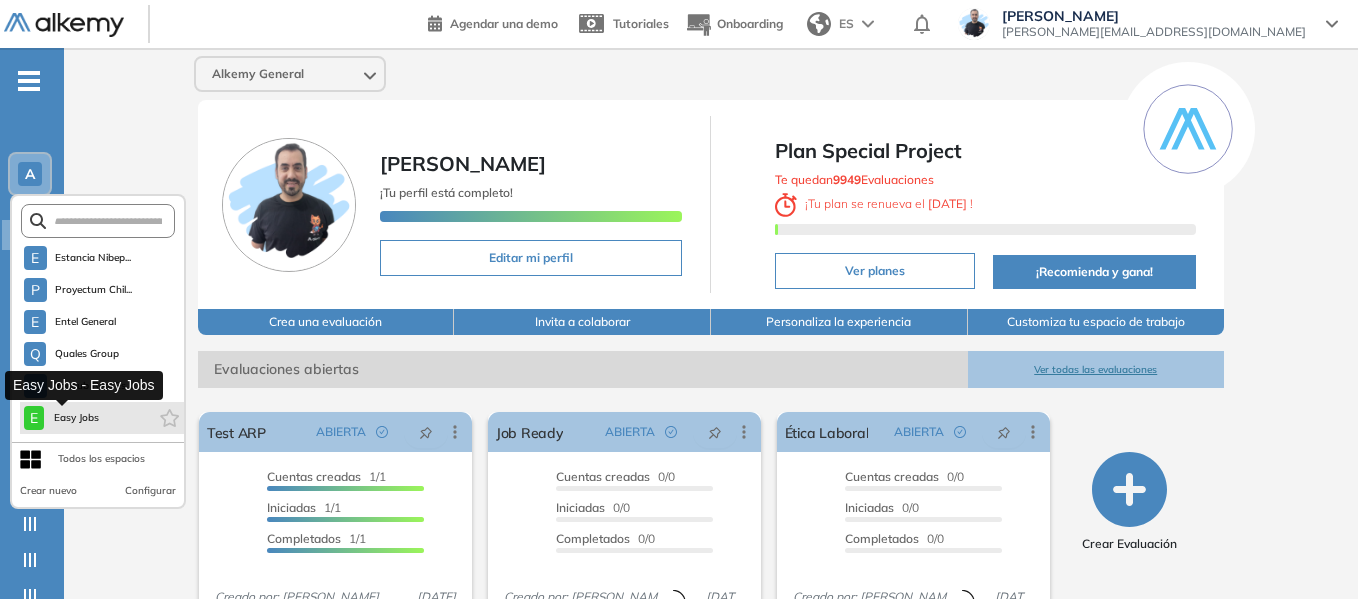 click on "Easy Jobs" at bounding box center (76, 418) 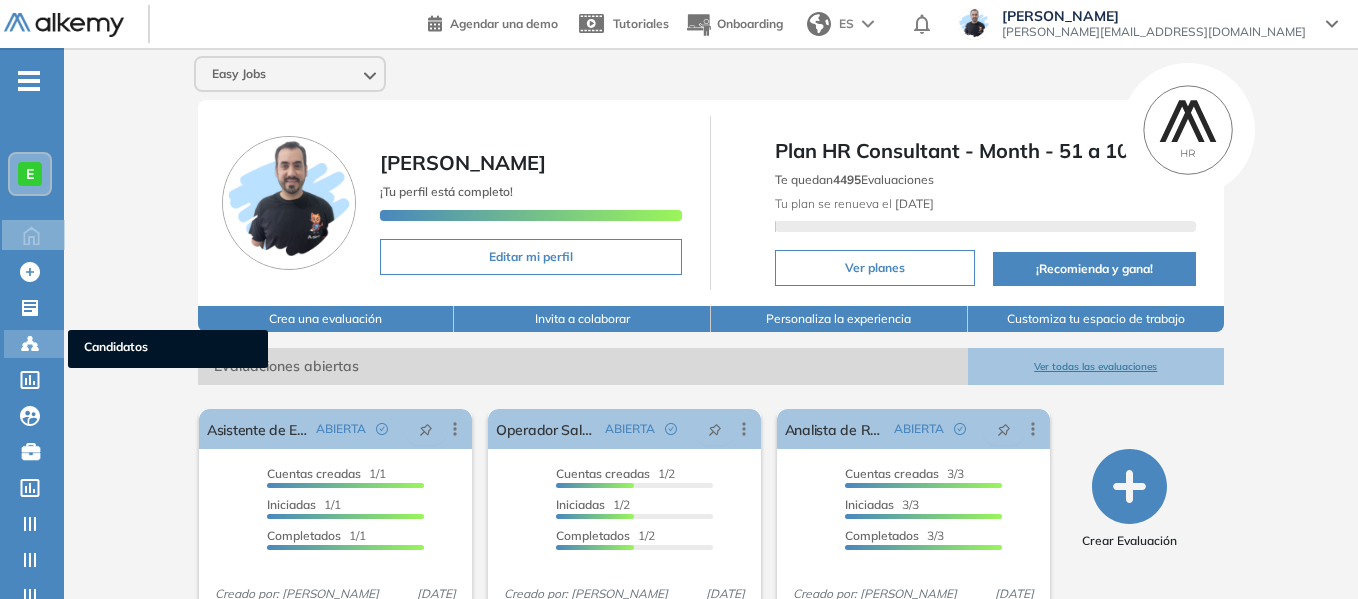 click on "Candidatos" at bounding box center [168, 349] 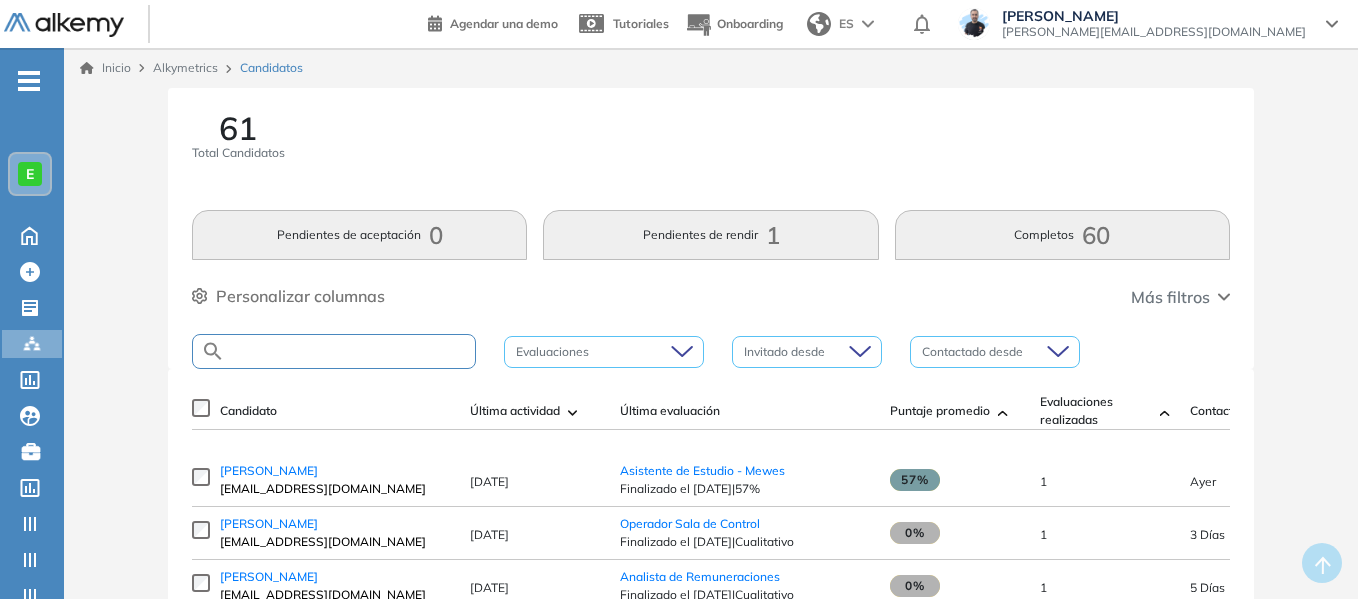 click at bounding box center [350, 351] 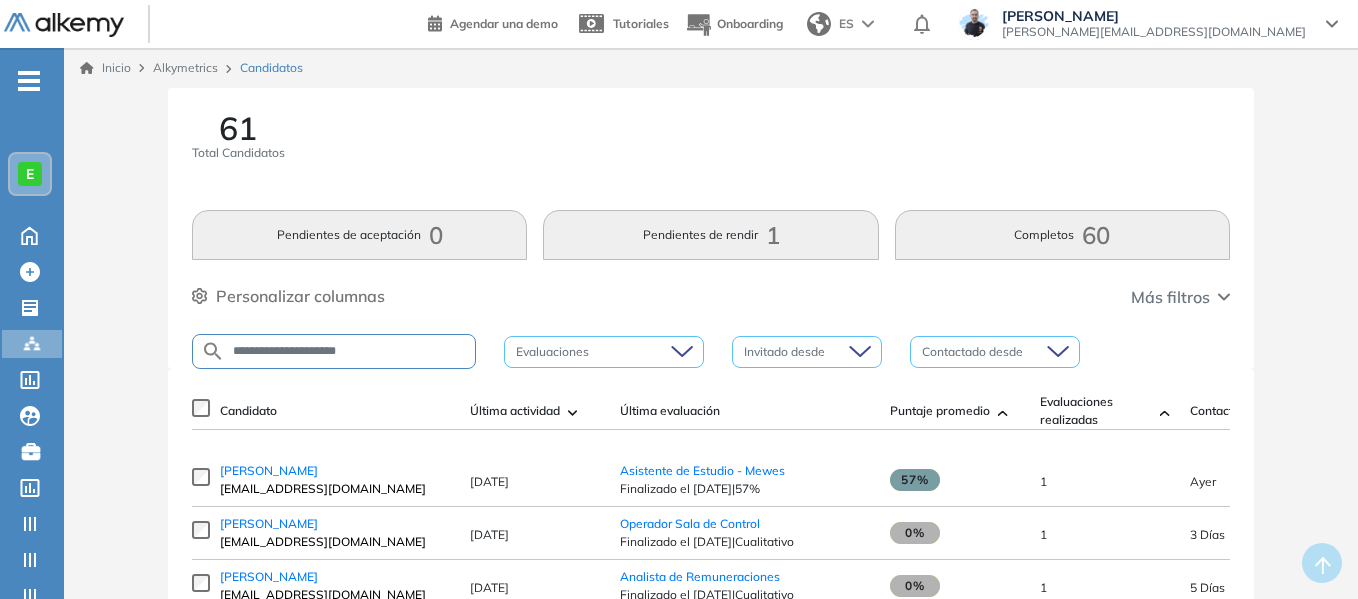 type on "**********" 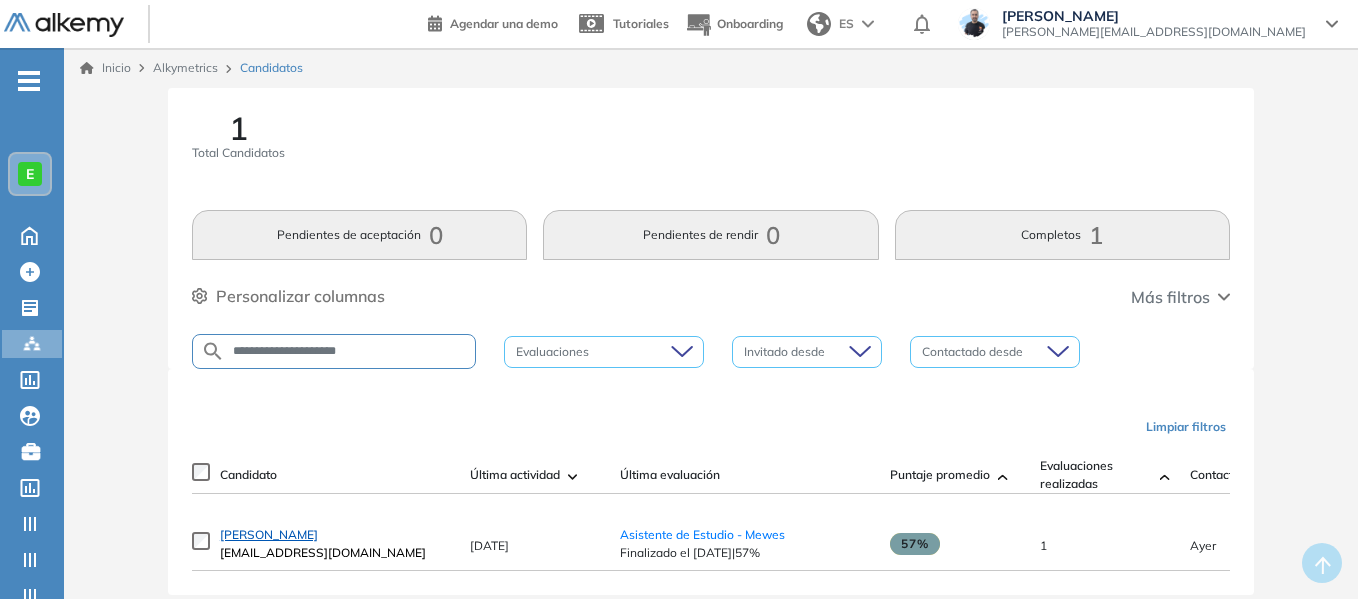 click on "Renata Garcia" at bounding box center [269, 534] 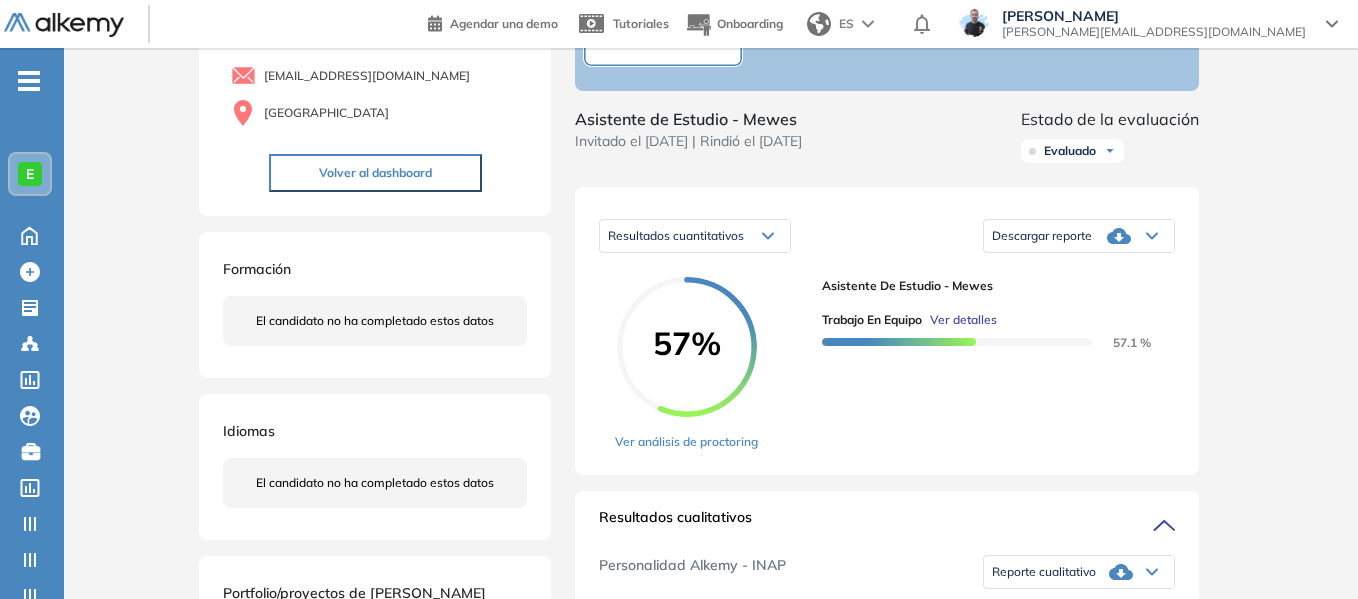 scroll, scrollTop: 200, scrollLeft: 0, axis: vertical 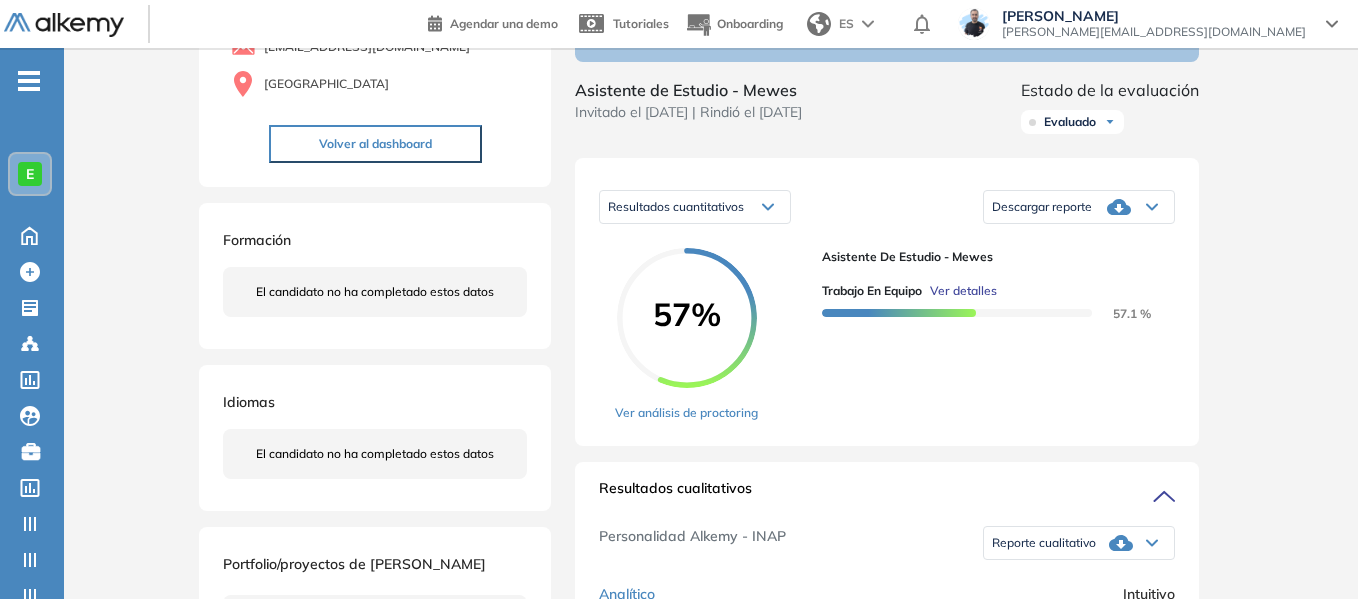 click 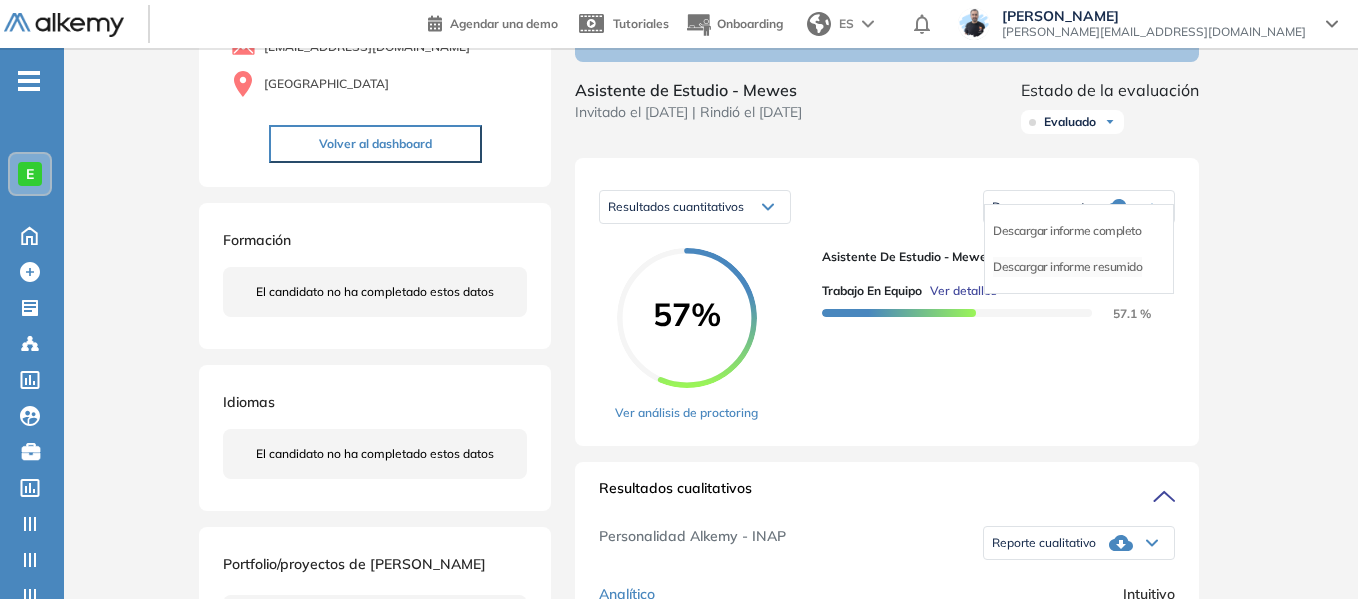 click on "Descargar informe resumido" at bounding box center (1067, 267) 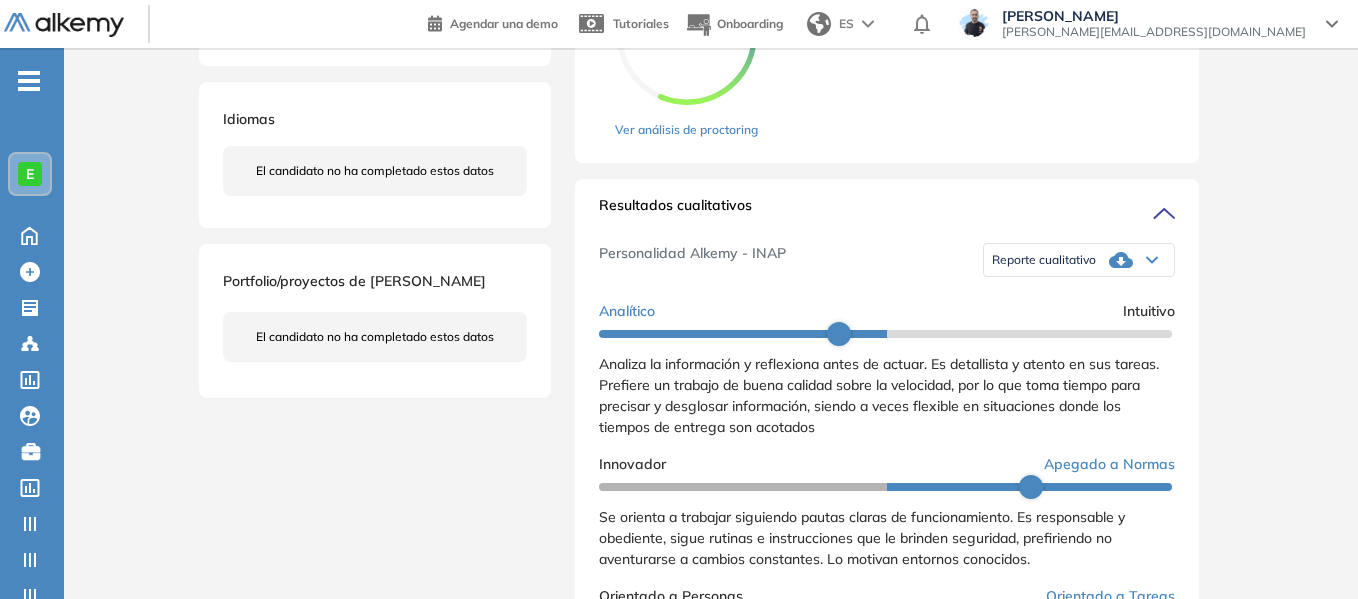 scroll, scrollTop: 500, scrollLeft: 0, axis: vertical 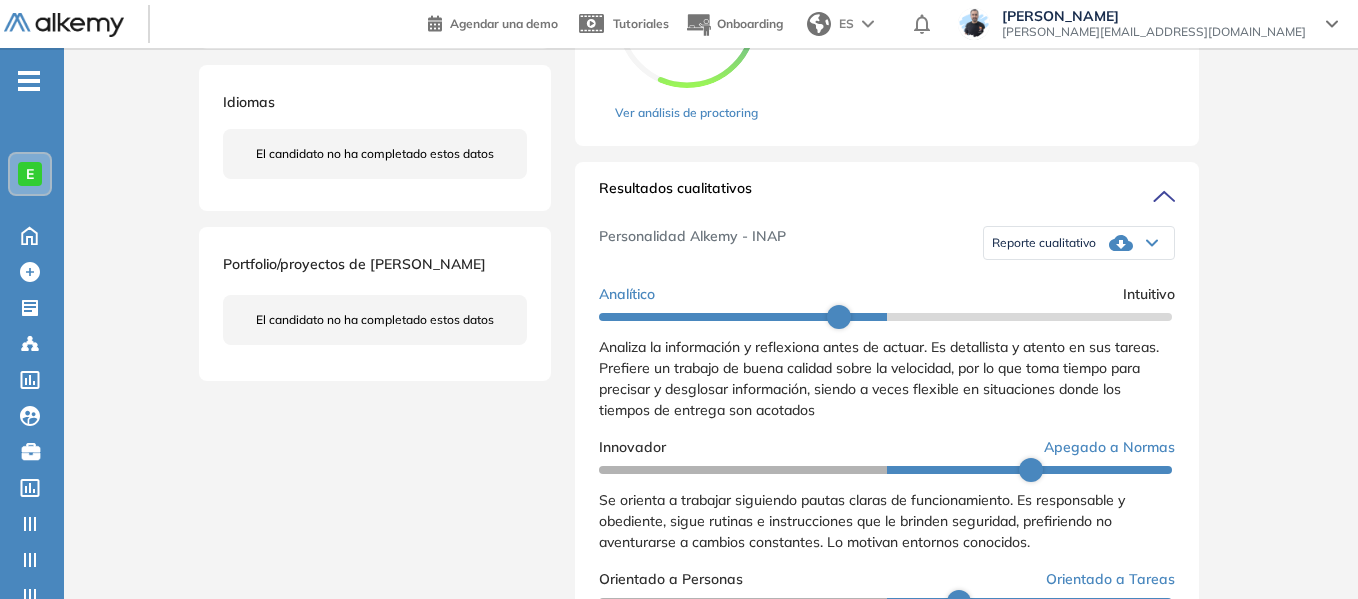 click 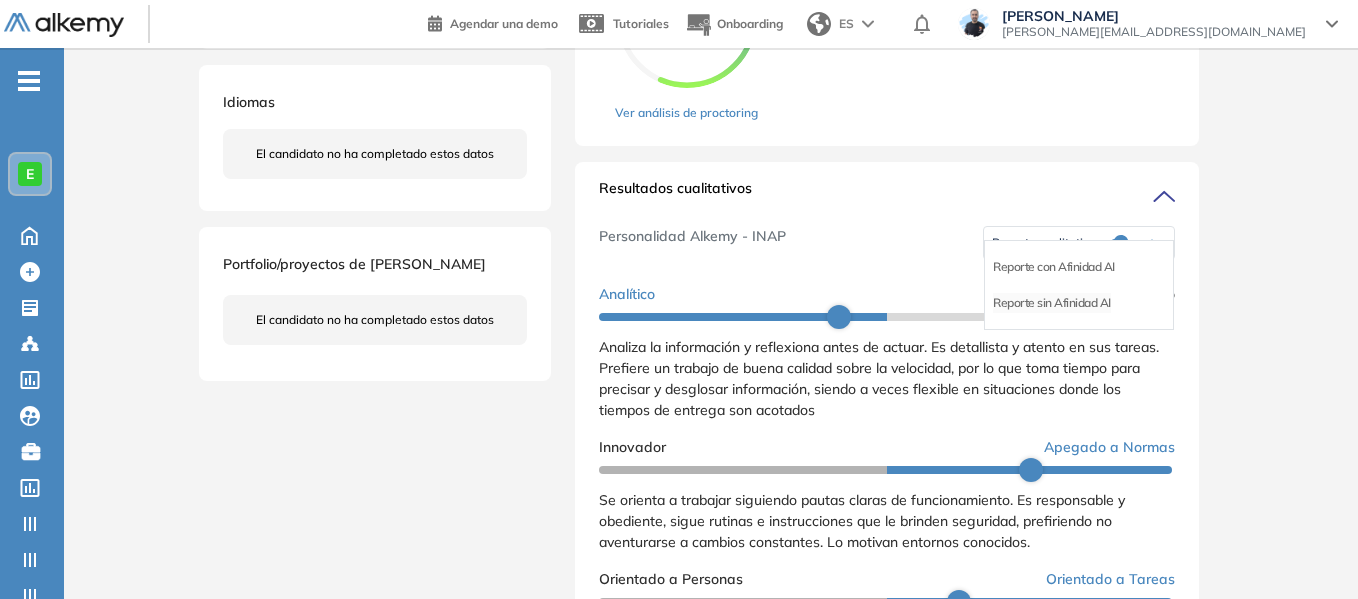 click on "Reporte sin Afinidad AI" at bounding box center (1052, 303) 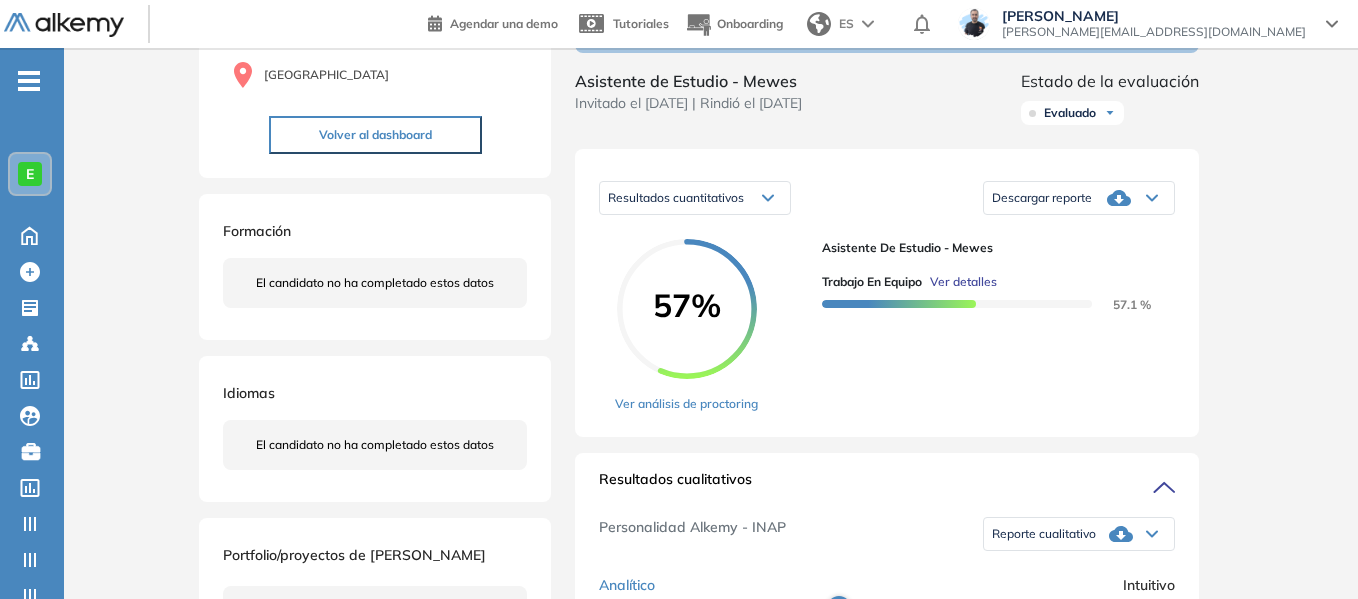 scroll, scrollTop: 200, scrollLeft: 0, axis: vertical 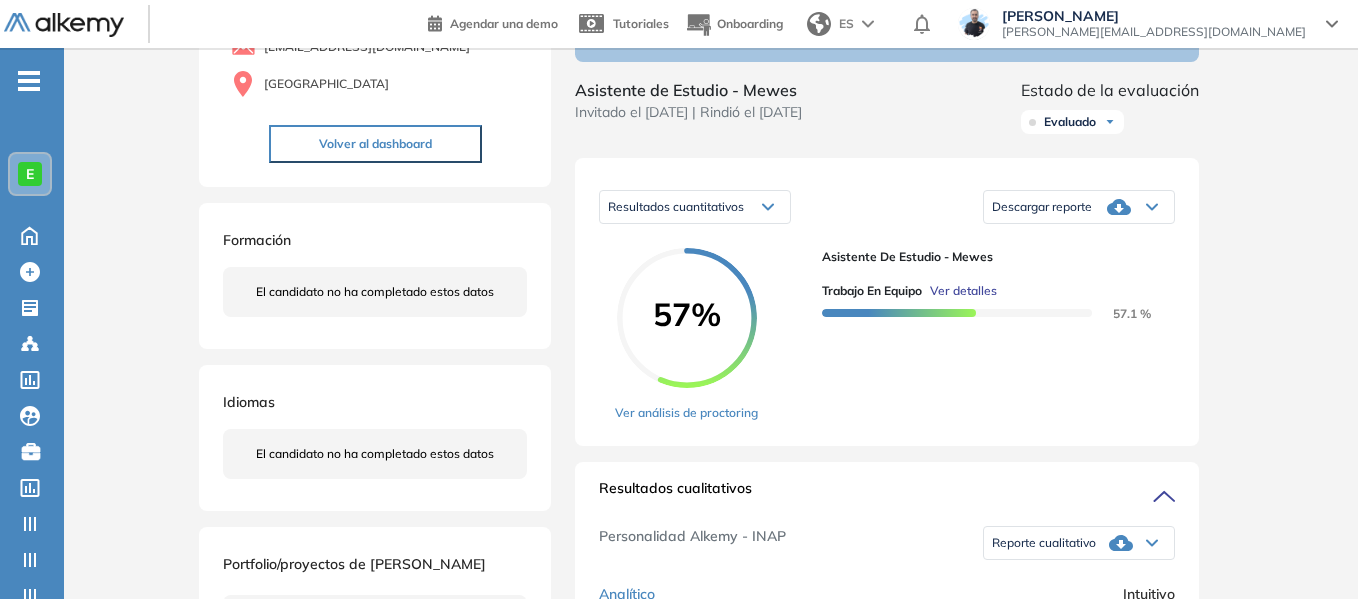 click on "Descargar reporte" at bounding box center (1079, 207) 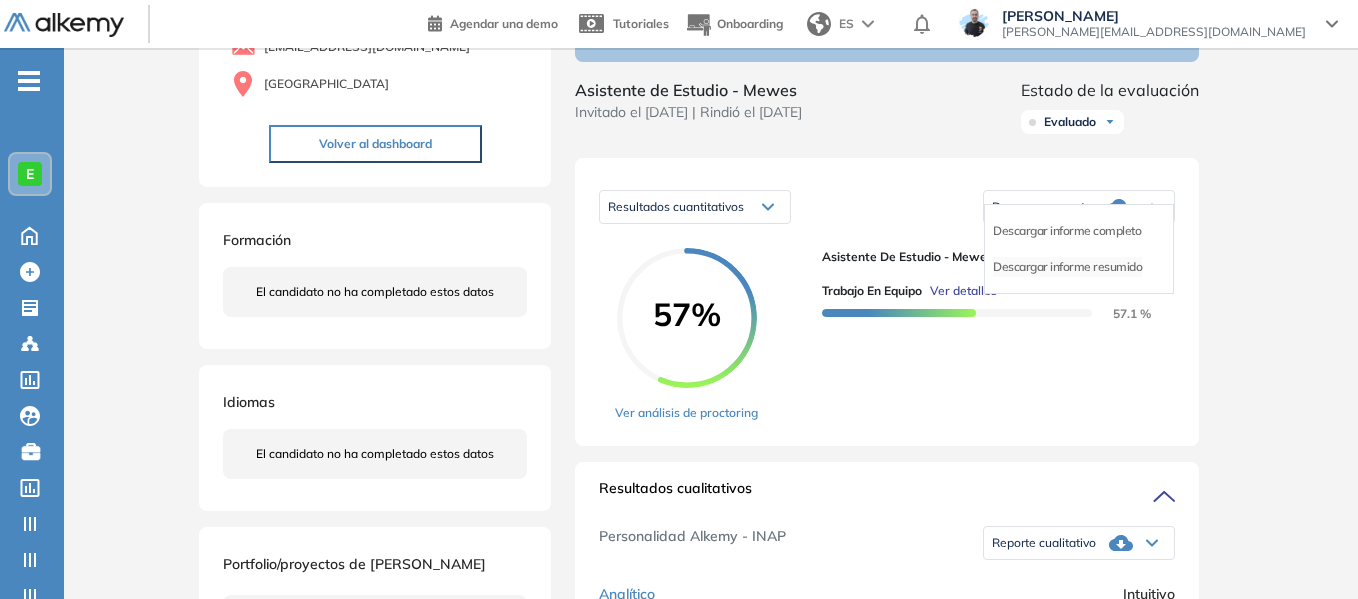click on "Descargar informe resumido" at bounding box center [1067, 267] 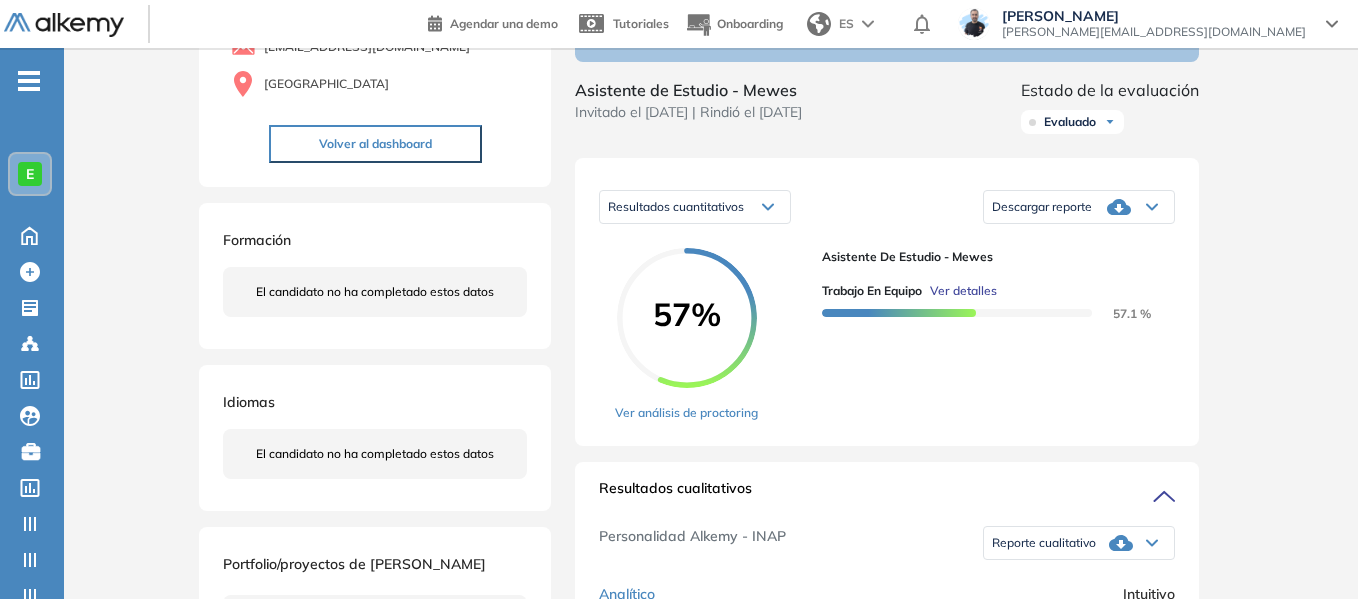 click on "Descargar reporte" at bounding box center (1079, 207) 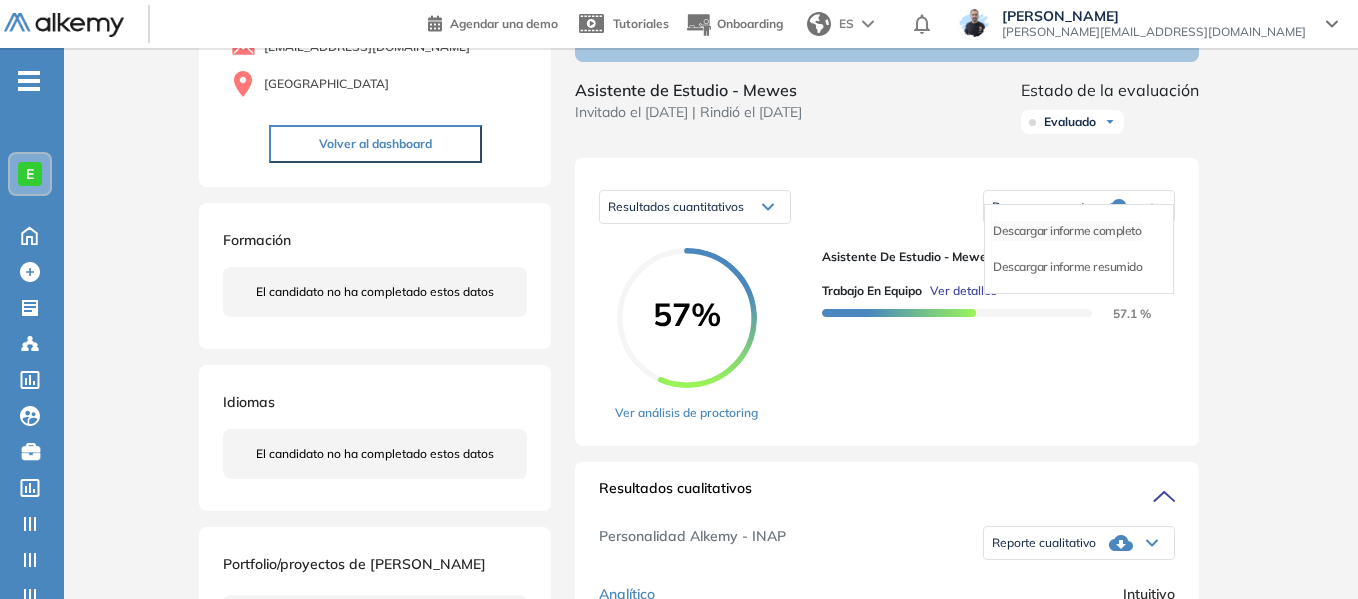 click on "Descargar informe completo" at bounding box center [1067, 231] 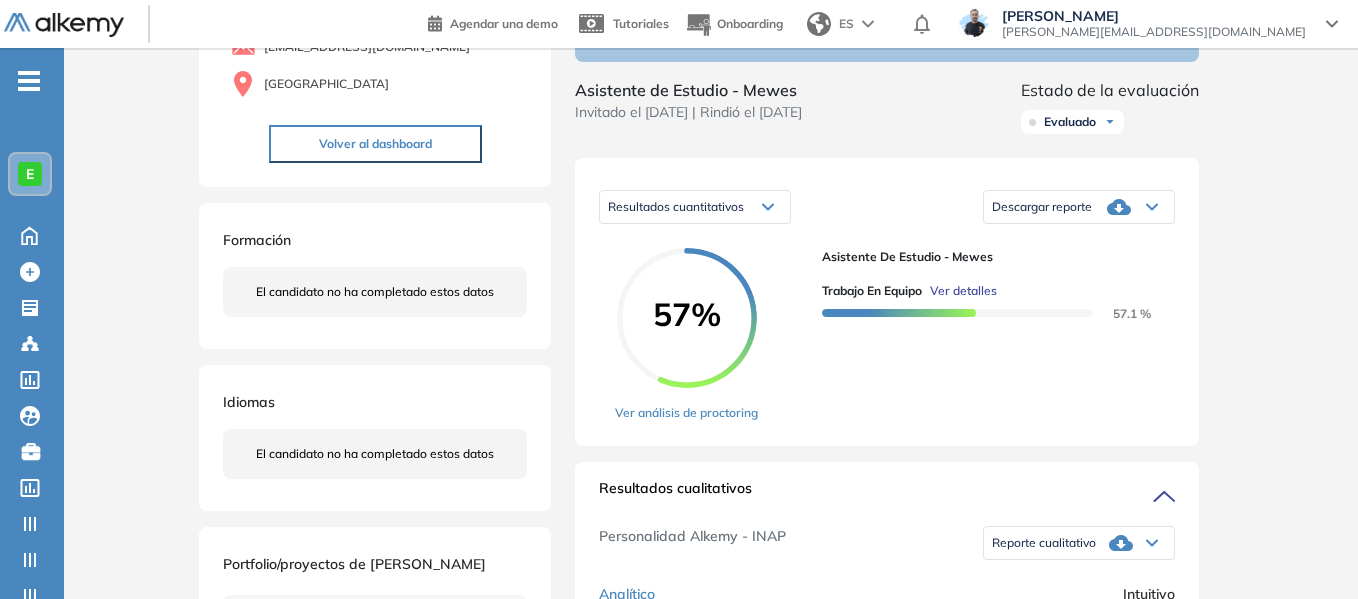 scroll, scrollTop: 0, scrollLeft: 0, axis: both 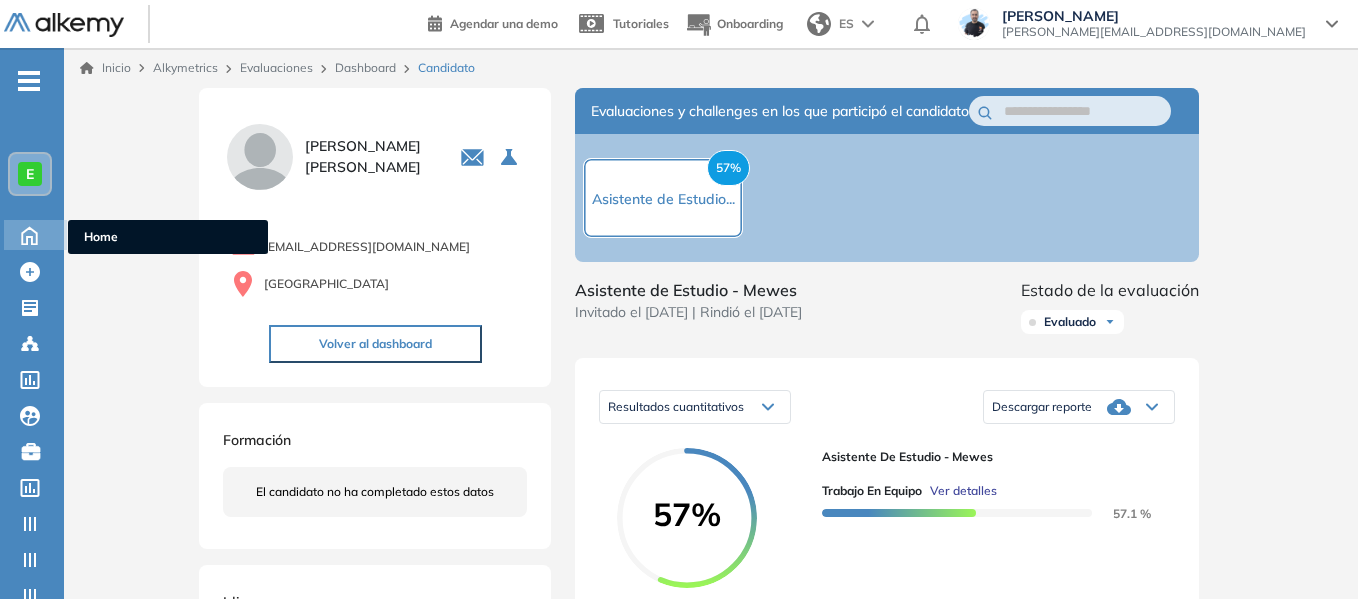 click on "Home" at bounding box center (168, 237) 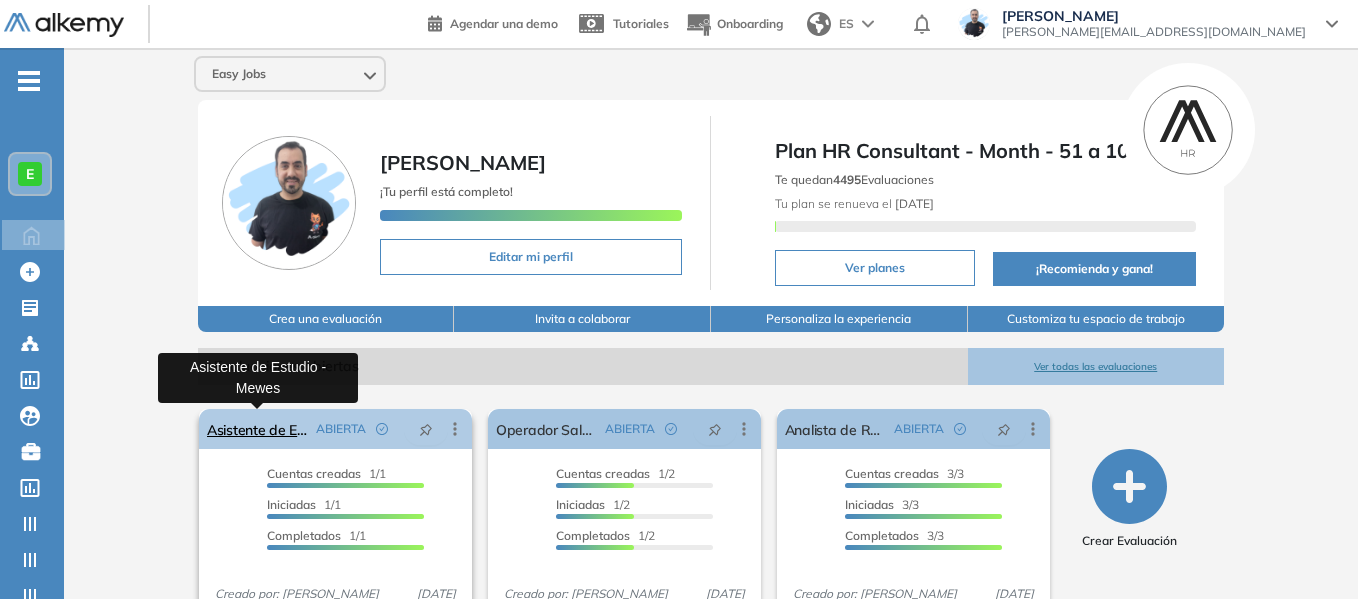 click on "Asistente de Estudio - Mewes" at bounding box center (257, 429) 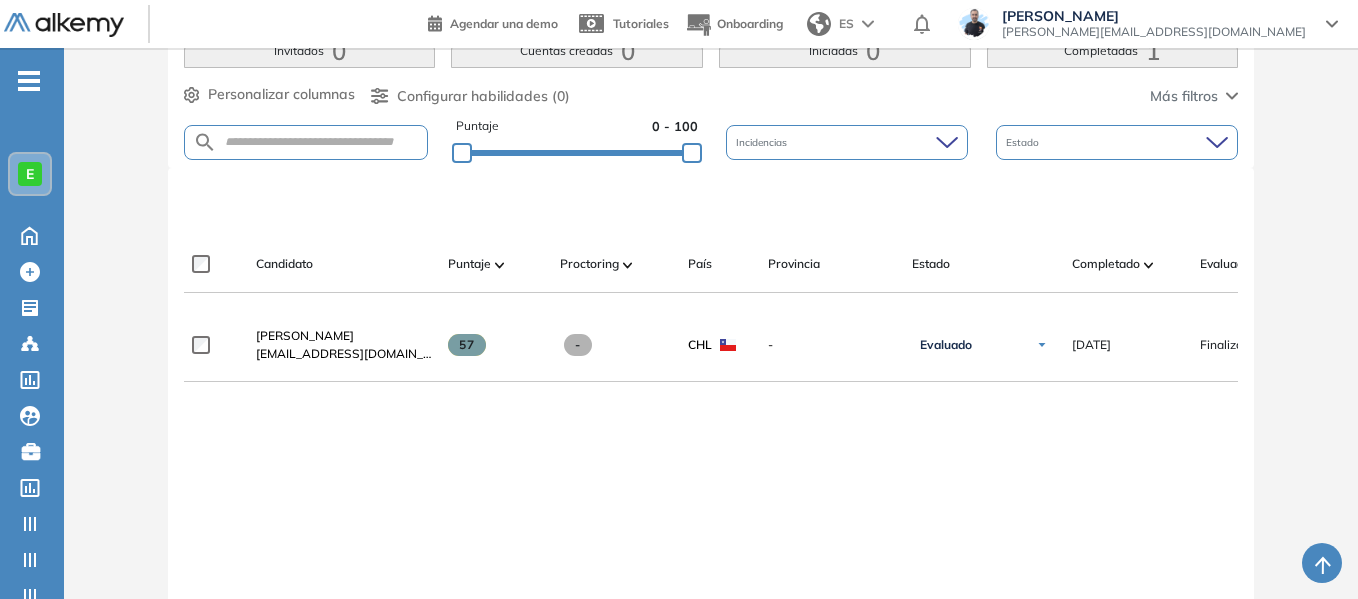 scroll, scrollTop: 362, scrollLeft: 0, axis: vertical 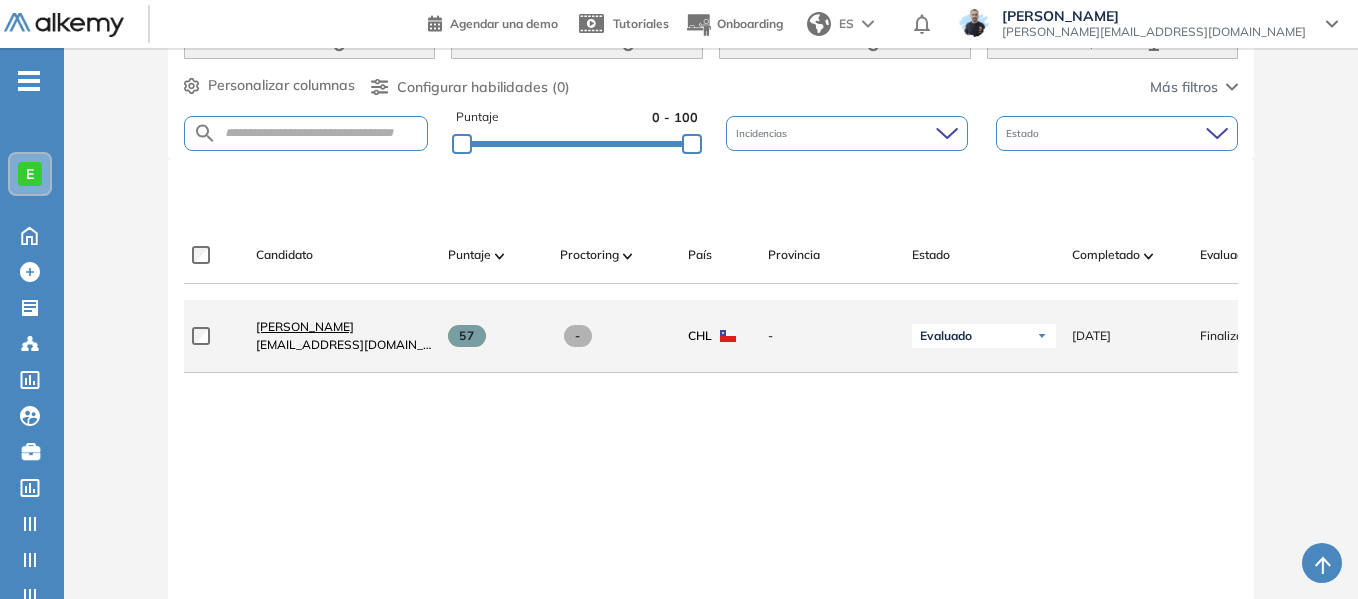 click on "Renata Garcia" at bounding box center [305, 326] 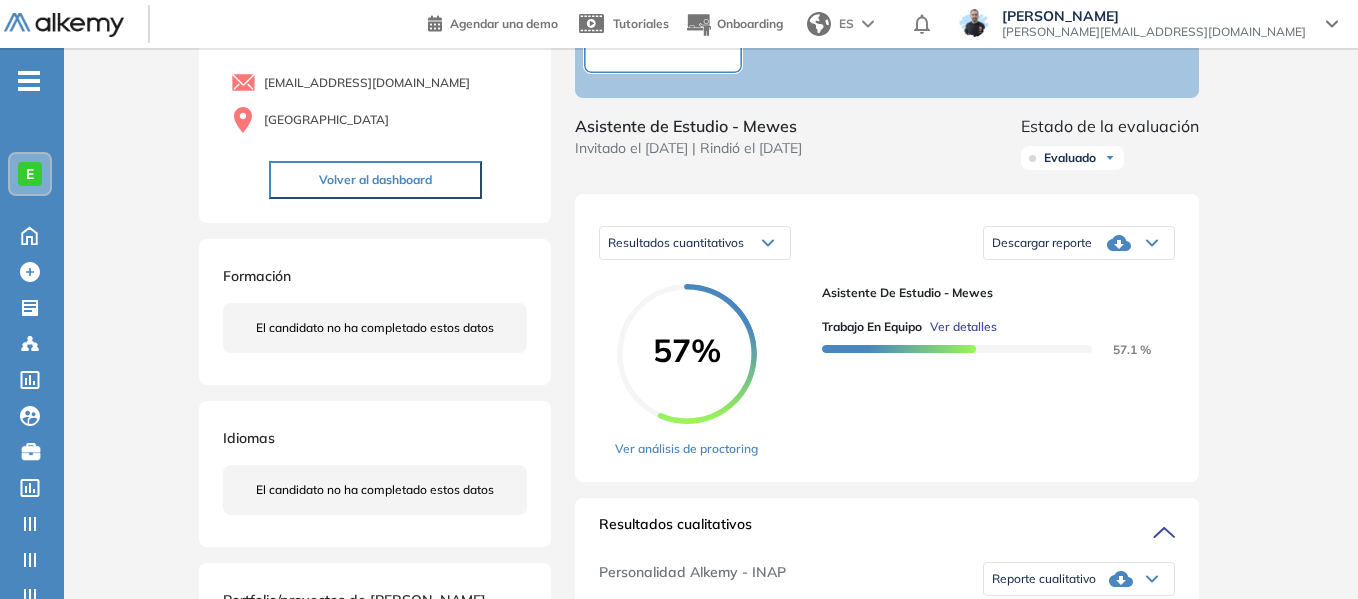 scroll, scrollTop: 200, scrollLeft: 0, axis: vertical 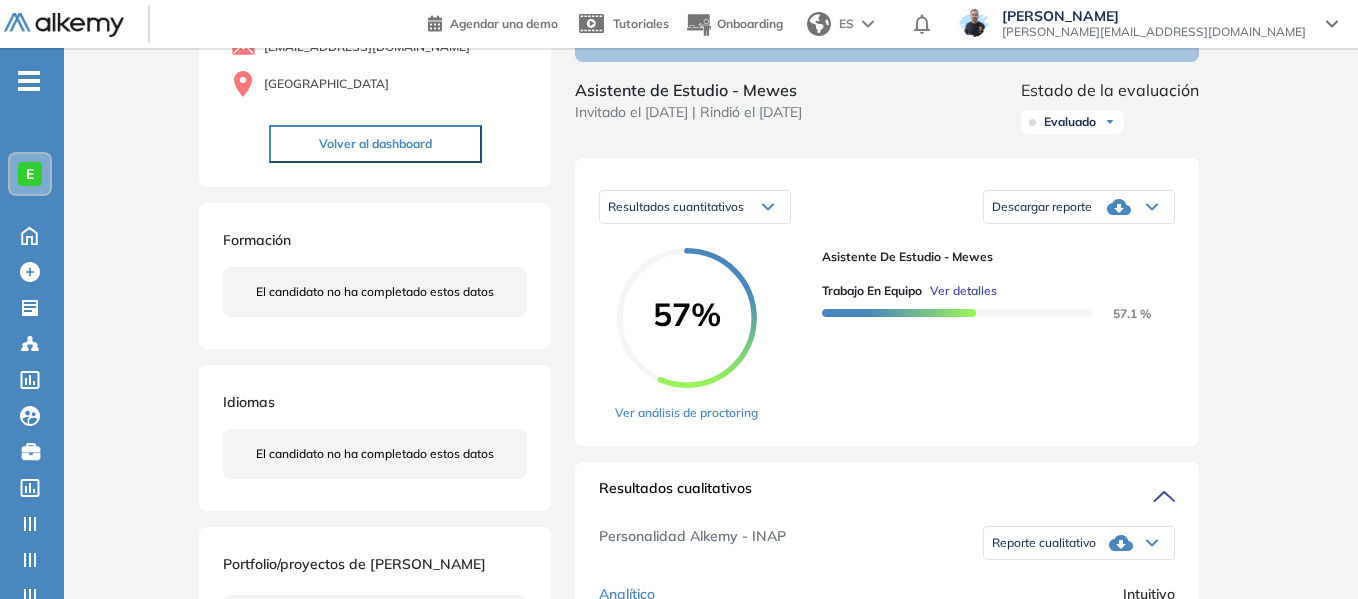 click on "Descargar reporte" at bounding box center (1079, 207) 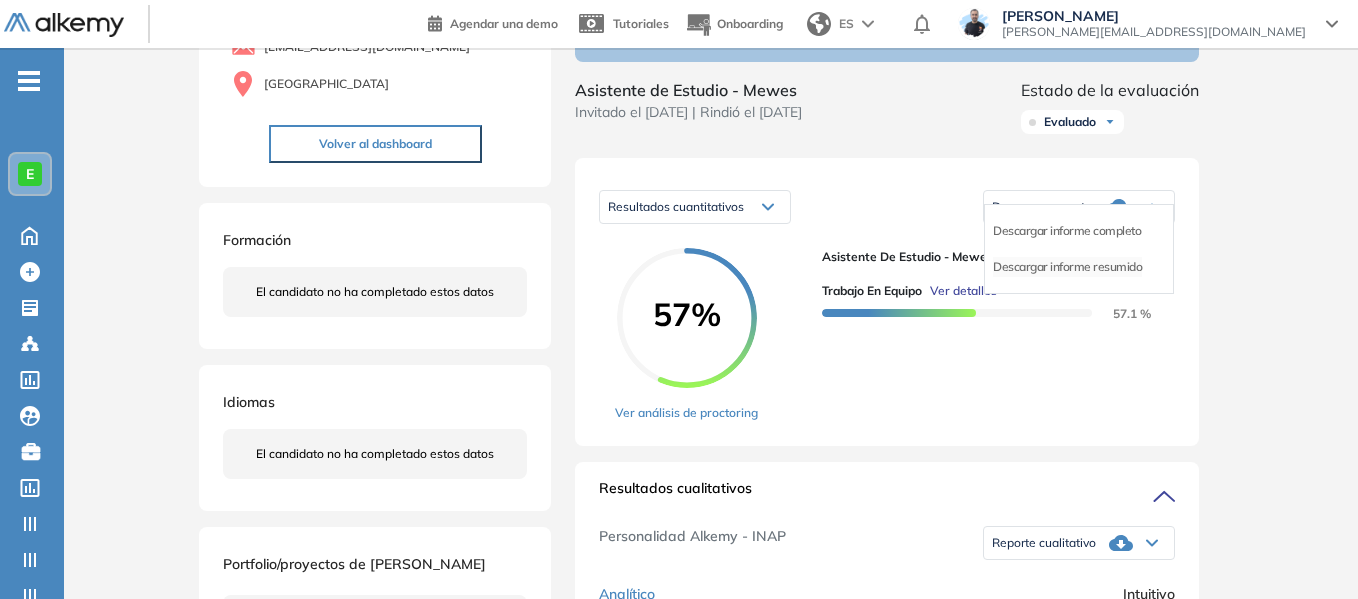 click on "Descargar informe resumido" at bounding box center [1067, 267] 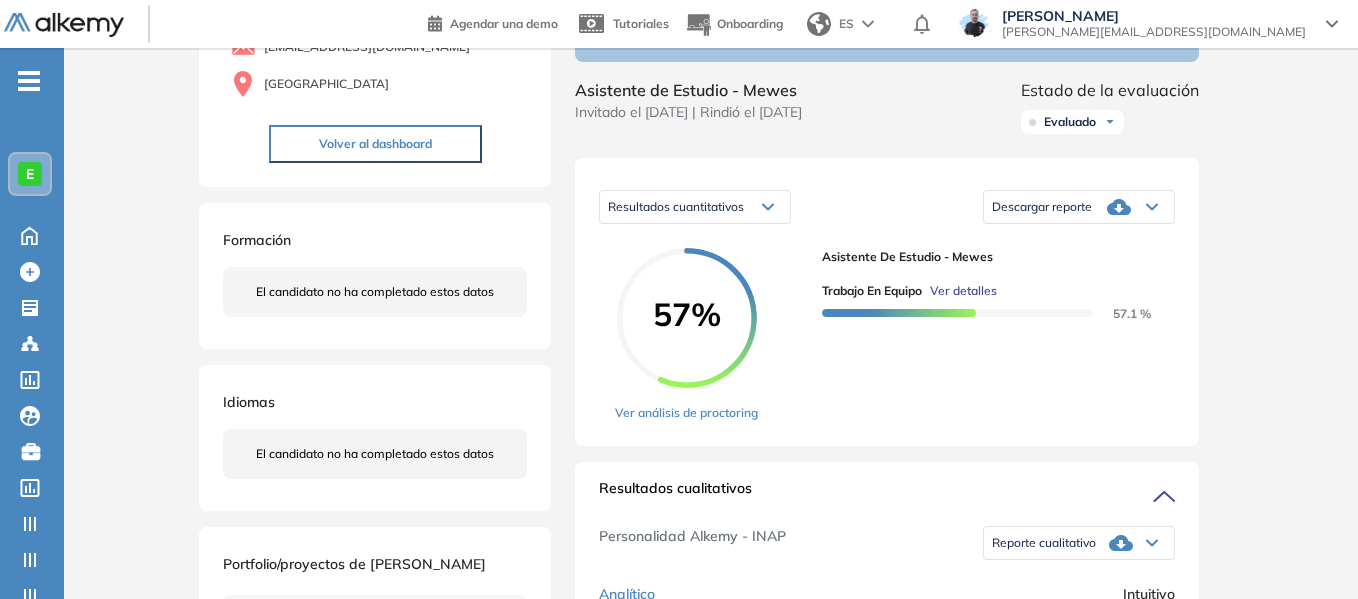click 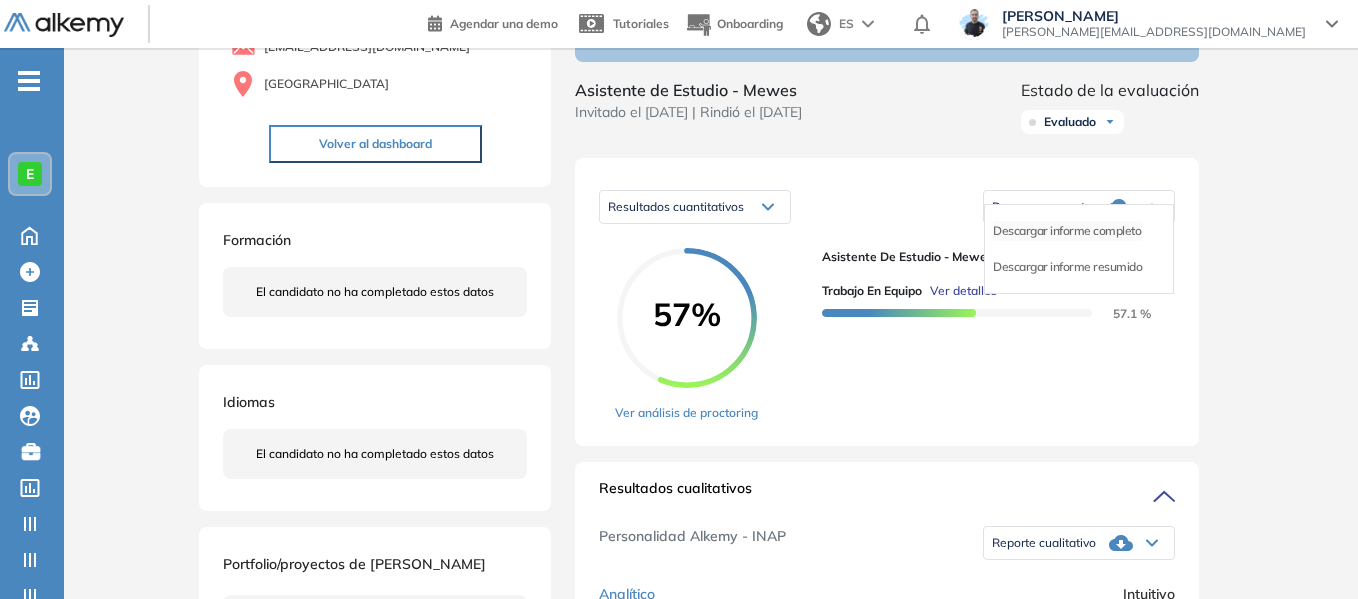 click on "Descargar informe completo" at bounding box center (1067, 231) 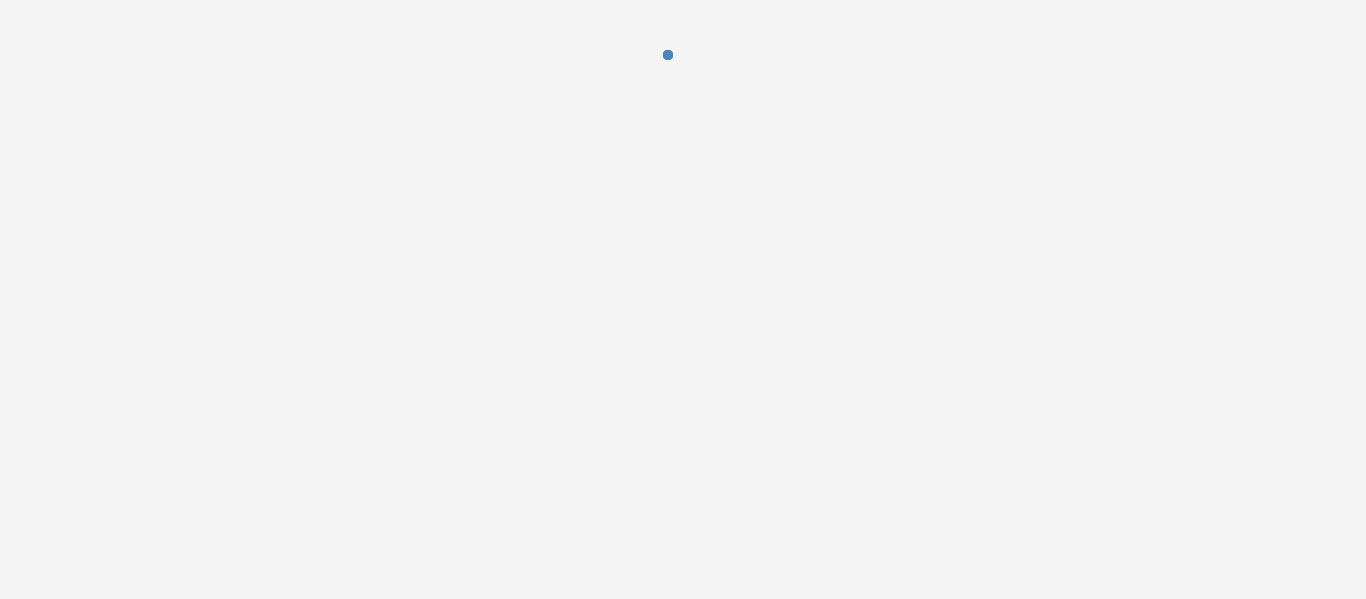 scroll, scrollTop: 0, scrollLeft: 0, axis: both 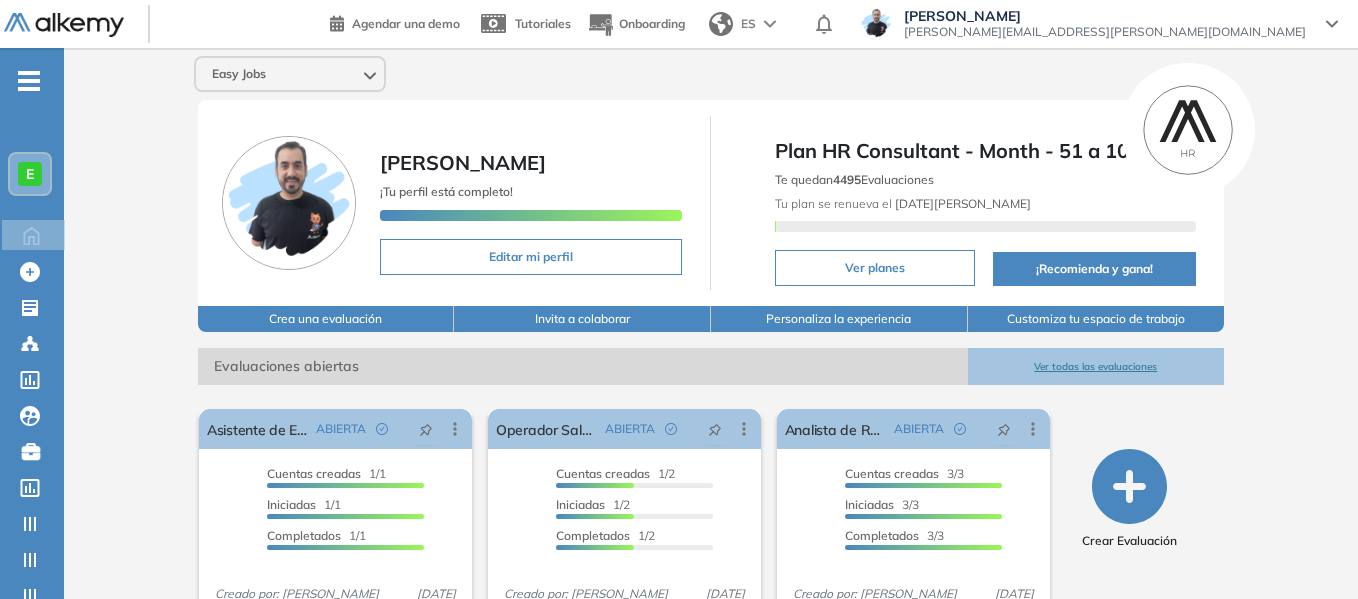 click on "E" at bounding box center [30, 174] 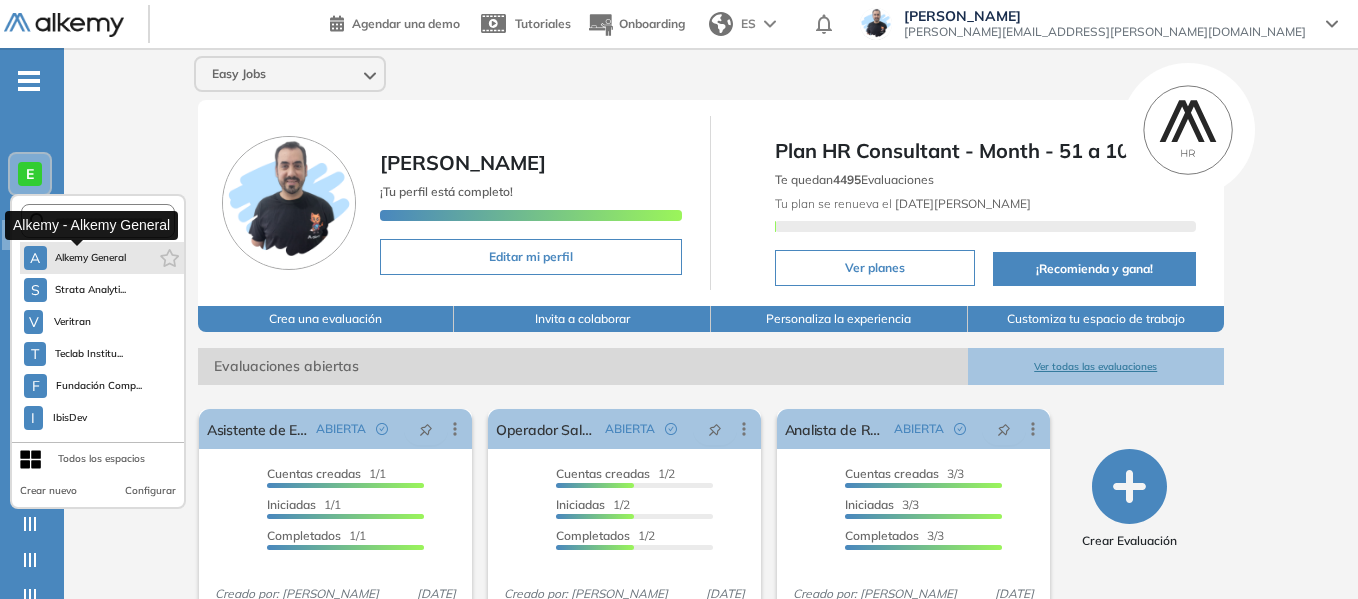 click on "Alkemy General" at bounding box center (91, 258) 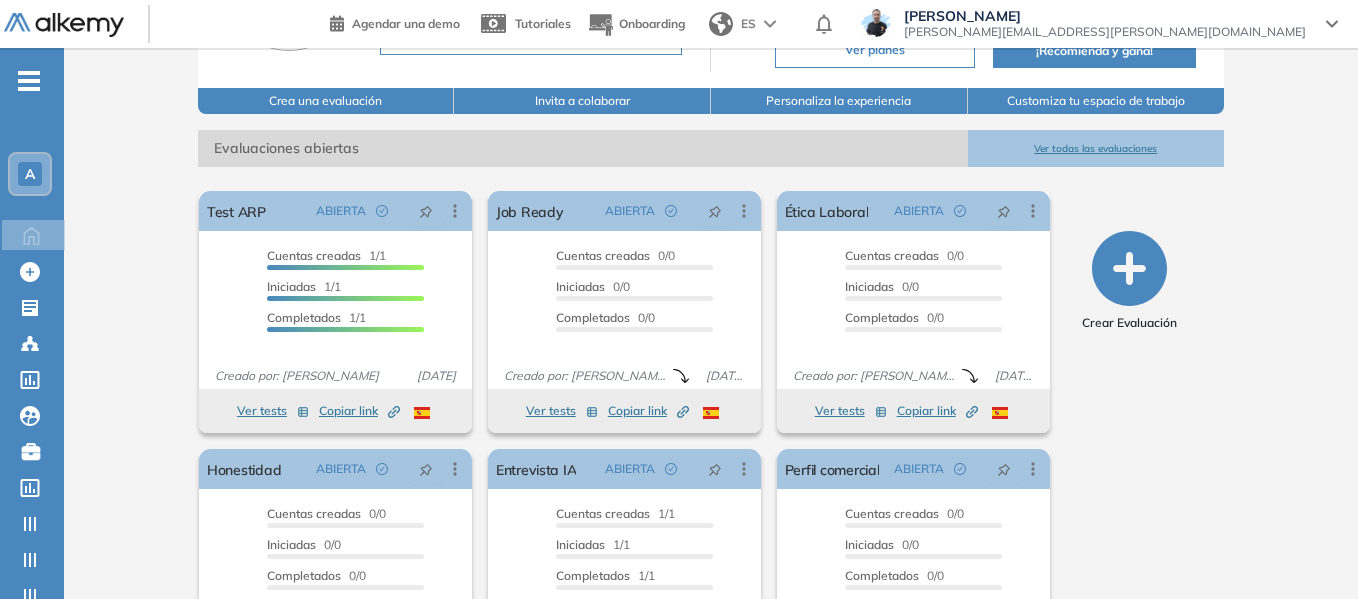 scroll, scrollTop: 300, scrollLeft: 0, axis: vertical 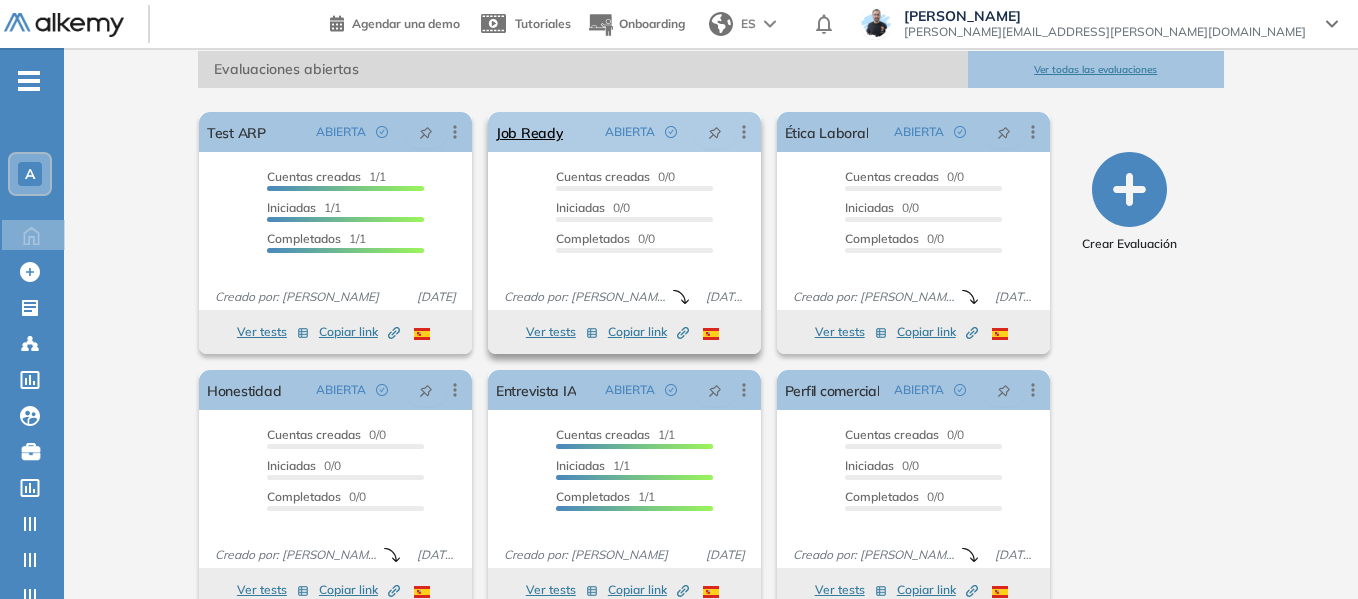 click 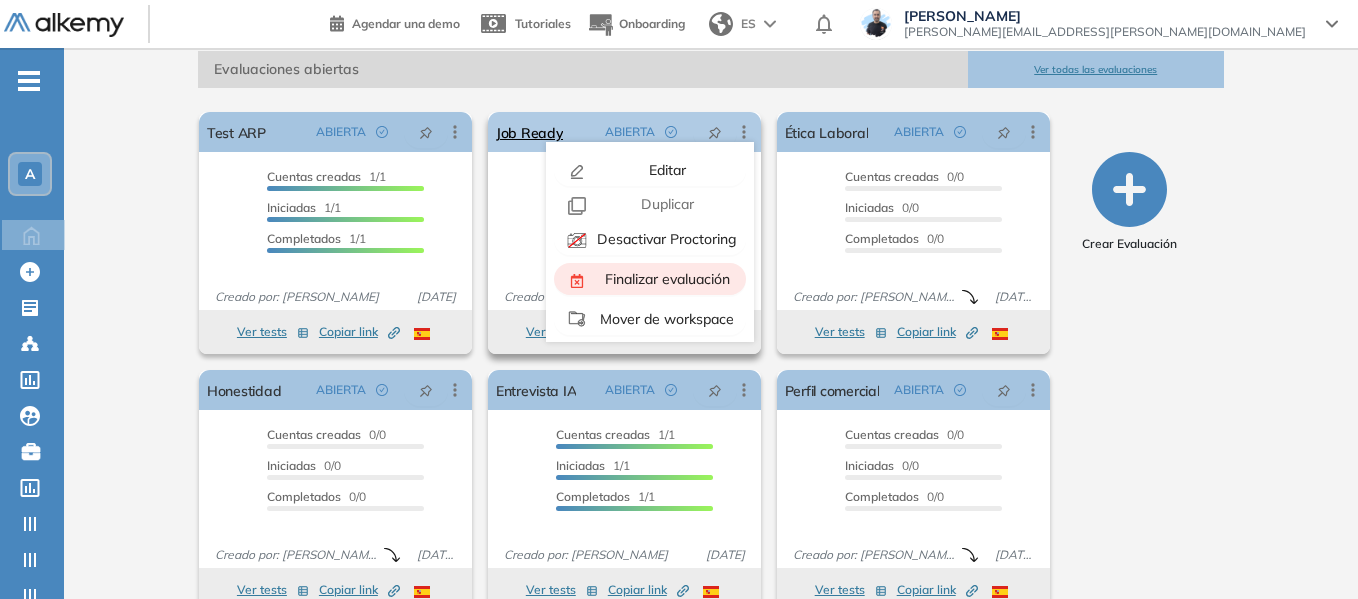 click on "Finalizar evaluación" at bounding box center [665, 279] 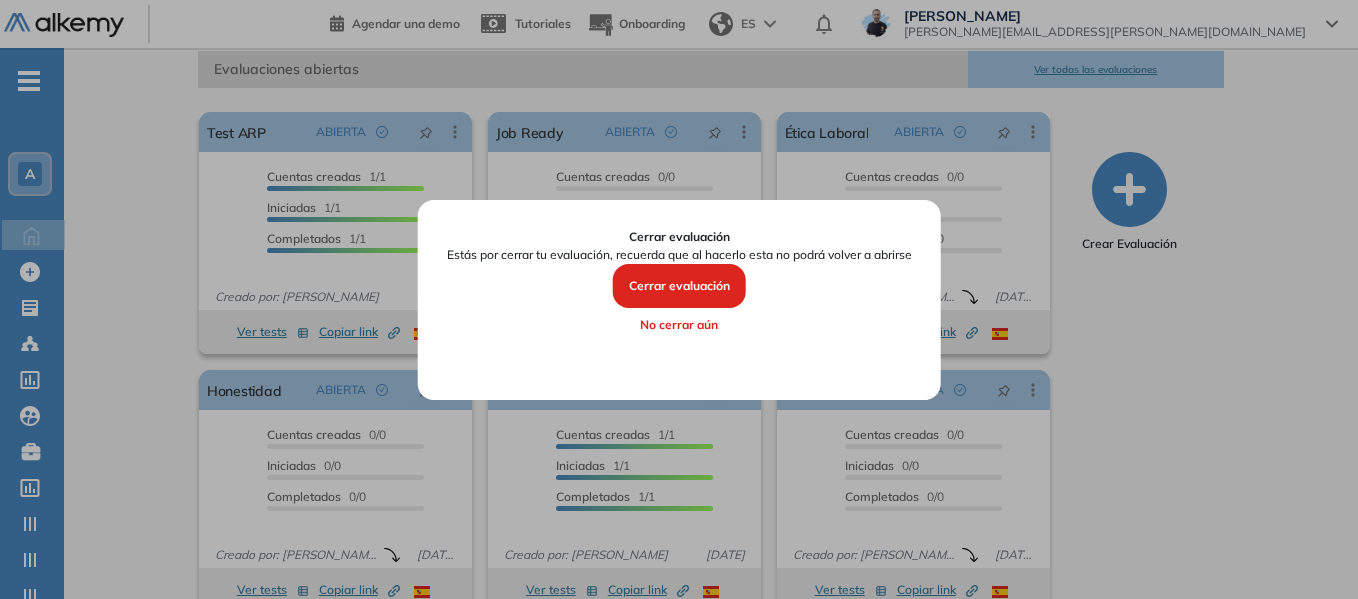 click on "Cerrar evaluación" at bounding box center [679, 286] 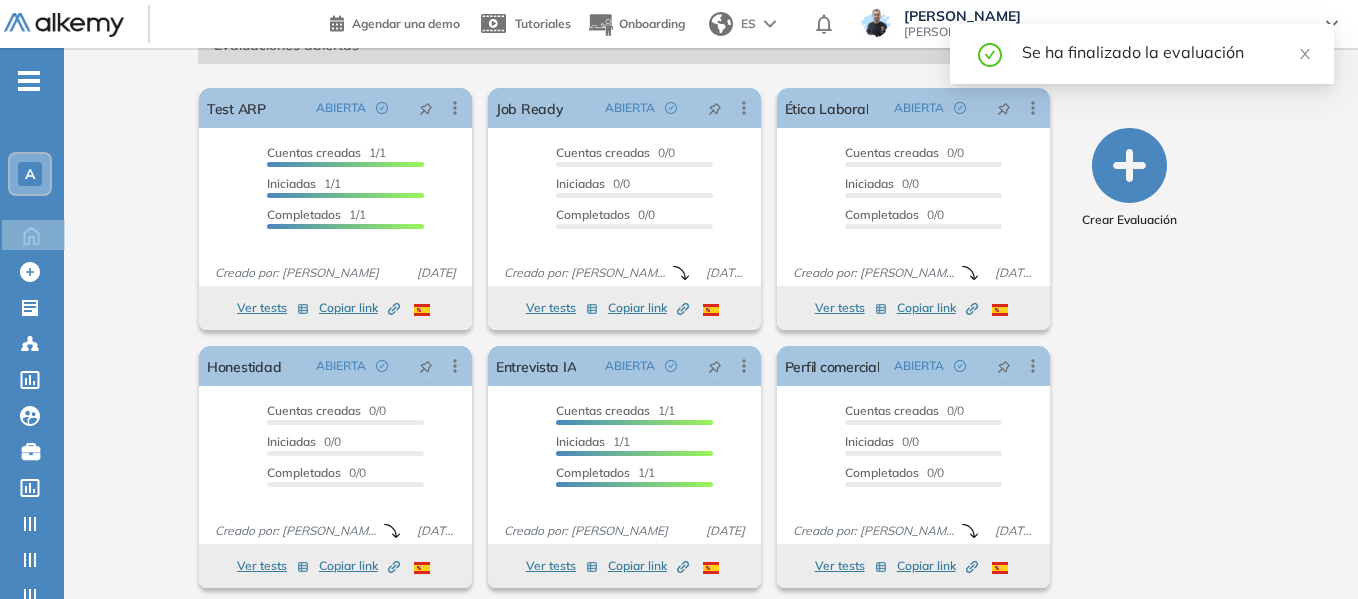 scroll, scrollTop: 337, scrollLeft: 0, axis: vertical 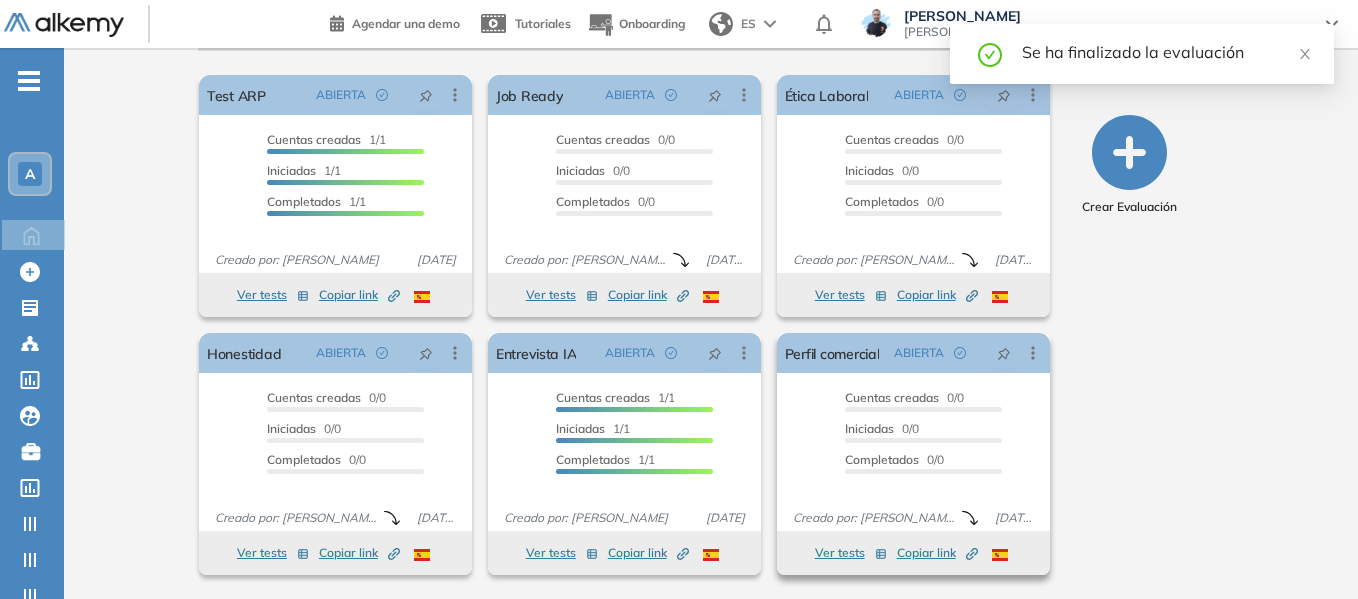 click on "Ver tests" at bounding box center (851, 553) 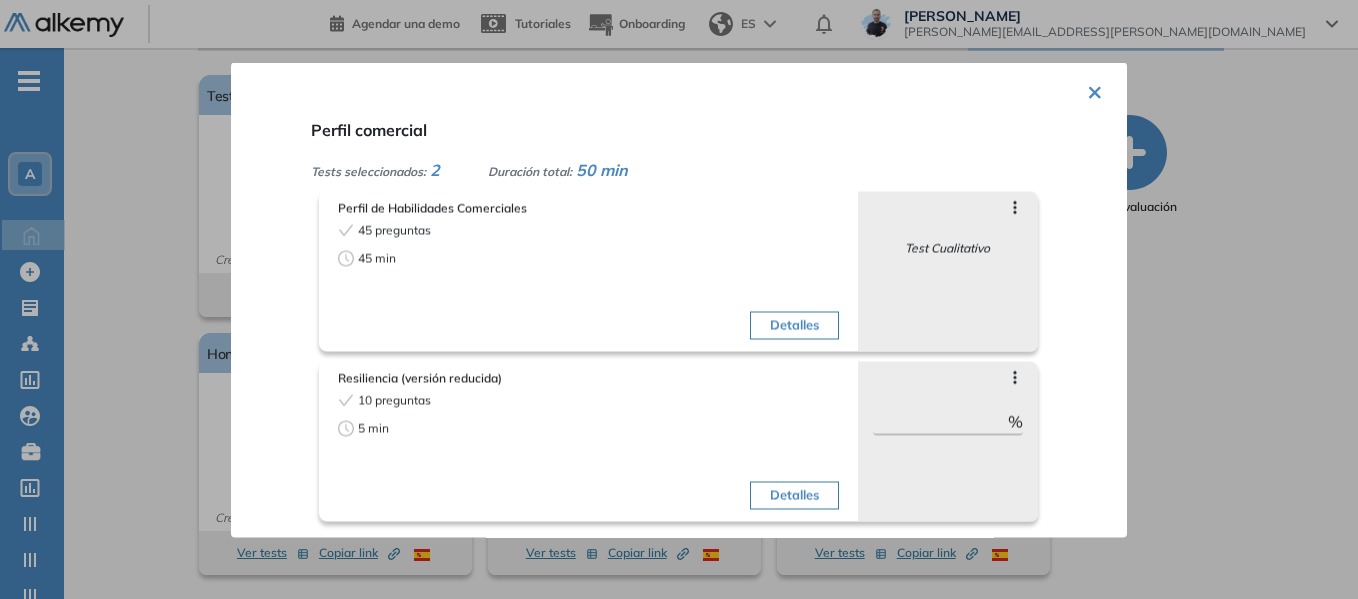 click on "× Perfil comercial Tests seleccionados:  2 Duración total:  50 min   Perfil de Habilidades Comerciales 45 preguntas 45 min Detalles Saltar preguntas Test Cualitativo Objetivos de la evaluación Disposición Gene... Receptividad Agresividad Roles target Todos los roles   Resiliencia (versión reducida) 10 preguntas 5 min Detalles Saltar preguntas *** % Objetivos de la evaluación Resiliencia Roles target Todos los roles" at bounding box center (679, 299) 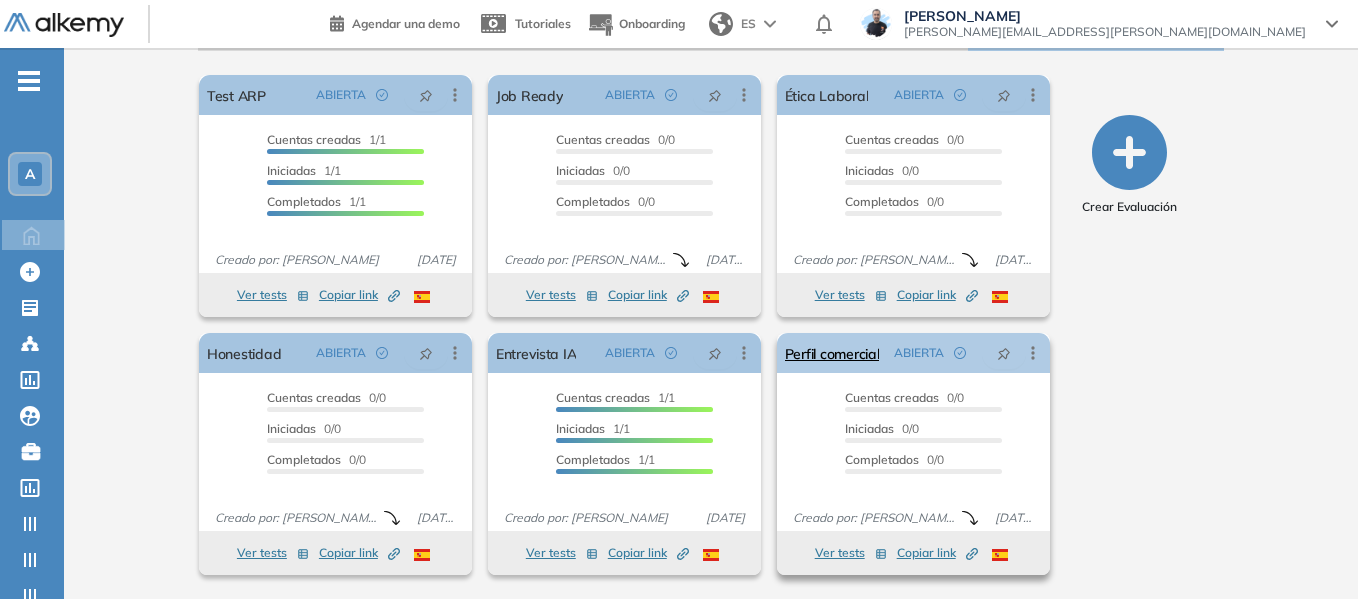 click 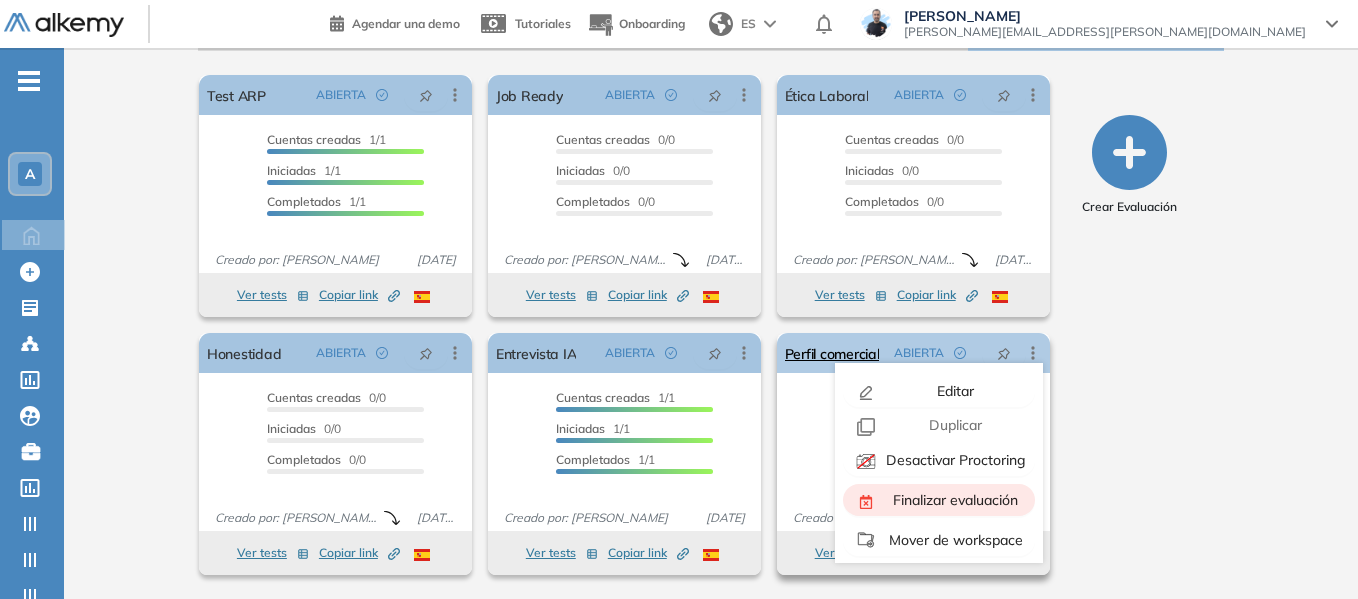 click on "Finalizar evaluación" at bounding box center [953, 500] 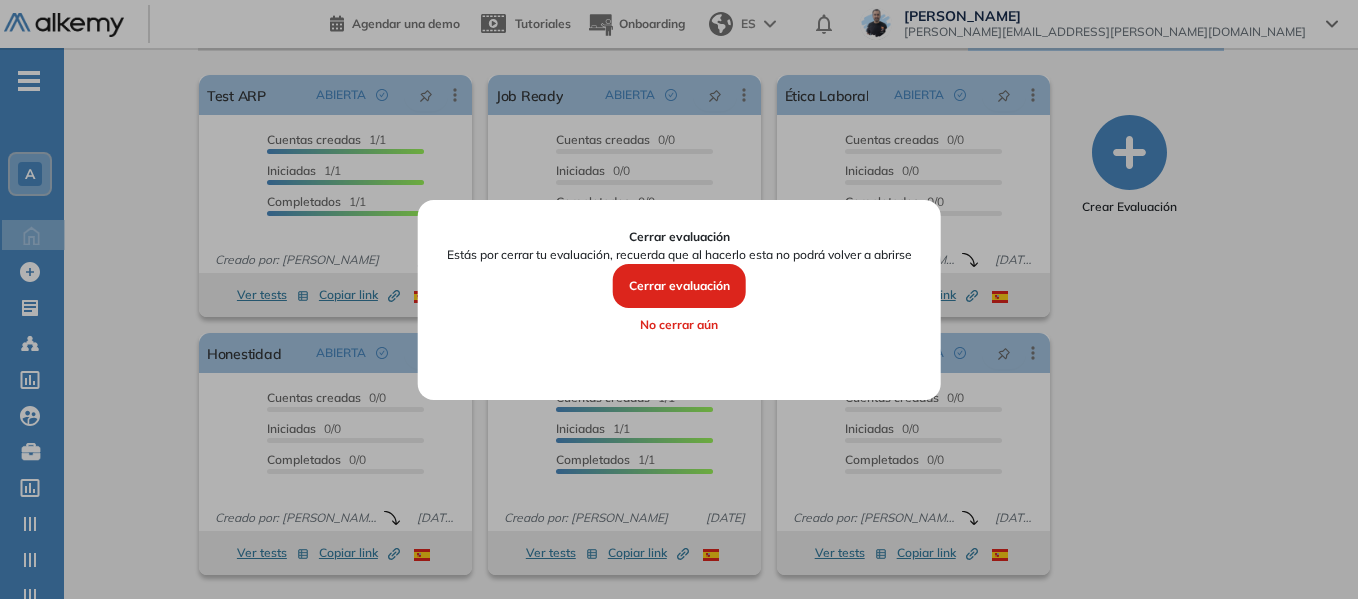 click on "Cerrar evaluación" at bounding box center (679, 286) 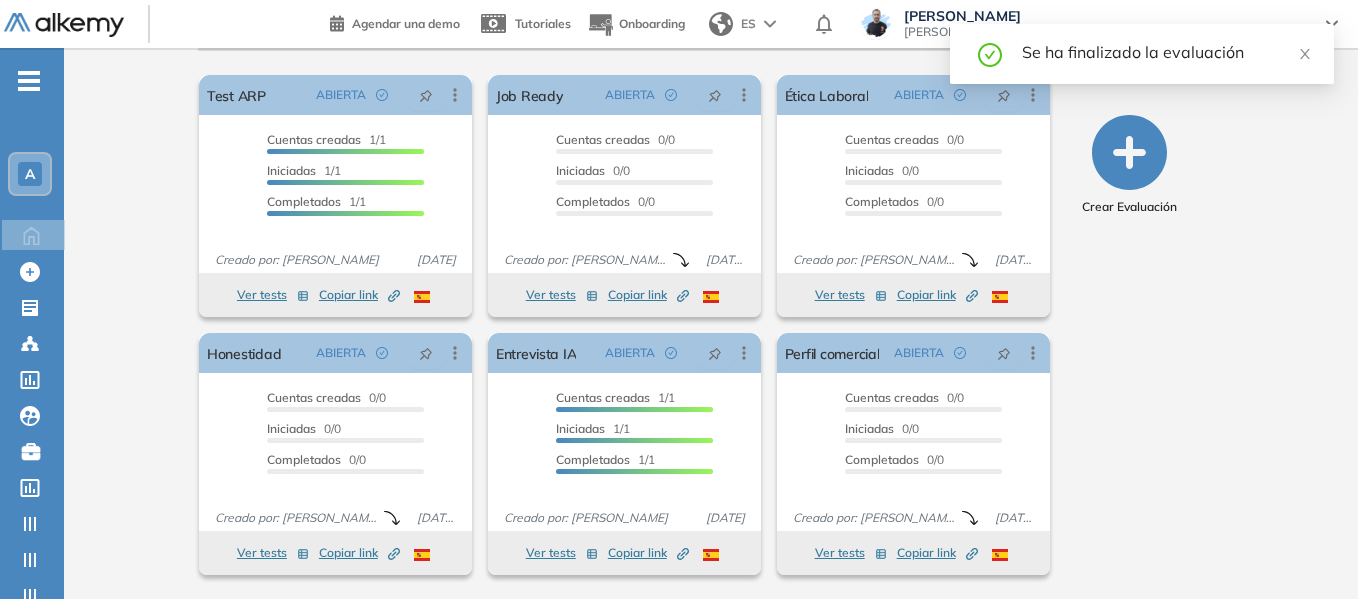 click on "A" at bounding box center [30, 174] 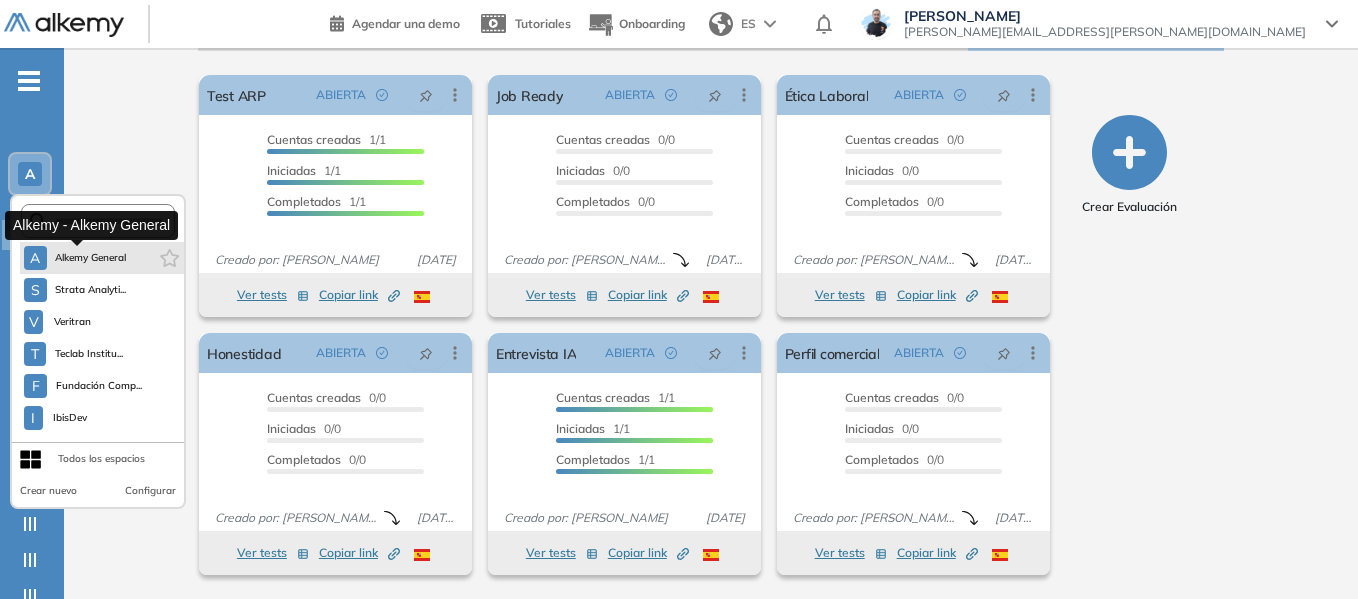 click on "Alkemy General" at bounding box center (91, 258) 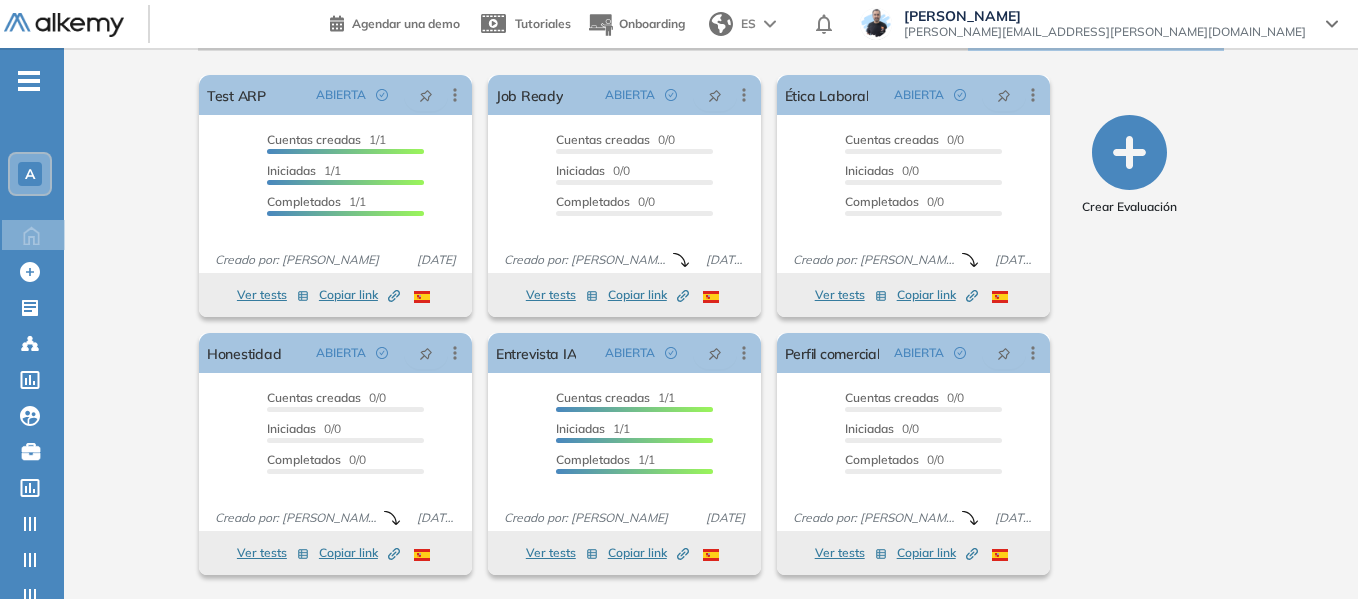 click on "-" at bounding box center (29, 79) 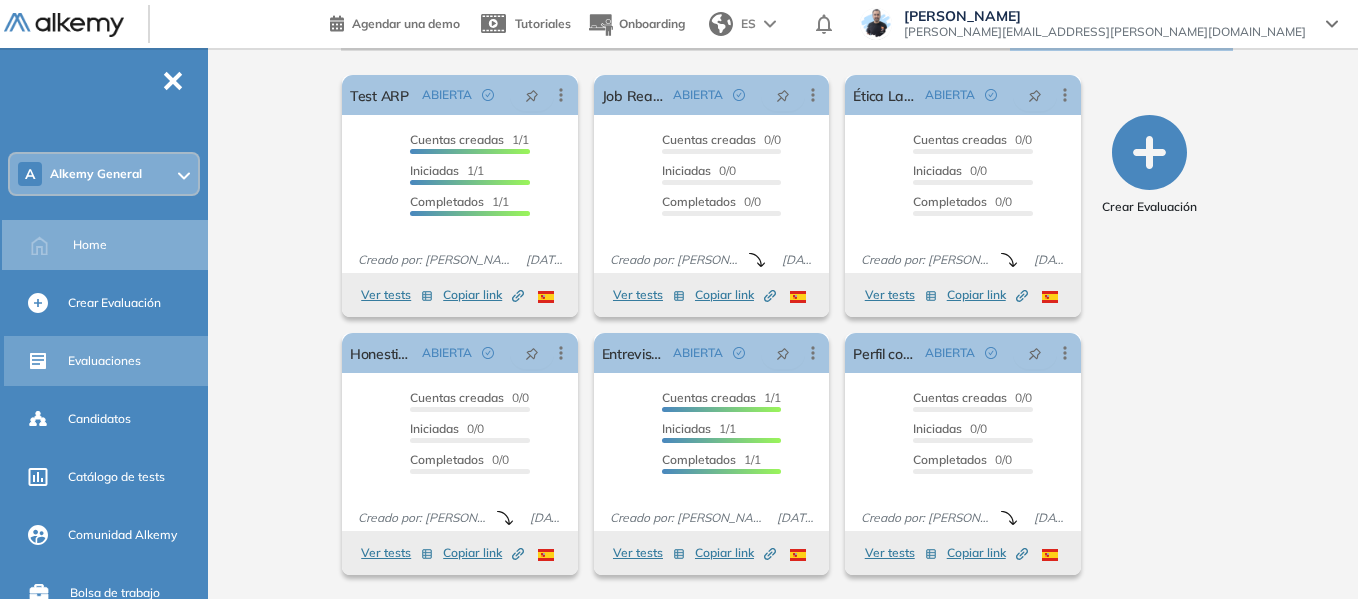 click on "Evaluaciones" at bounding box center (104, 361) 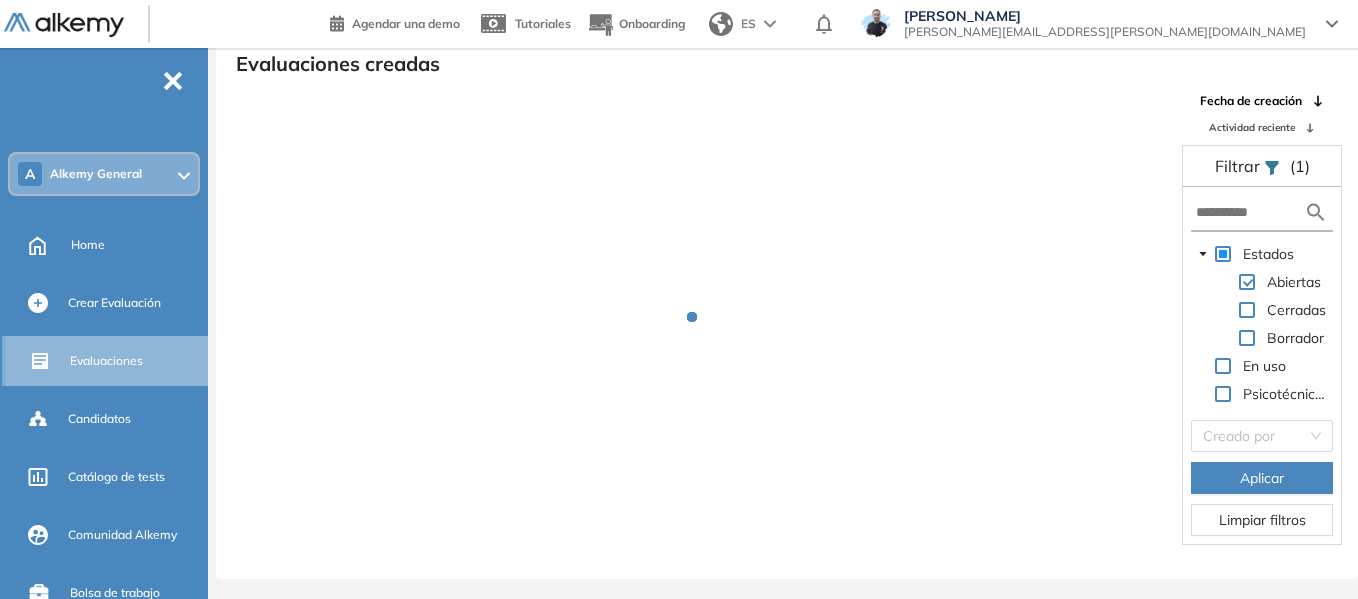 scroll, scrollTop: 48, scrollLeft: 0, axis: vertical 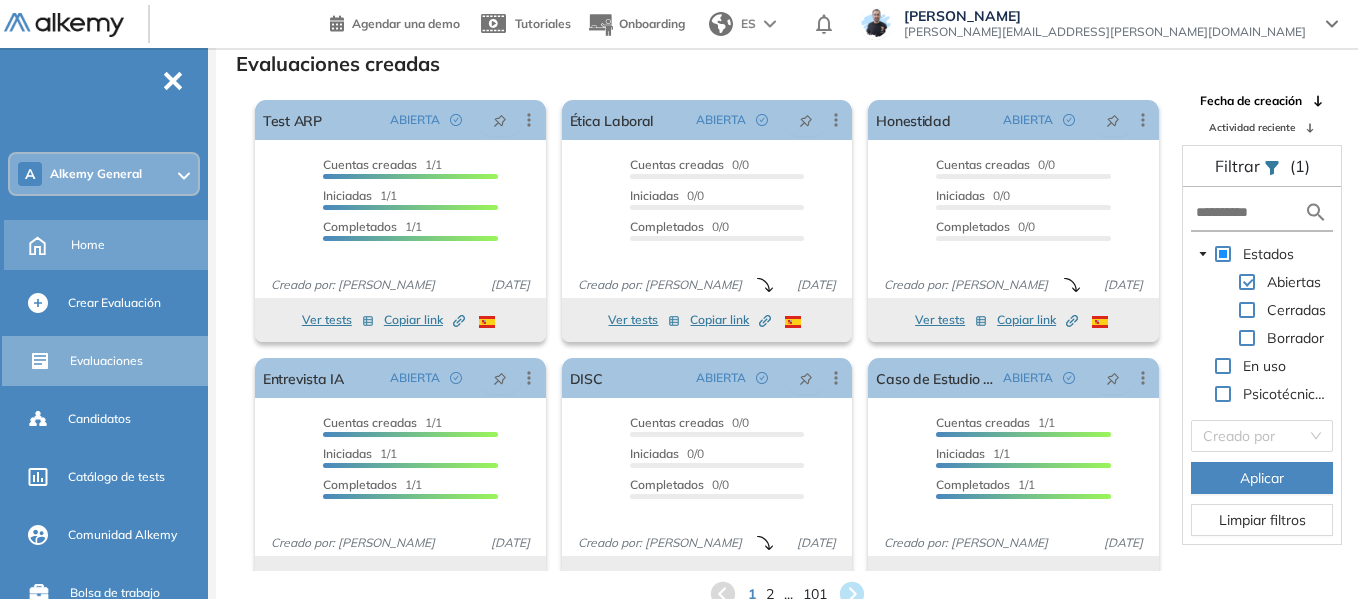 click on "Home" at bounding box center (137, 245) 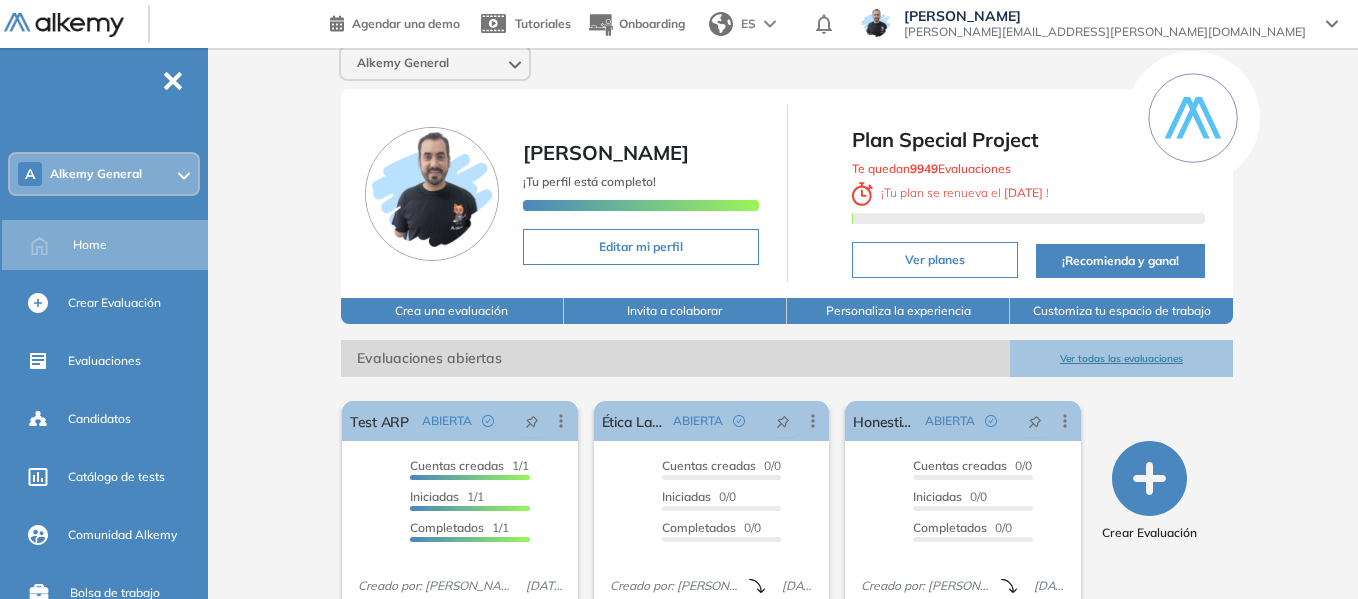 scroll, scrollTop: 0, scrollLeft: 0, axis: both 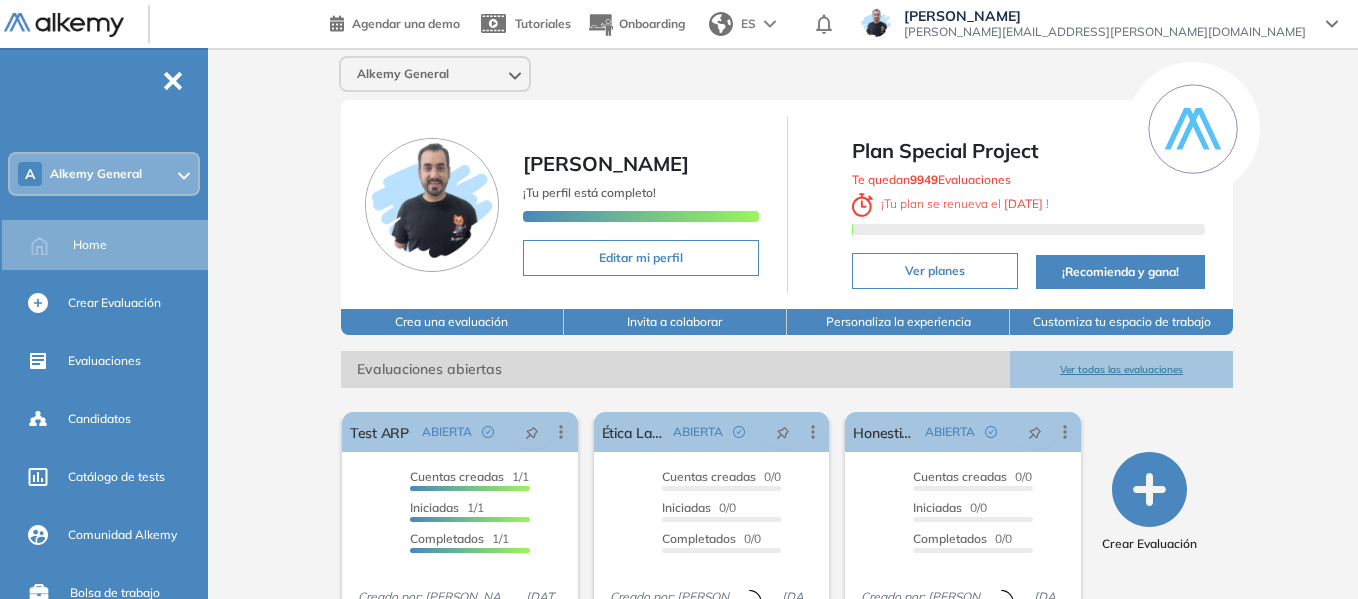 click on "A Alkemy General" at bounding box center [104, 174] 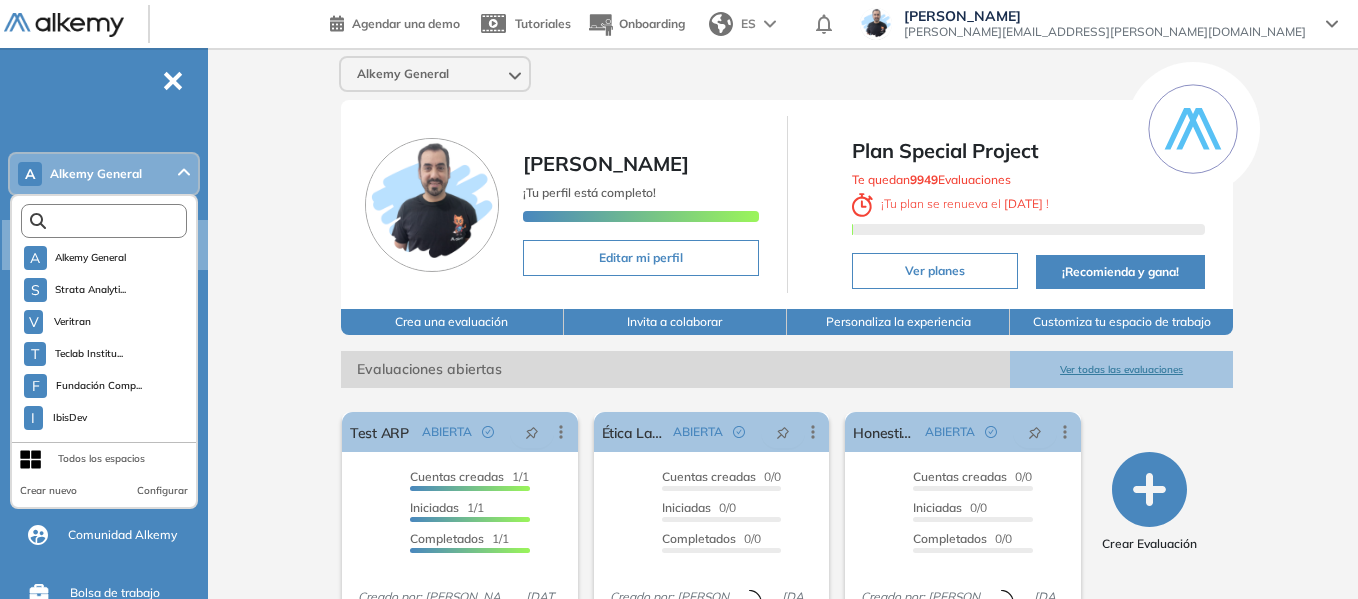 click at bounding box center [108, 221] 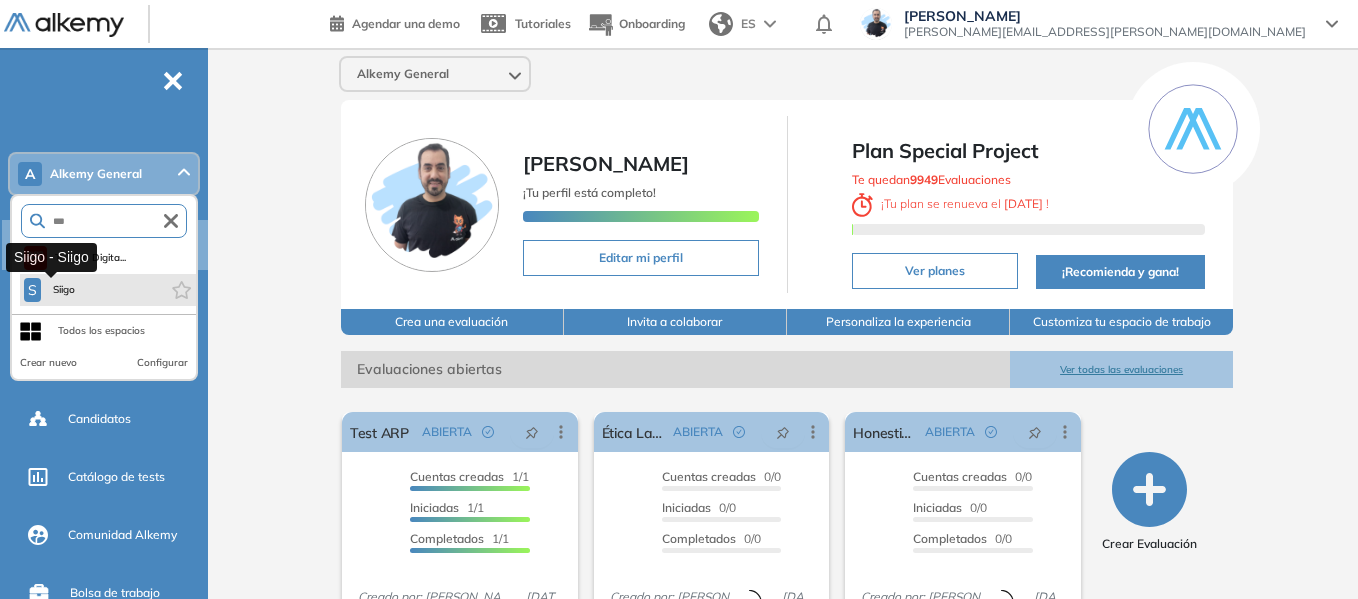 type on "***" 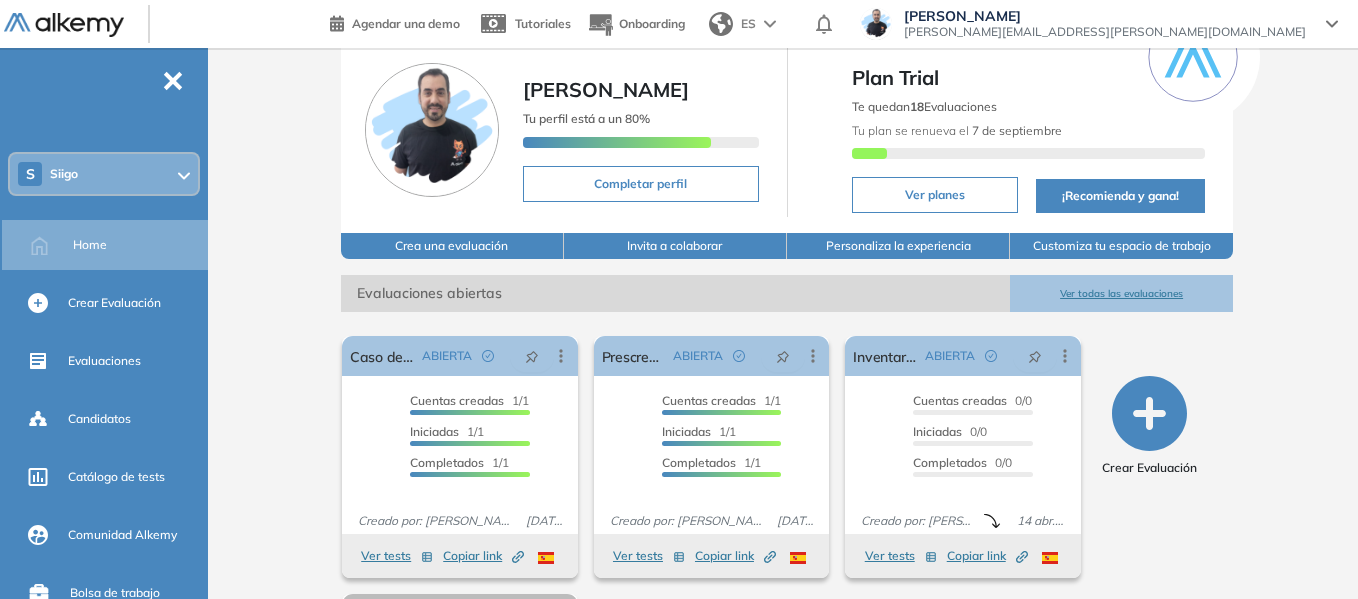 scroll, scrollTop: 328, scrollLeft: 0, axis: vertical 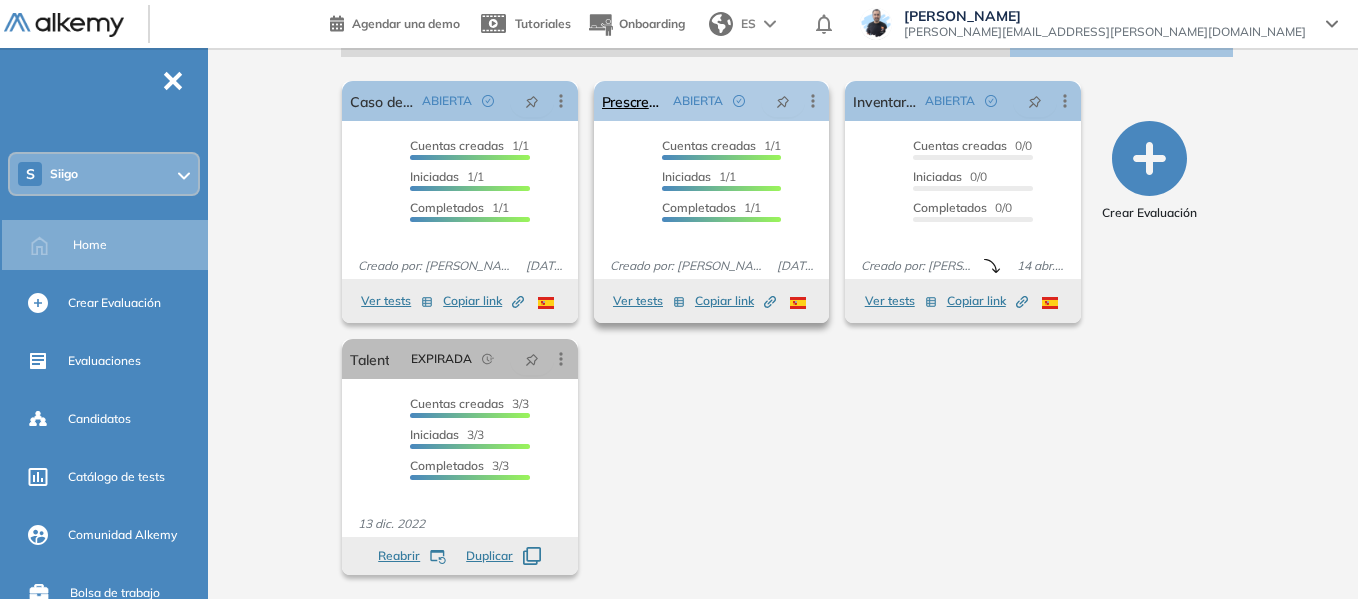 click 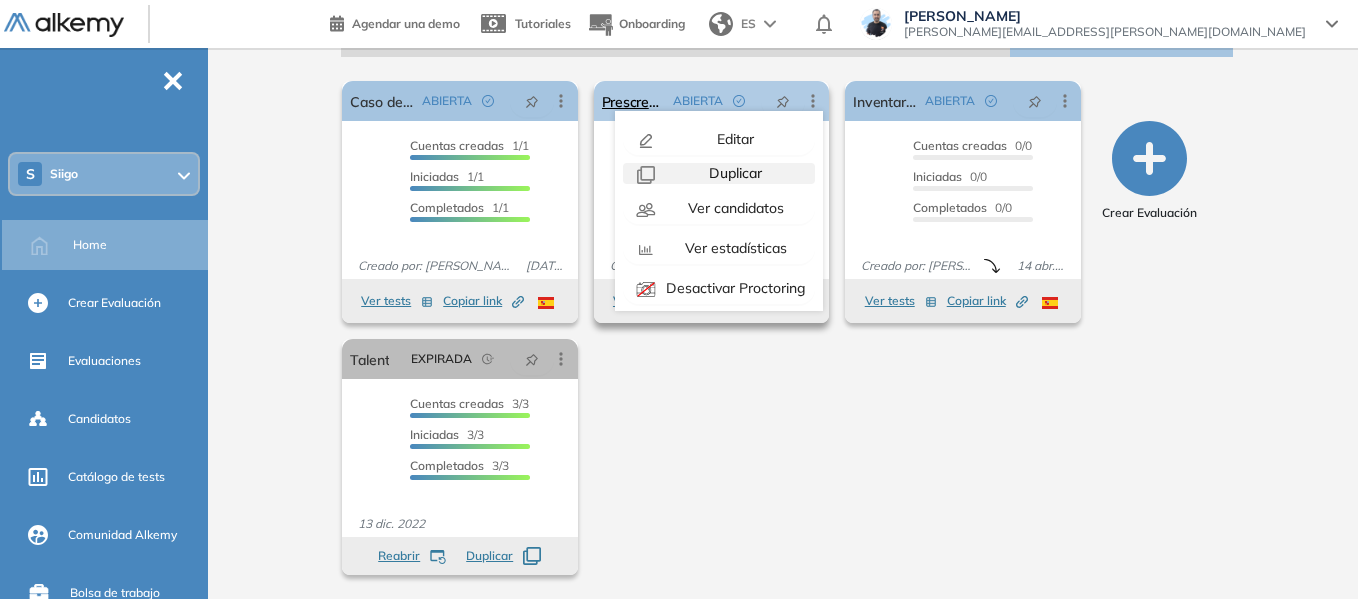 click on "Duplicar" at bounding box center (733, 173) 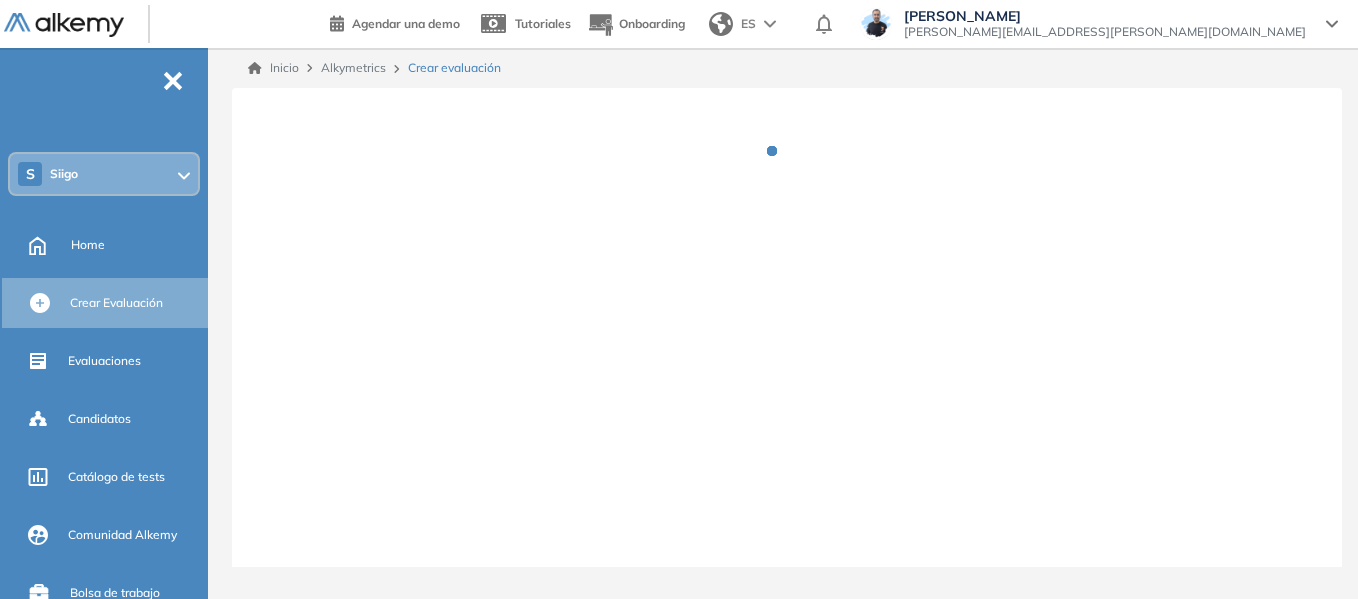 scroll, scrollTop: 0, scrollLeft: 0, axis: both 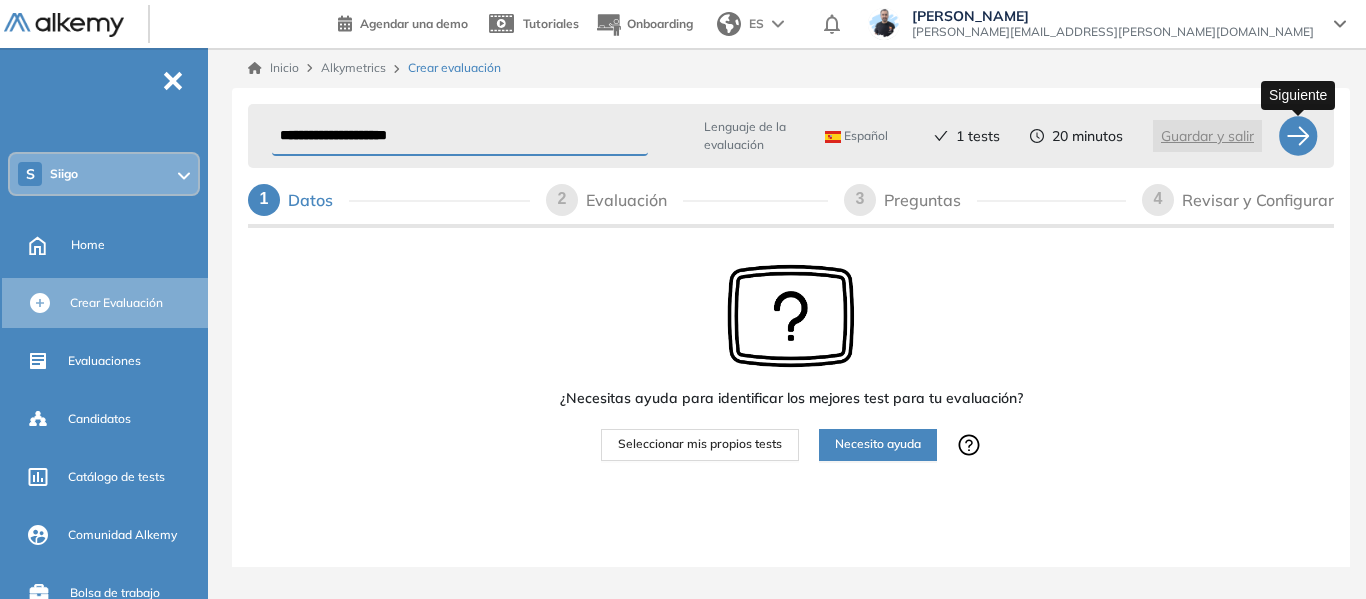 click at bounding box center [1298, 136] 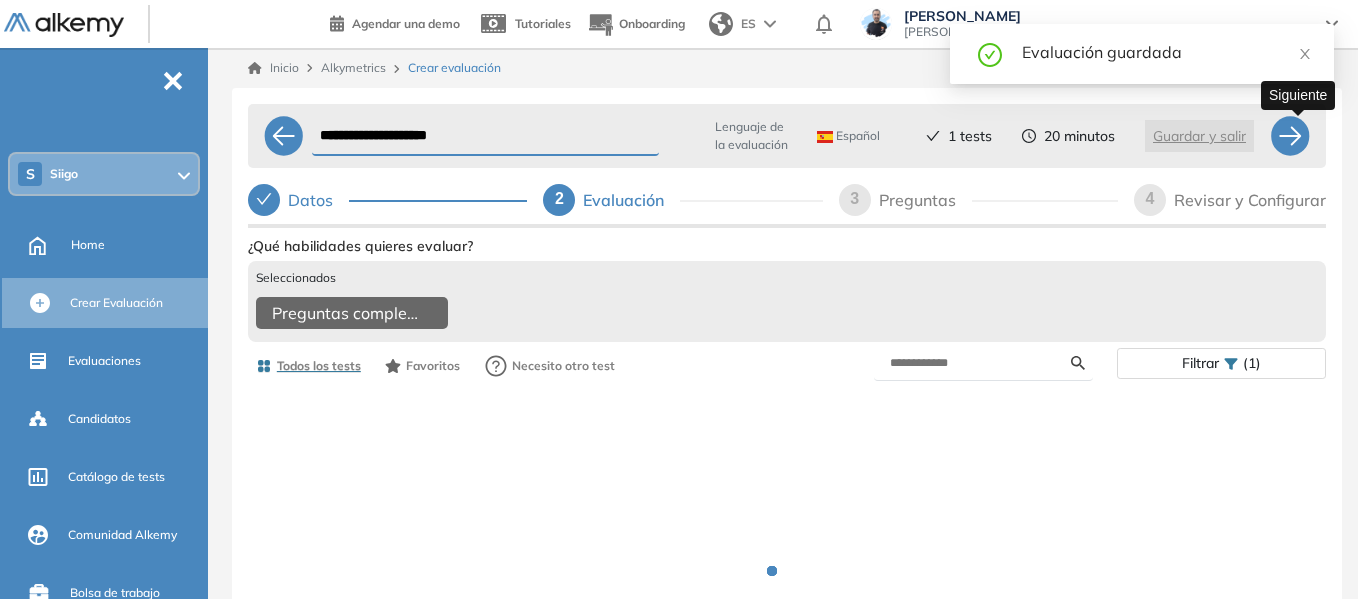 click at bounding box center [1290, 136] 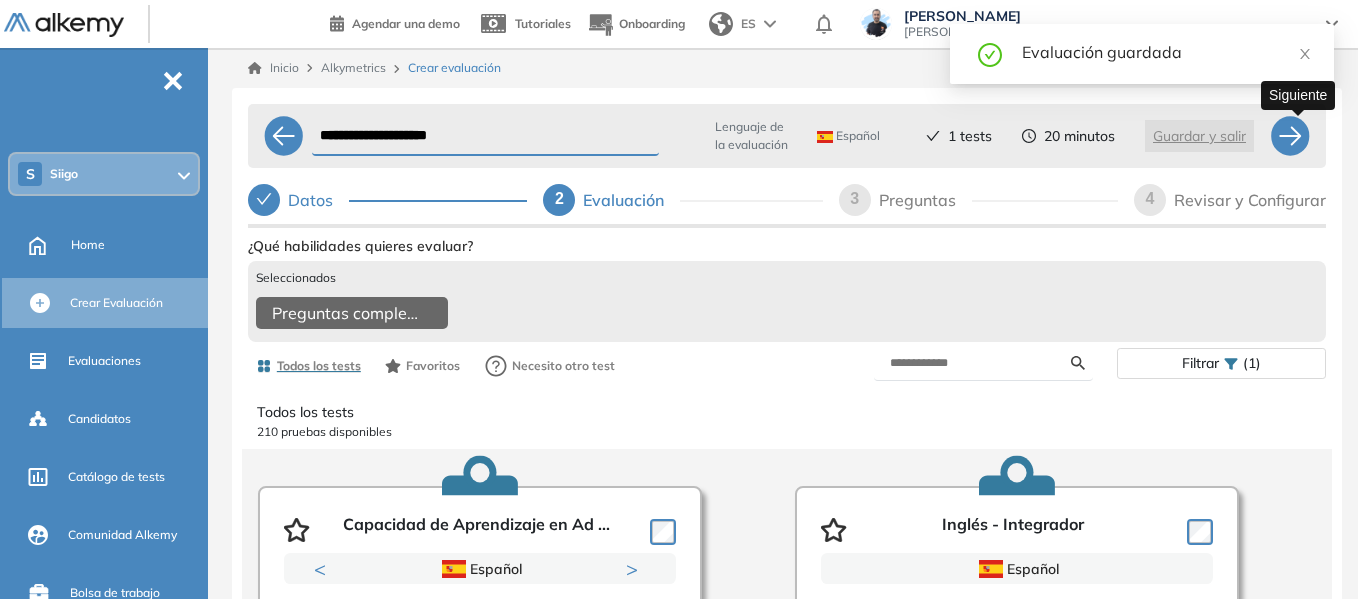 select on "******" 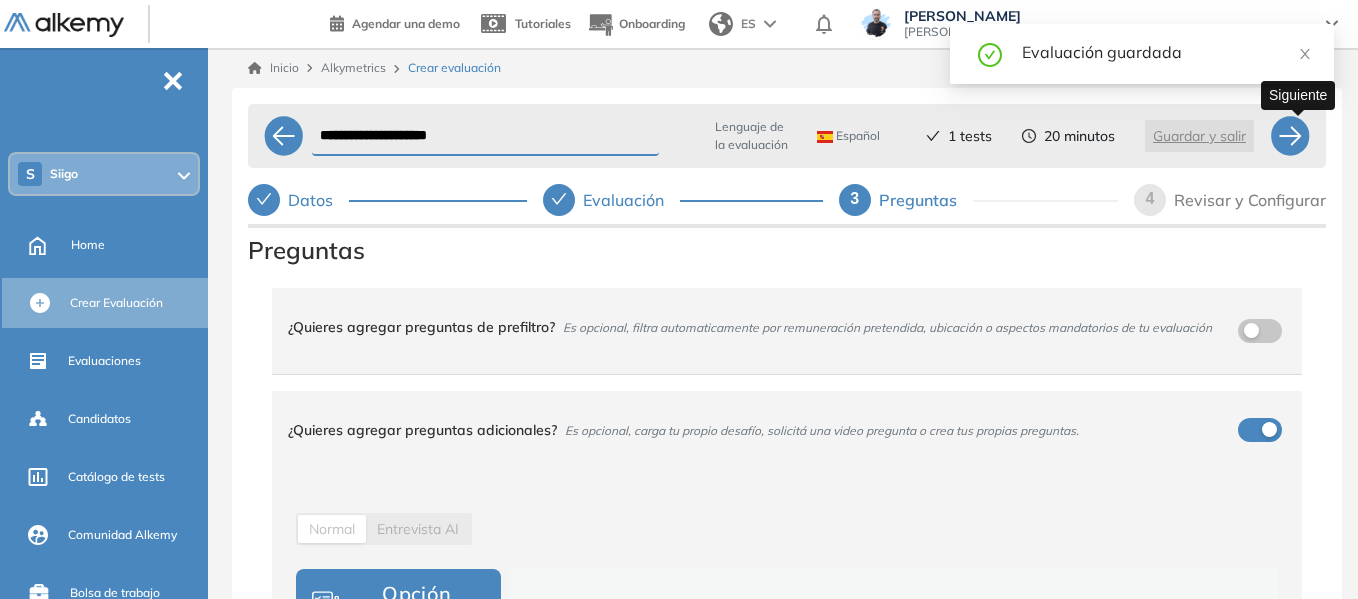 click at bounding box center [1290, 136] 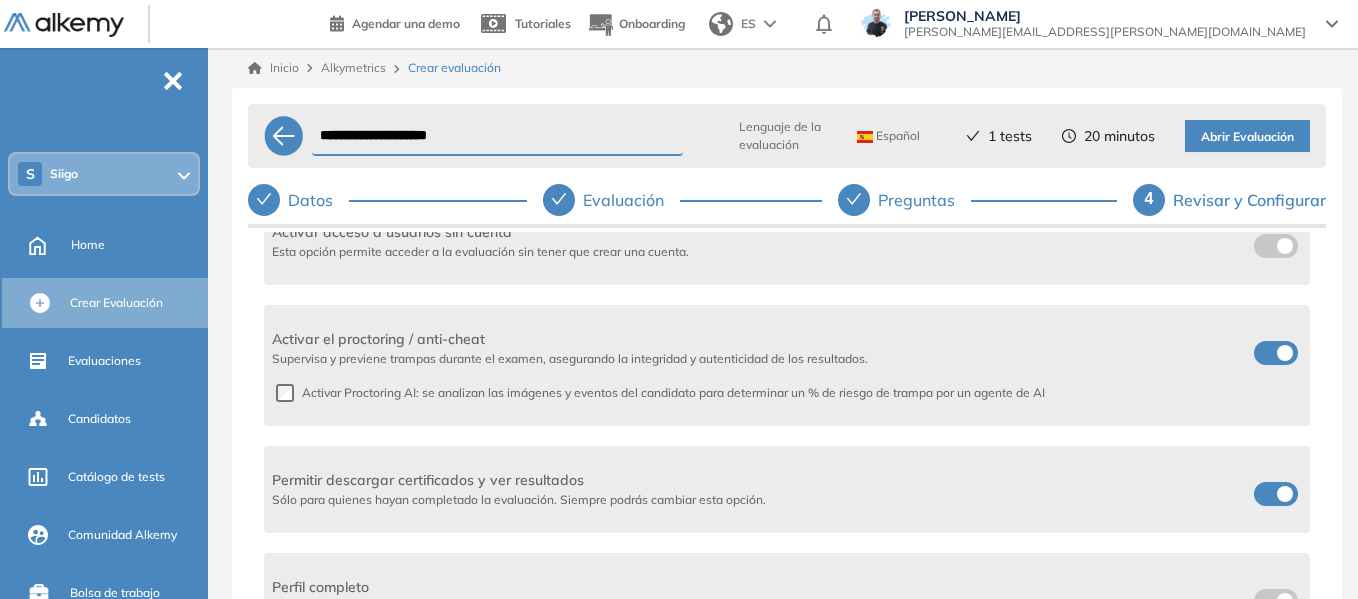 scroll, scrollTop: 700, scrollLeft: 0, axis: vertical 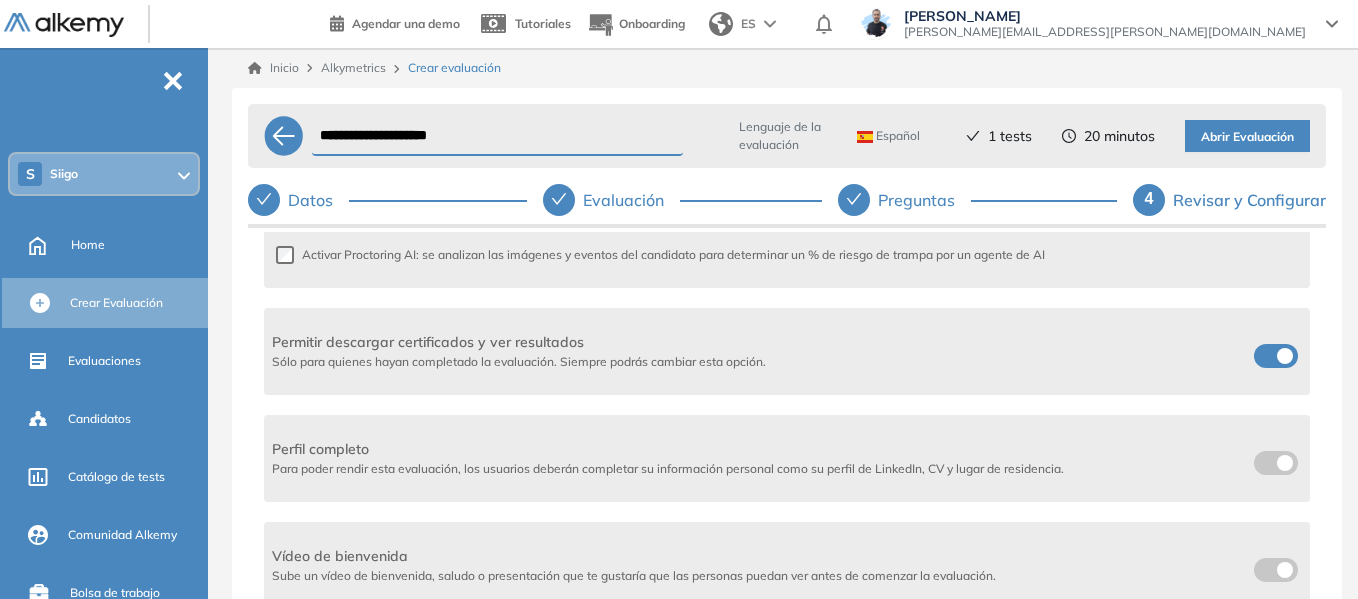 click at bounding box center [1262, 352] 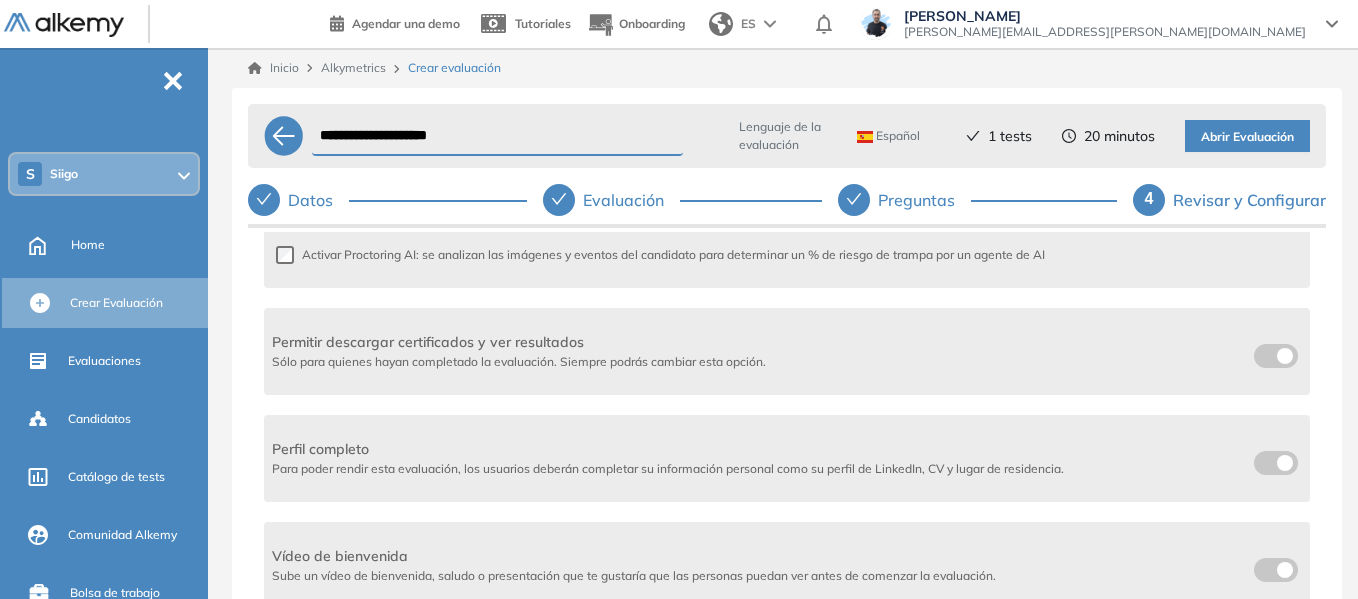 click on "Abrir Evaluación" at bounding box center [1247, 137] 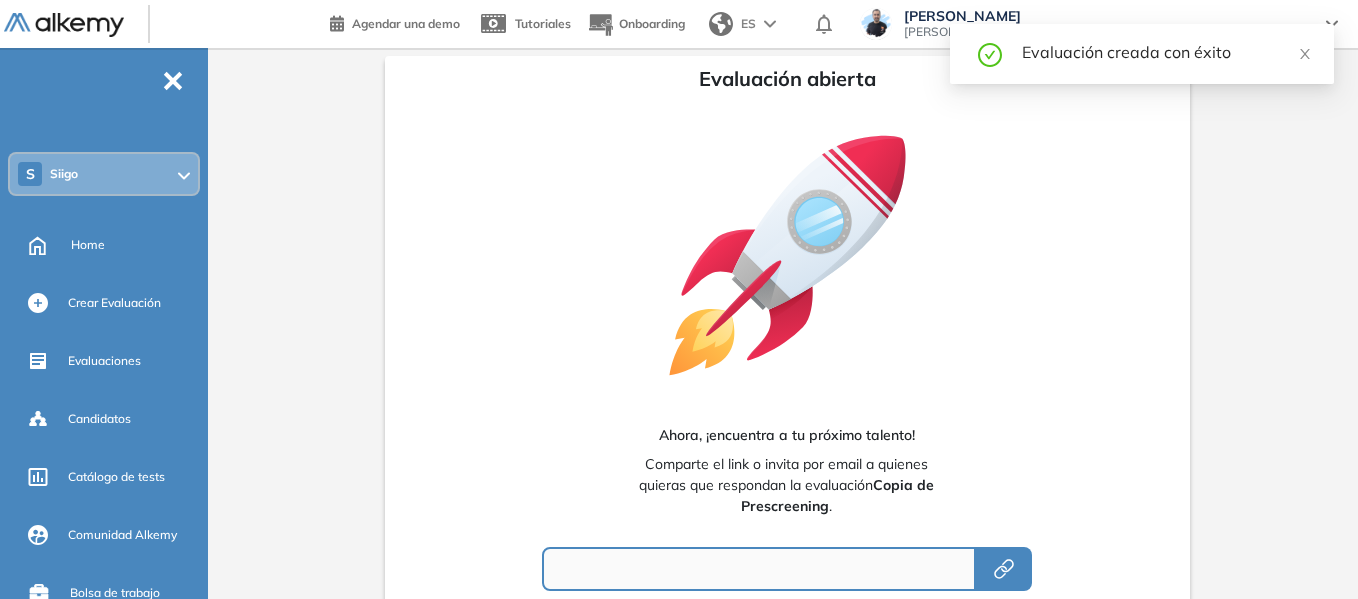 type on "**********" 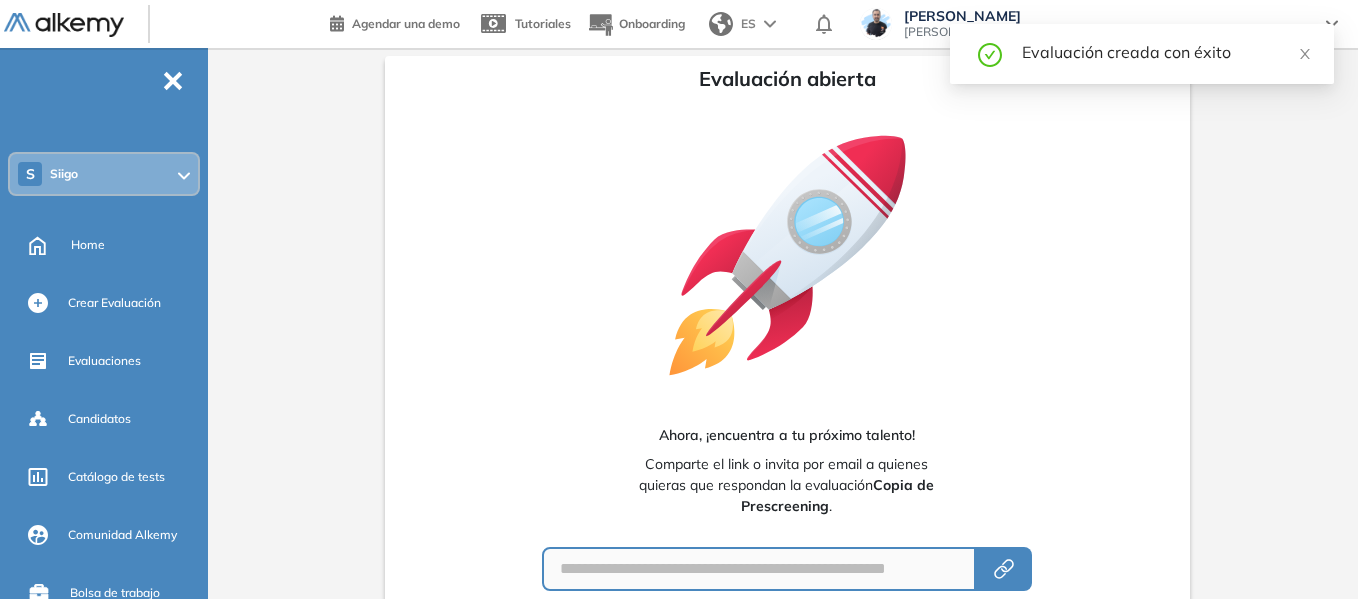 scroll, scrollTop: 173, scrollLeft: 0, axis: vertical 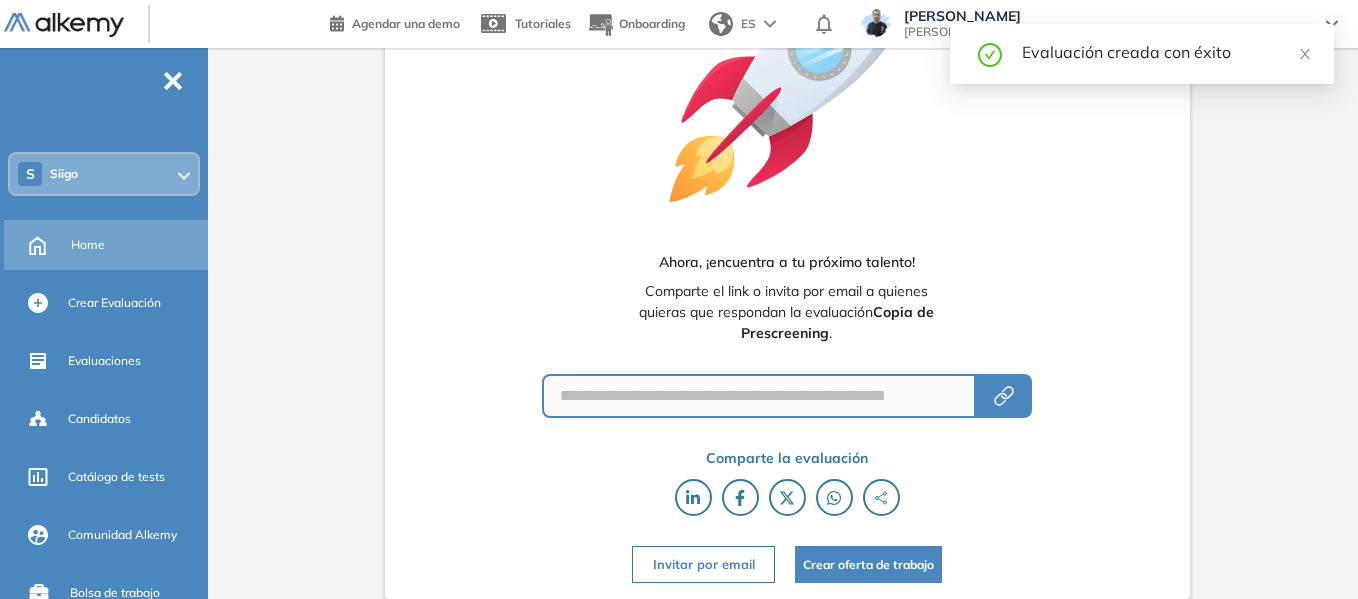 click on "Home" at bounding box center [88, 245] 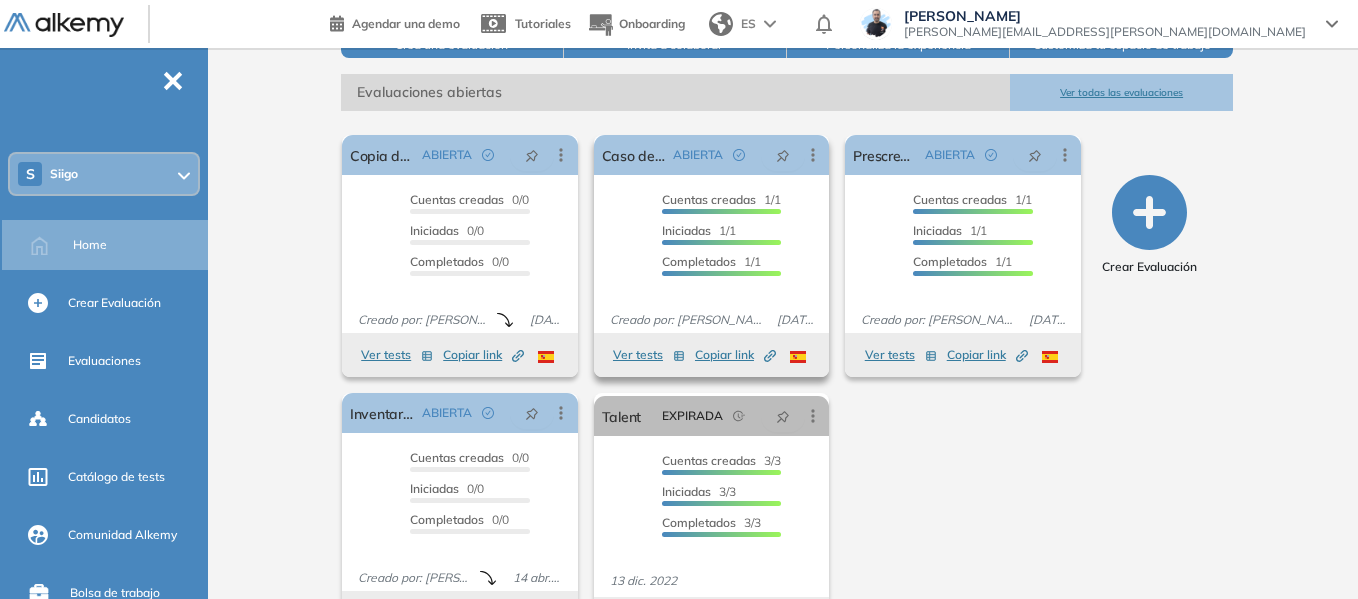 scroll, scrollTop: 300, scrollLeft: 0, axis: vertical 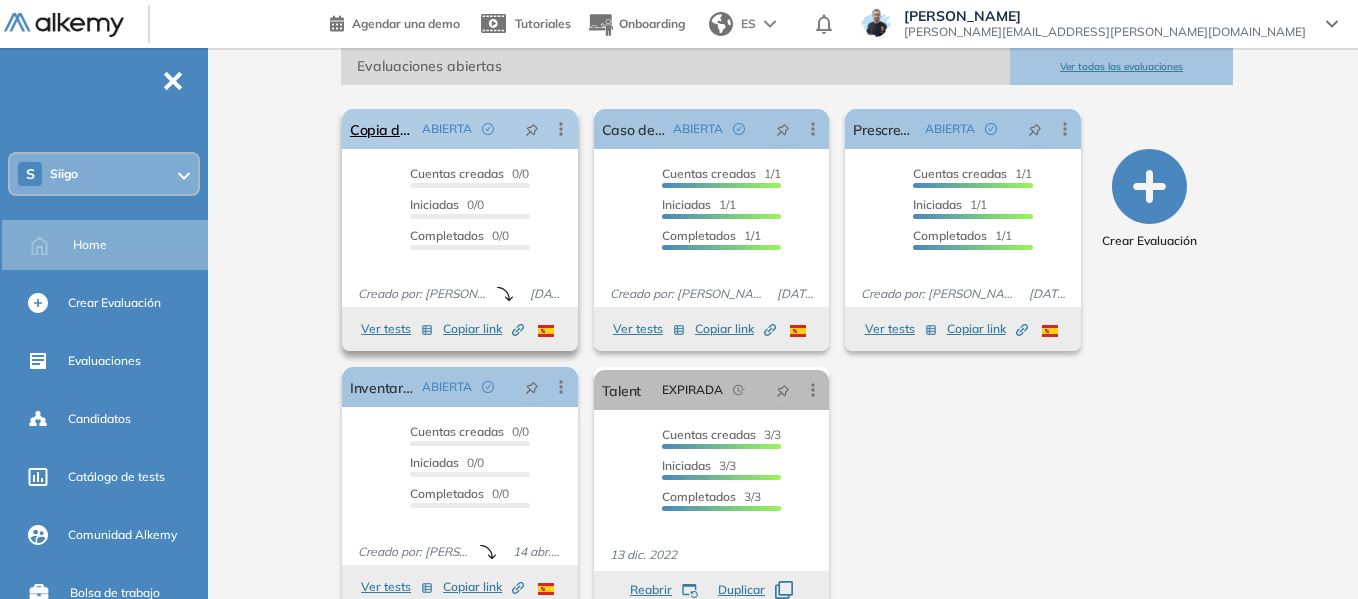 click 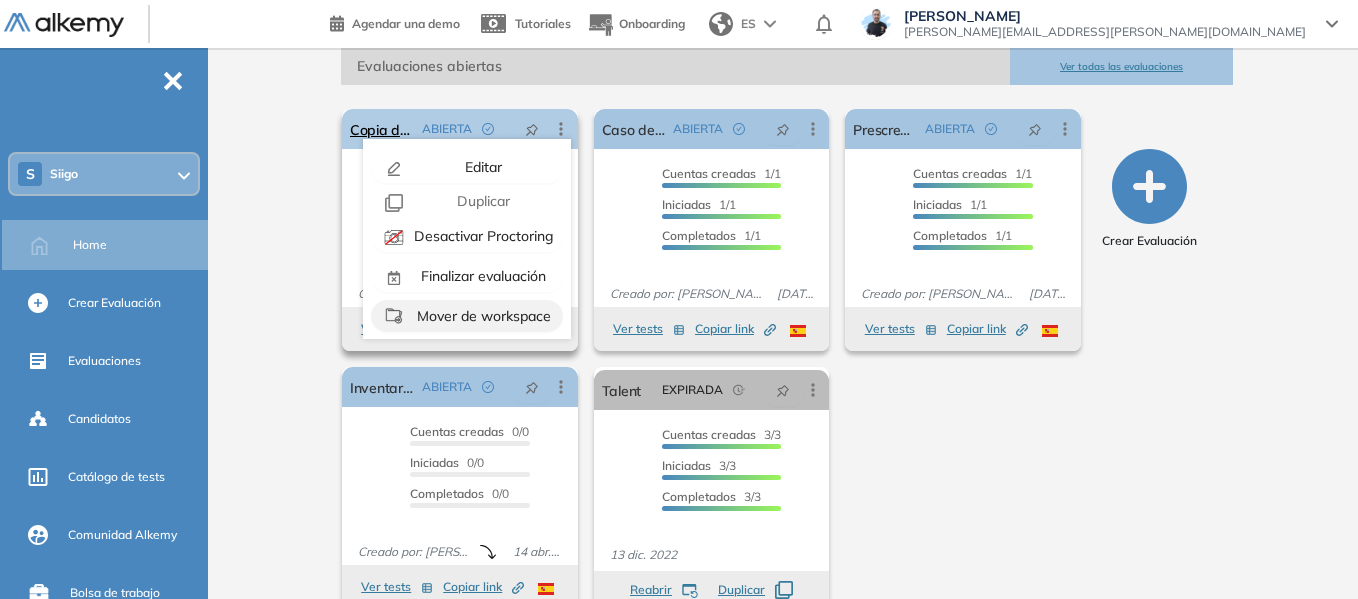 click on "Mover de workspace" at bounding box center [482, 316] 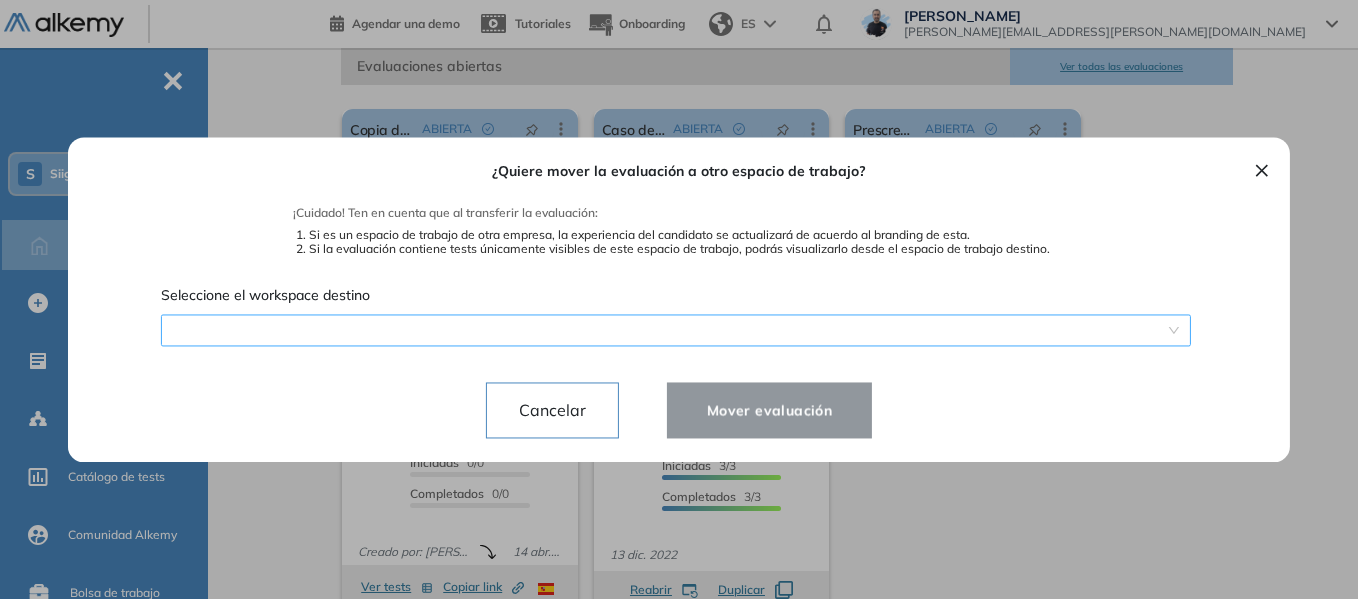 click on "¿Quiere mover la evaluación a otro espacio de trabajo? ¡Cuidado! Ten en cuenta que al transferir la evaluación: Si es un espacio de trabajo de otra empresa, la experiencia del candidato se actualizará de acuerdo al branding de esta. Si la evaluación contiene tests únicamente visibles de este espacio de trabajo, podrás visualizarlo desde el espacio de trabajo destino. Seleccione el workspace destino Cancelar Mover evaluación" at bounding box center [679, 299] 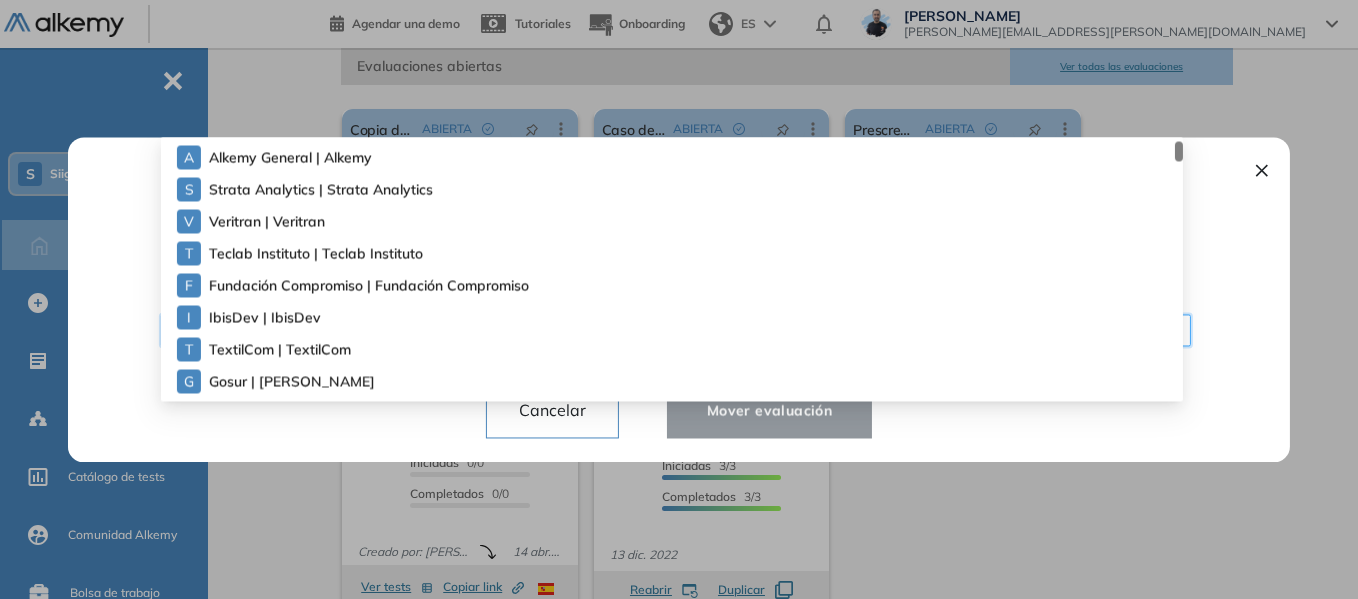 click on "Alkemy General   | Alkemy" at bounding box center [282, 157] 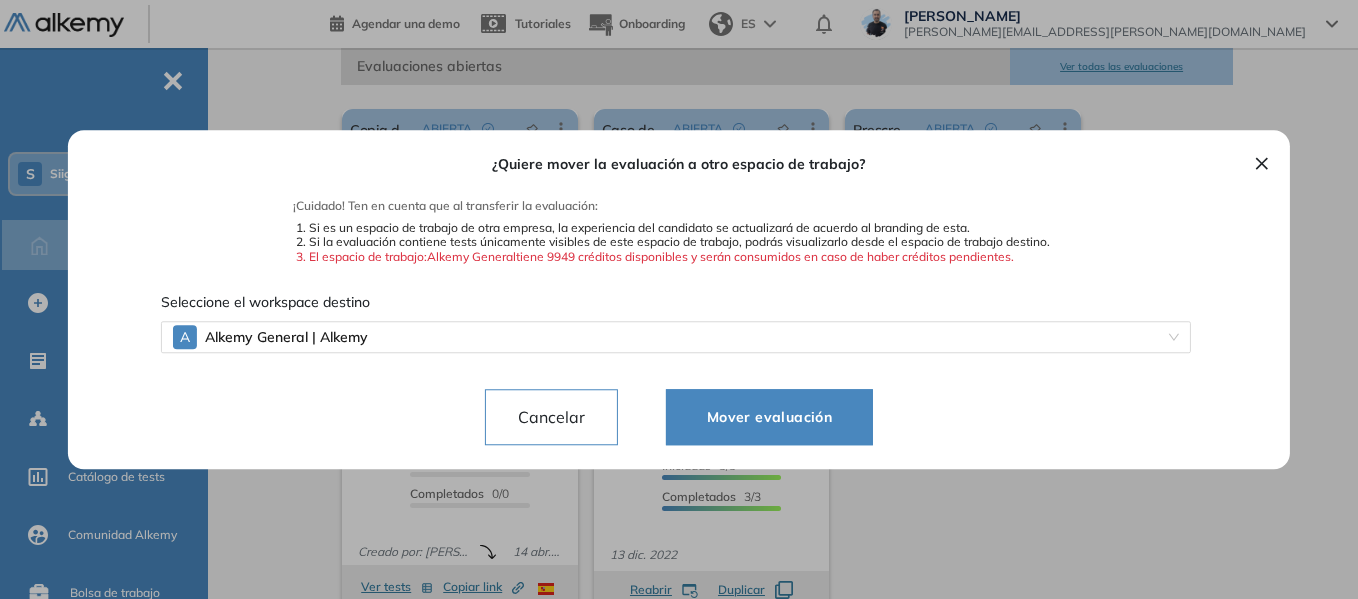 click on "Mover evaluación" at bounding box center (769, 417) 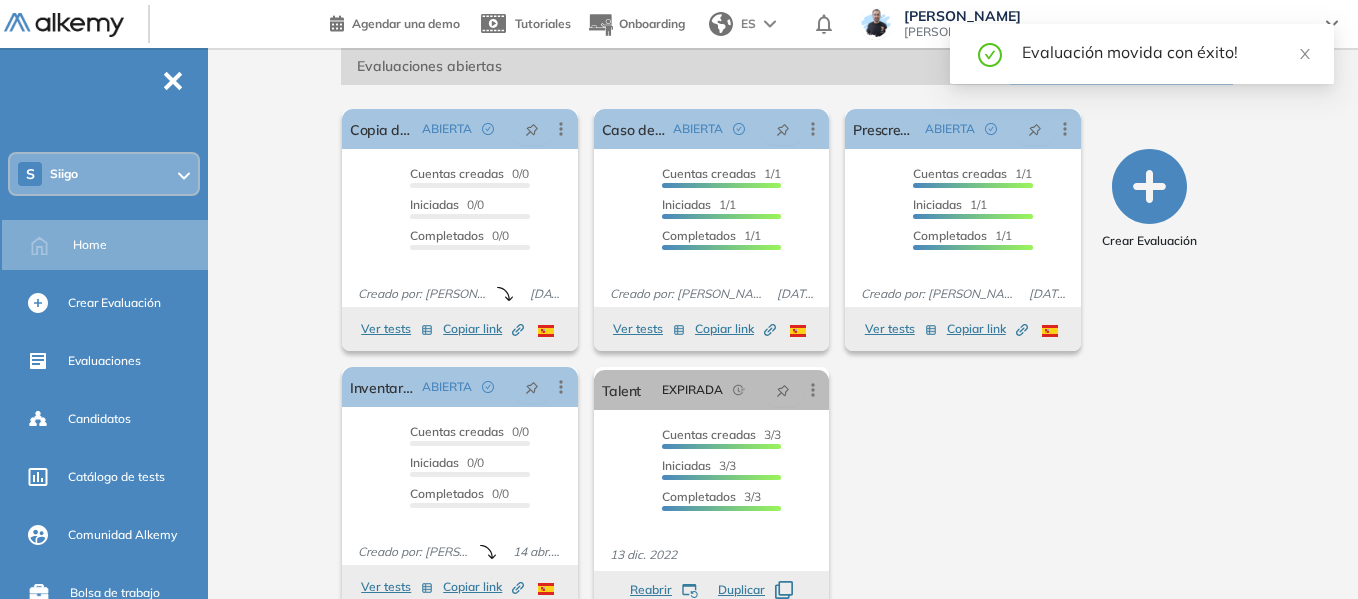 scroll, scrollTop: 70, scrollLeft: 0, axis: vertical 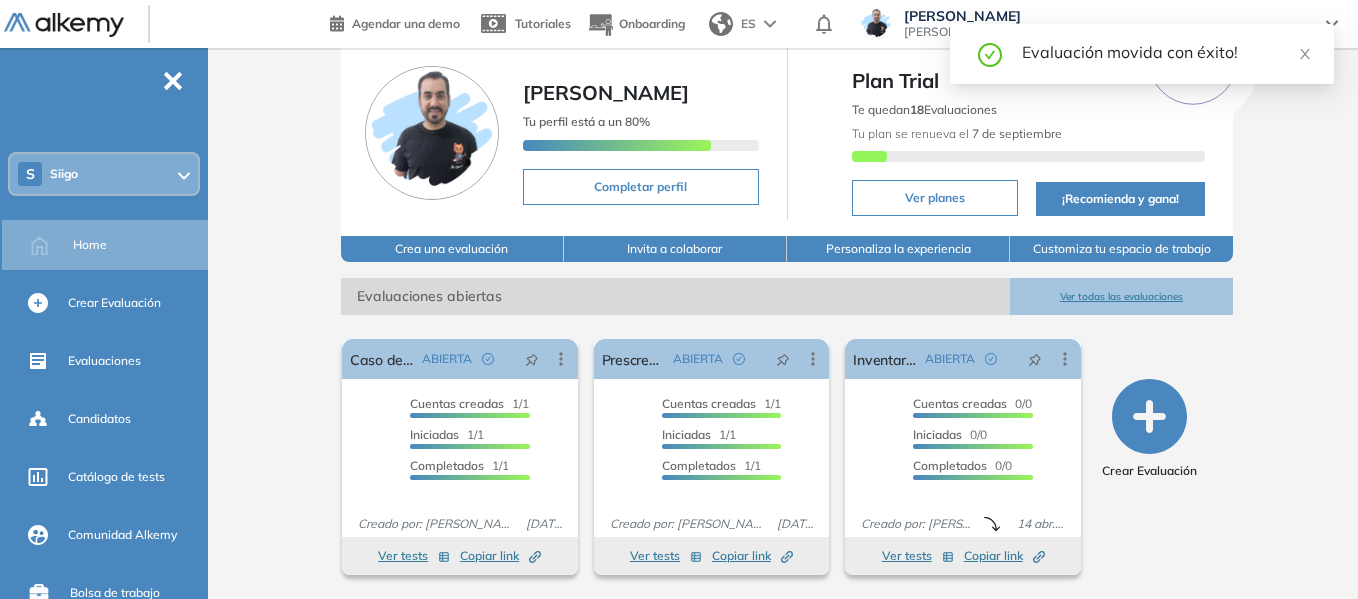 click on "S Siigo" at bounding box center (104, 174) 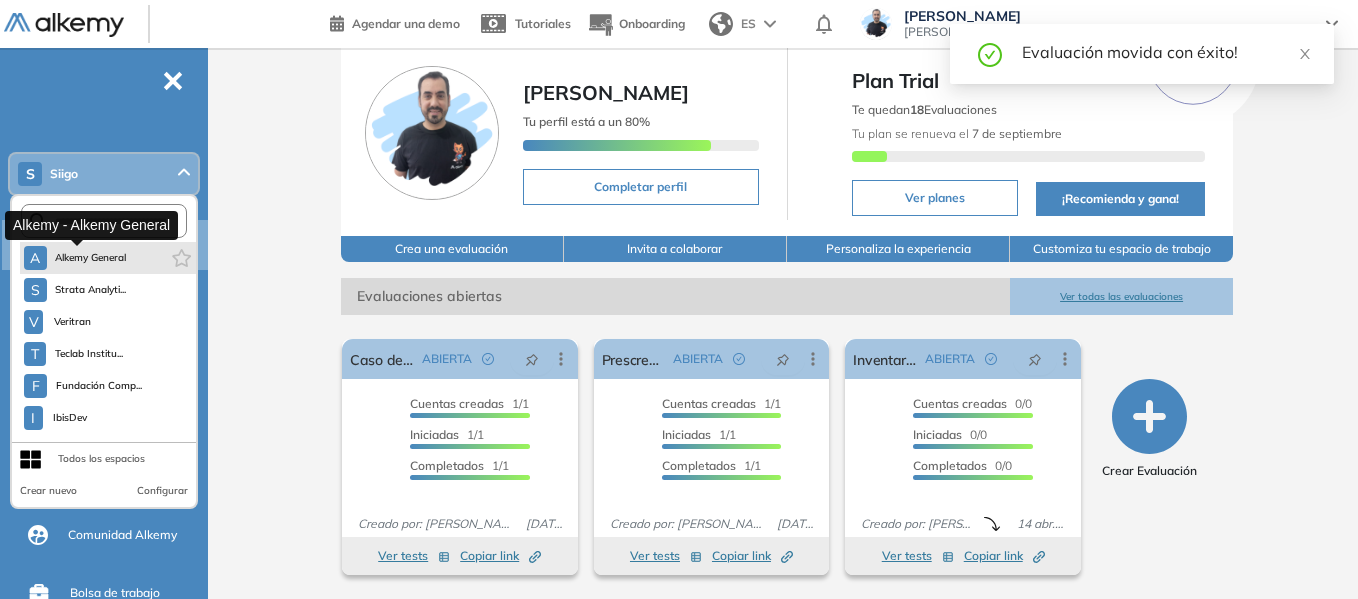 click on "Alkemy General" at bounding box center (91, 258) 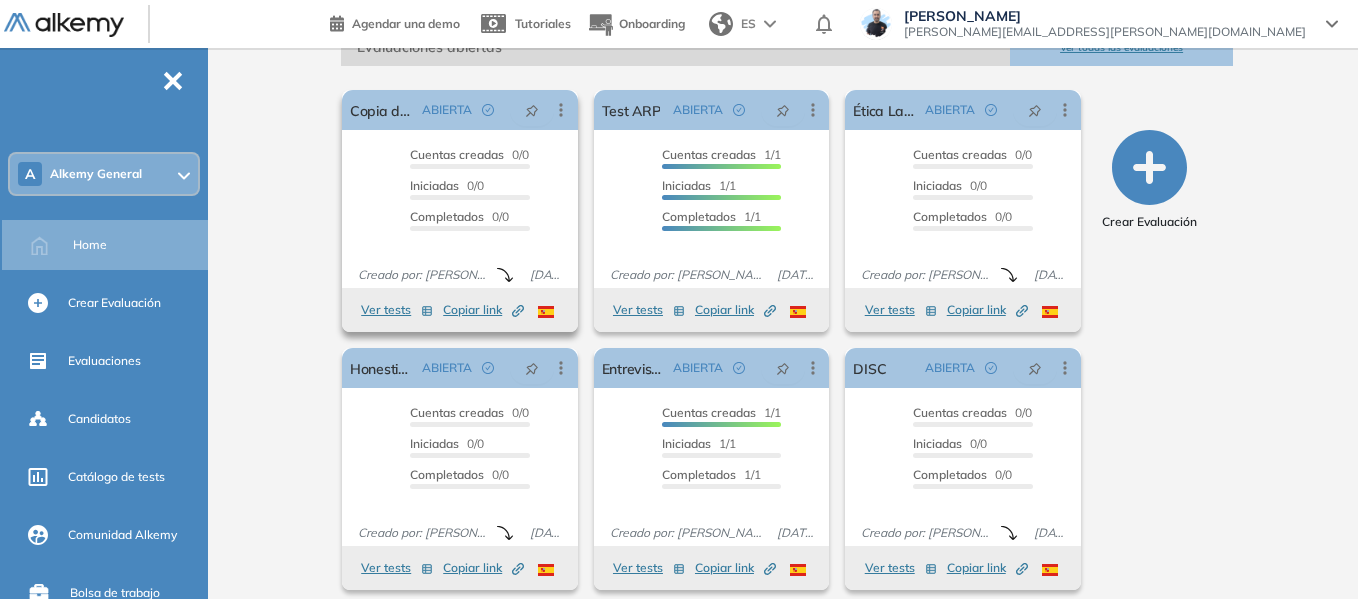scroll, scrollTop: 337, scrollLeft: 0, axis: vertical 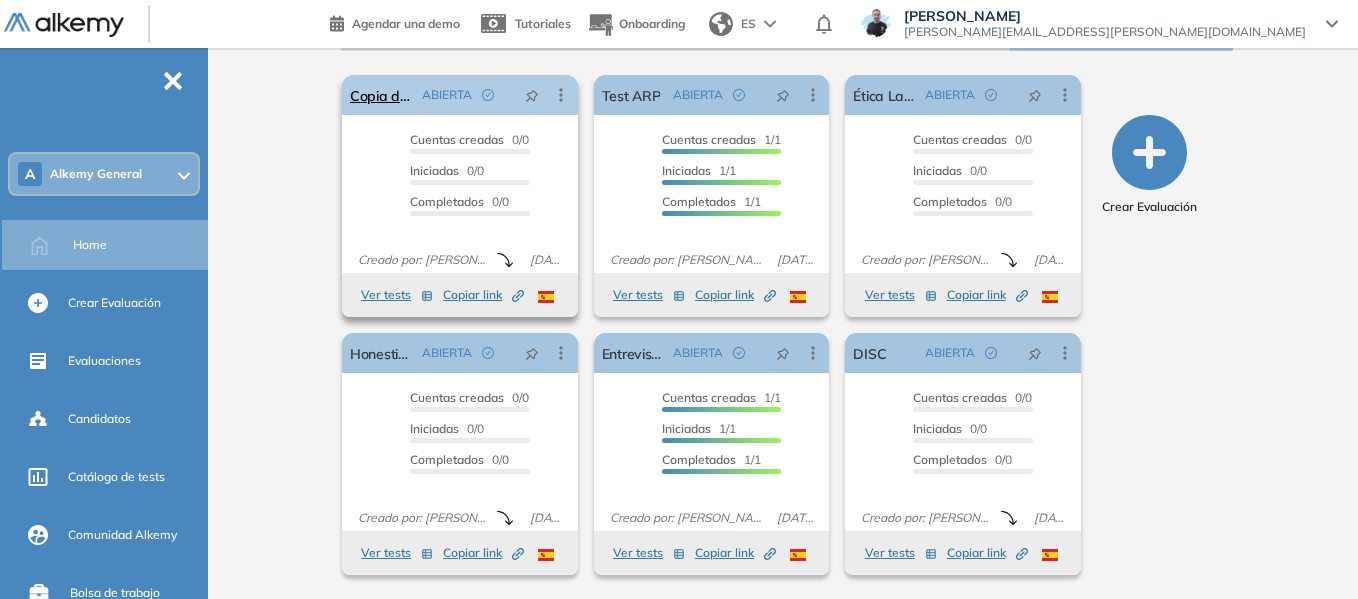 click 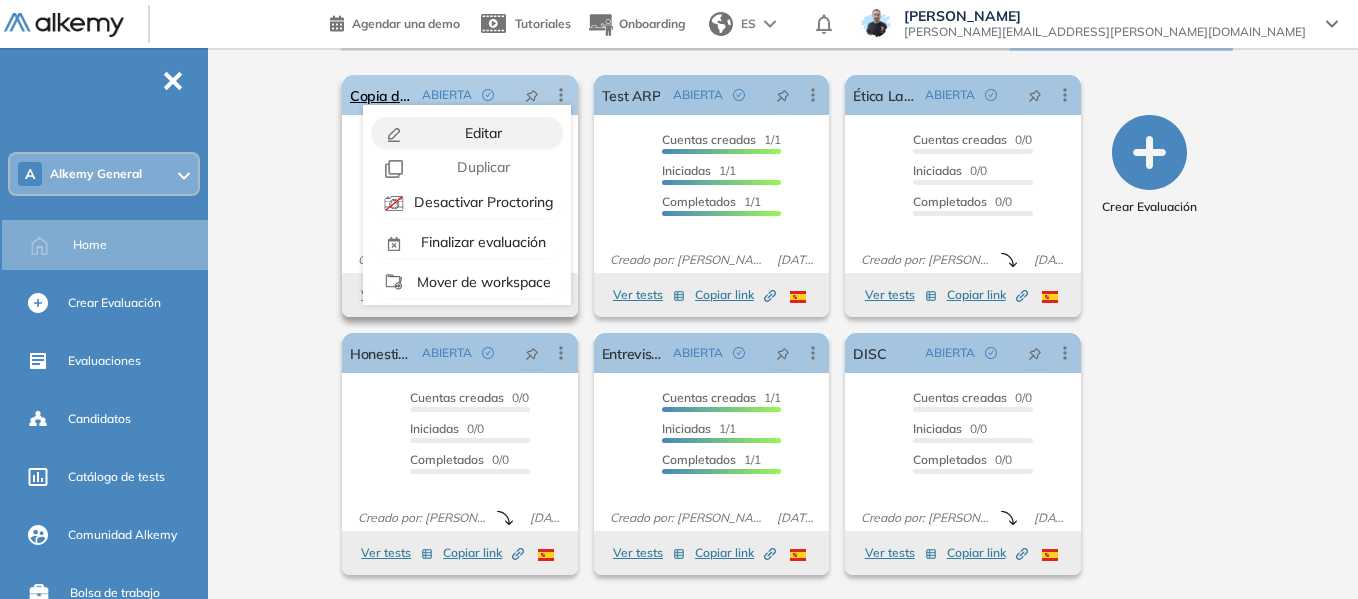 click on "Editar" at bounding box center [481, 133] 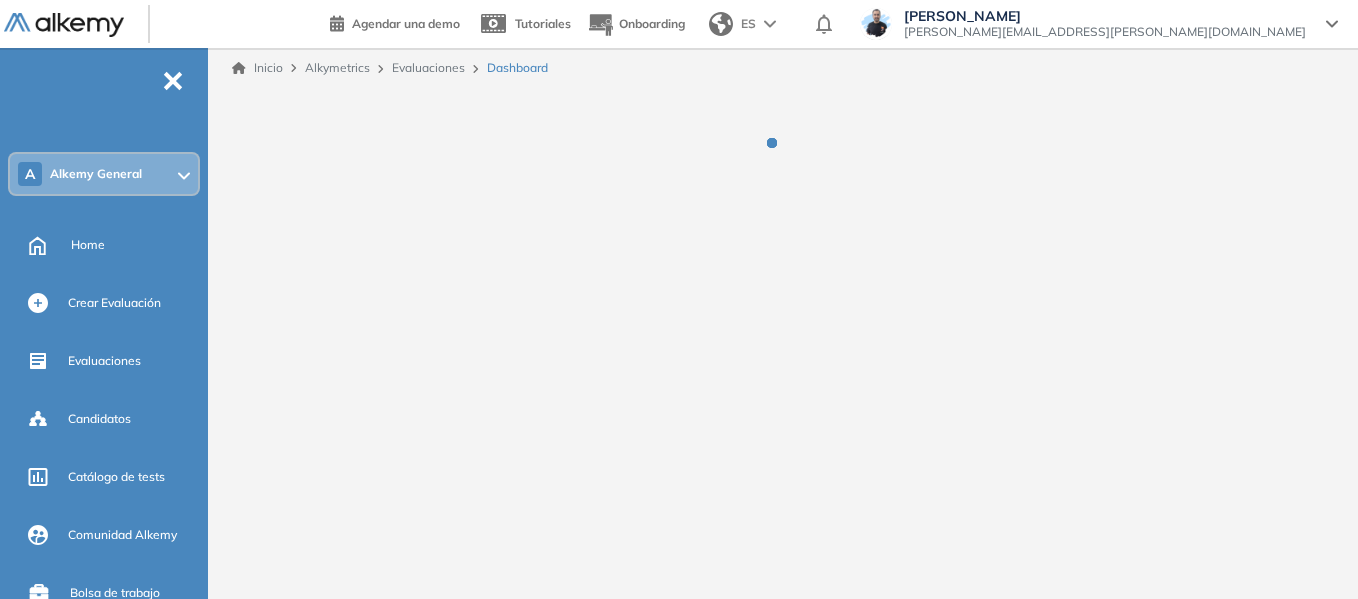 scroll, scrollTop: 0, scrollLeft: 0, axis: both 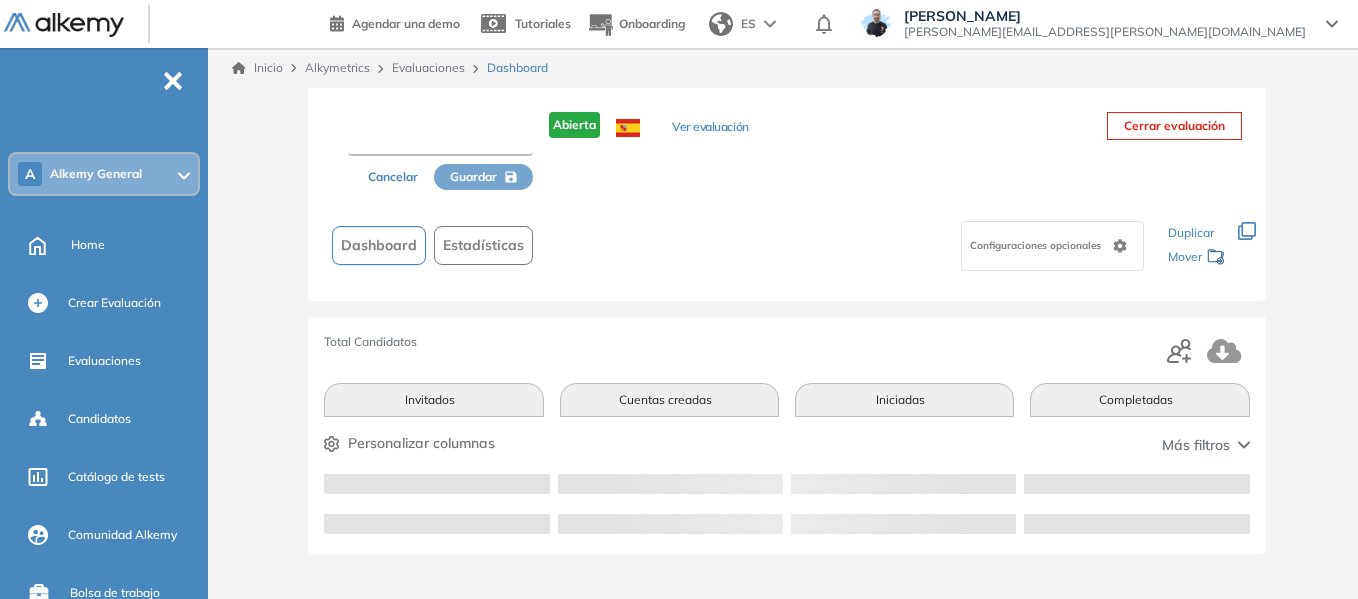 click at bounding box center [440, 138] 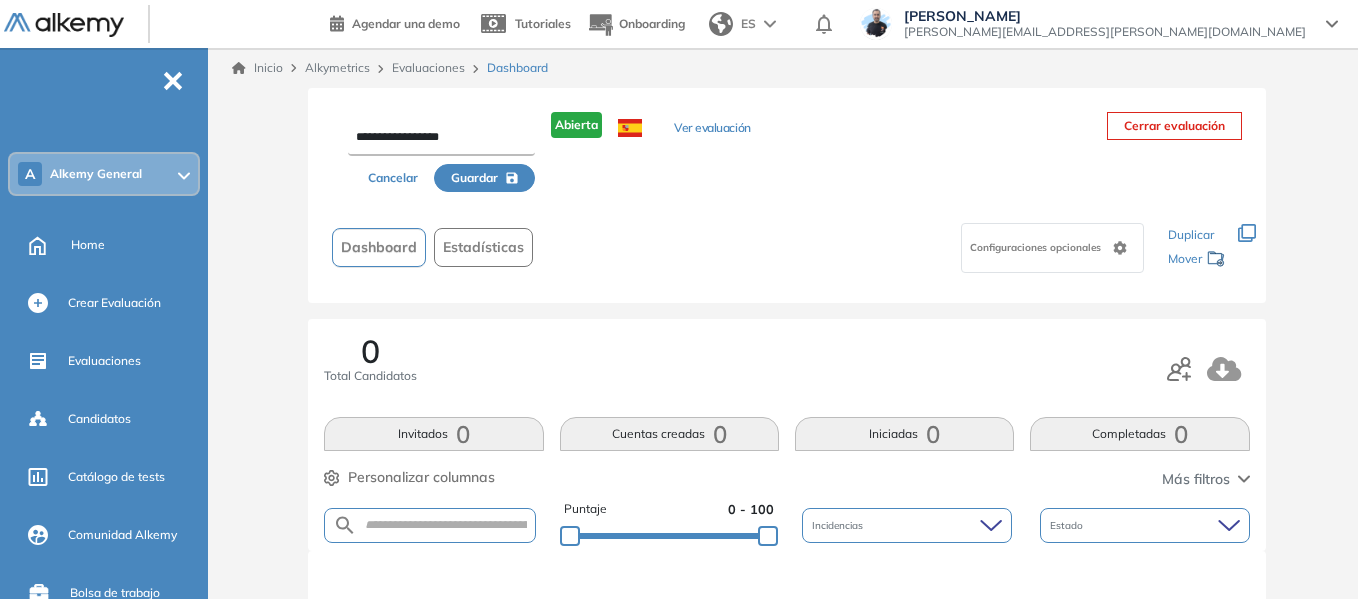 type on "**********" 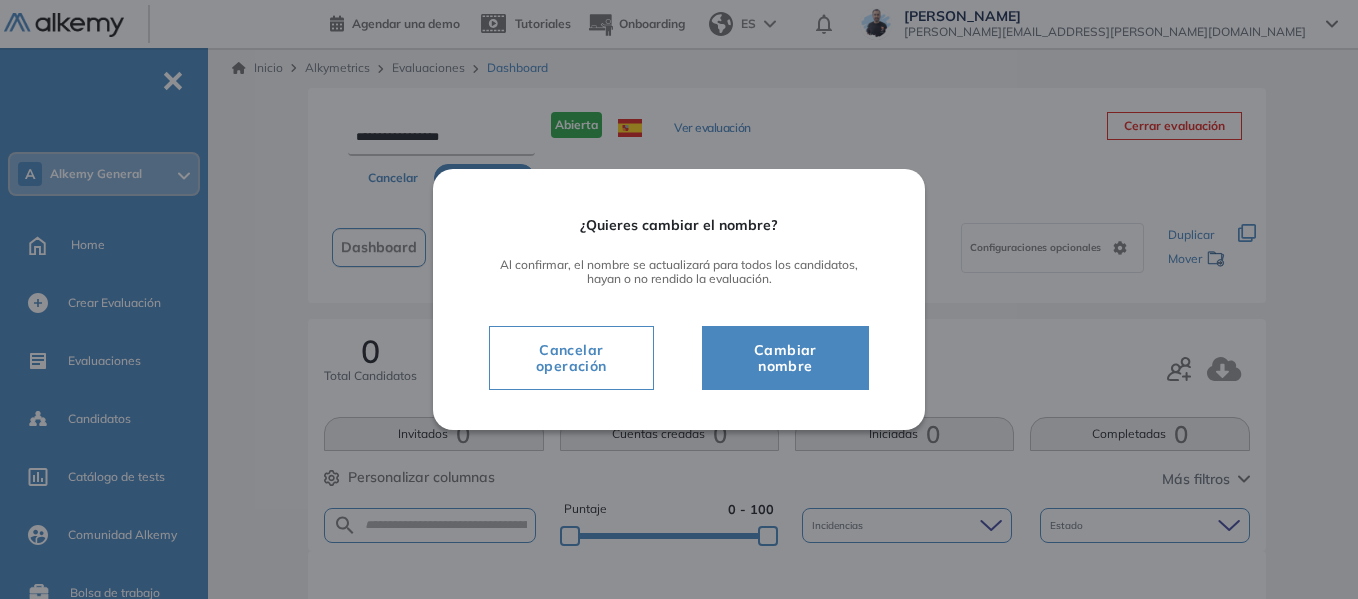 click on "Cambiar nombre" at bounding box center [785, 358] 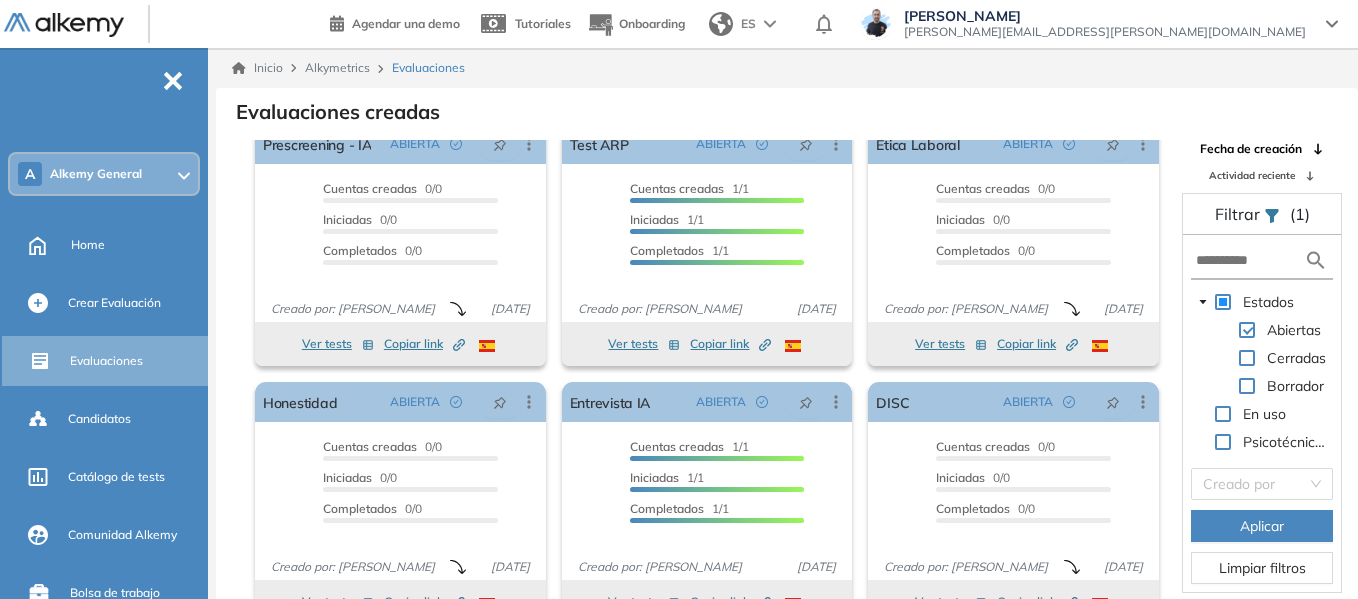 scroll, scrollTop: 37, scrollLeft: 0, axis: vertical 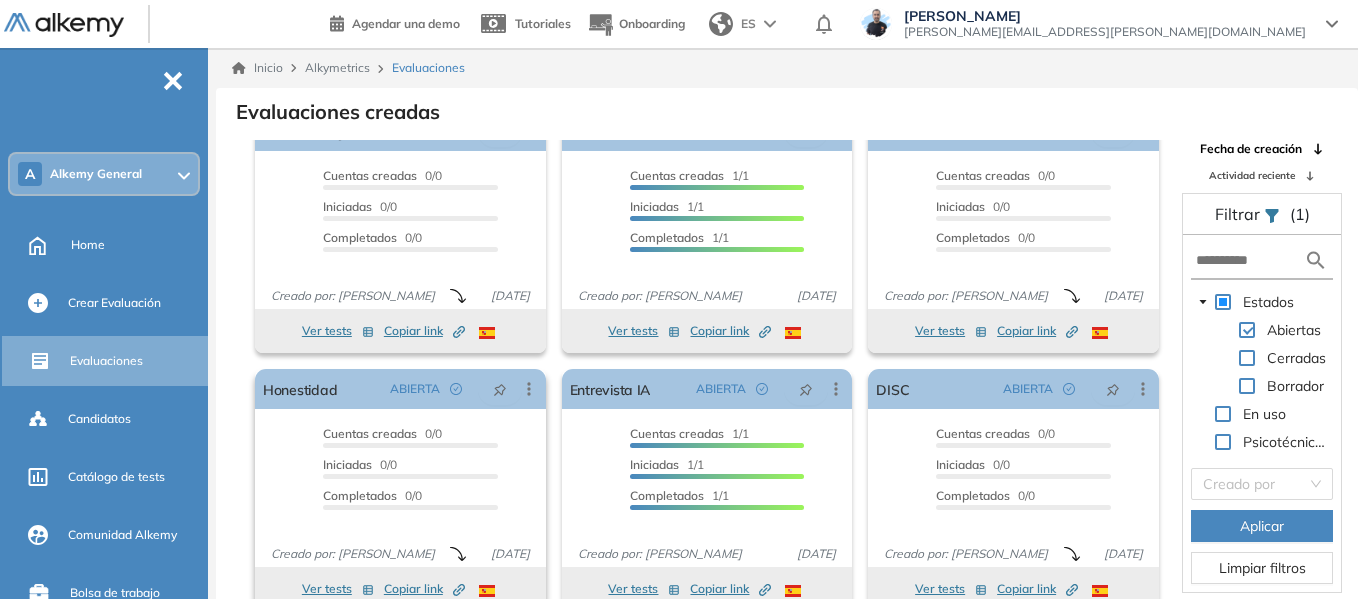 click on "Ver tests" at bounding box center (338, 589) 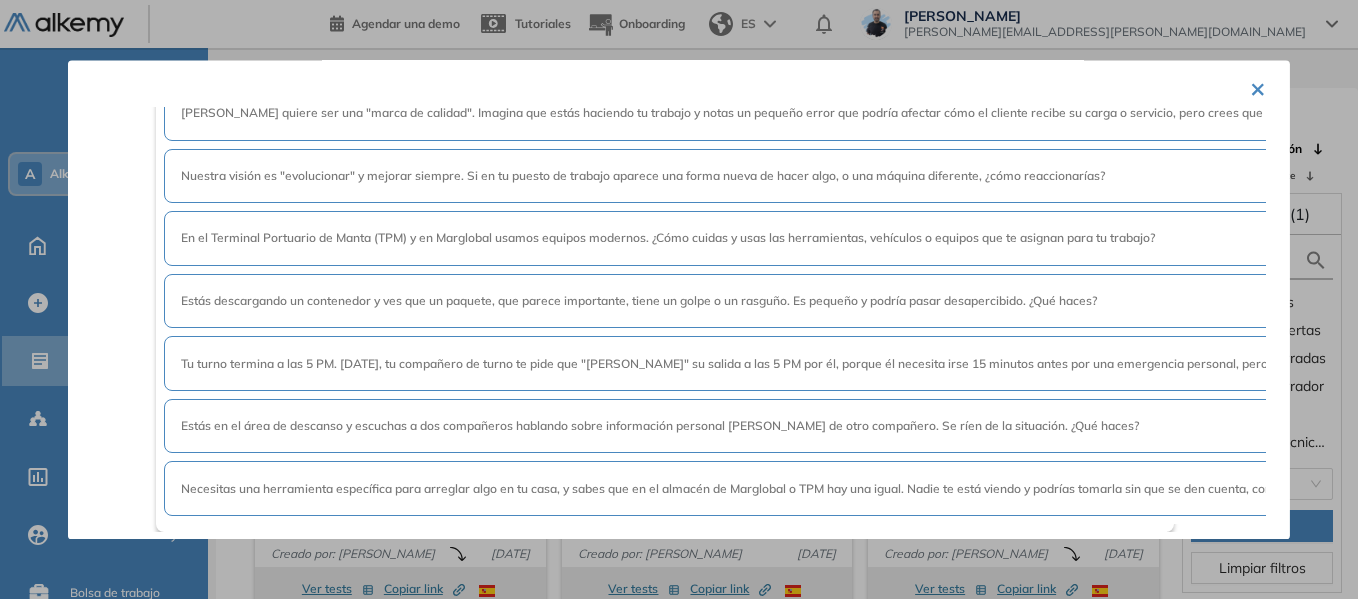 scroll, scrollTop: 345, scrollLeft: 0, axis: vertical 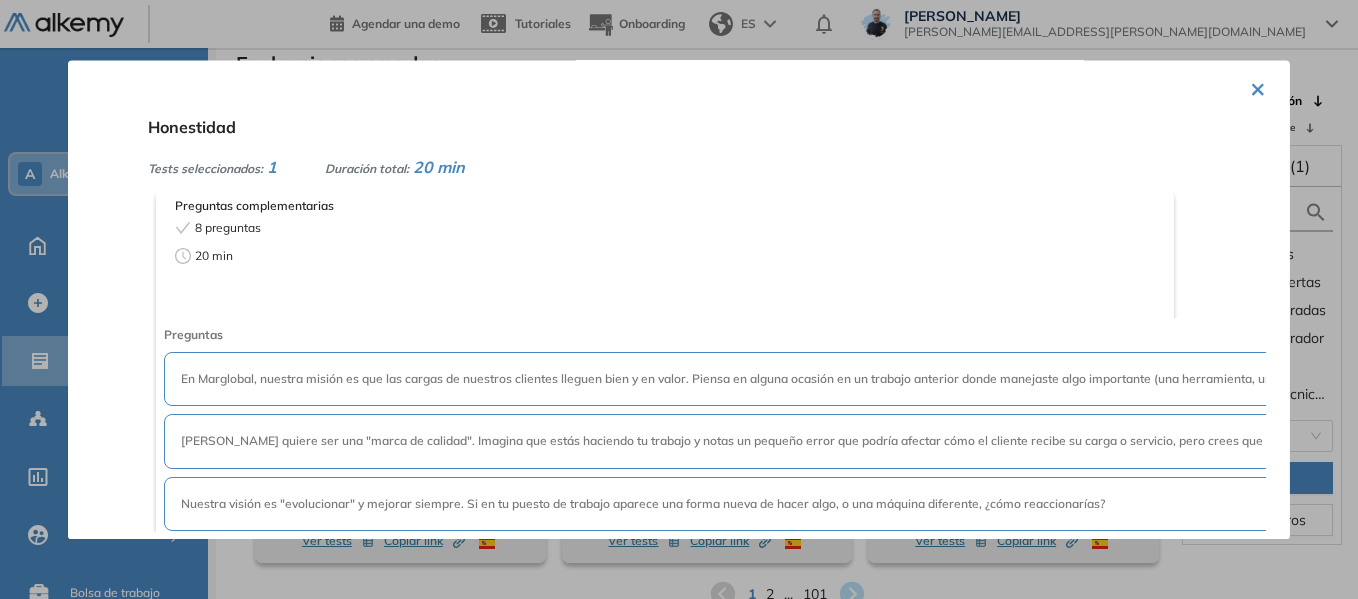 click on "×" at bounding box center (1258, 87) 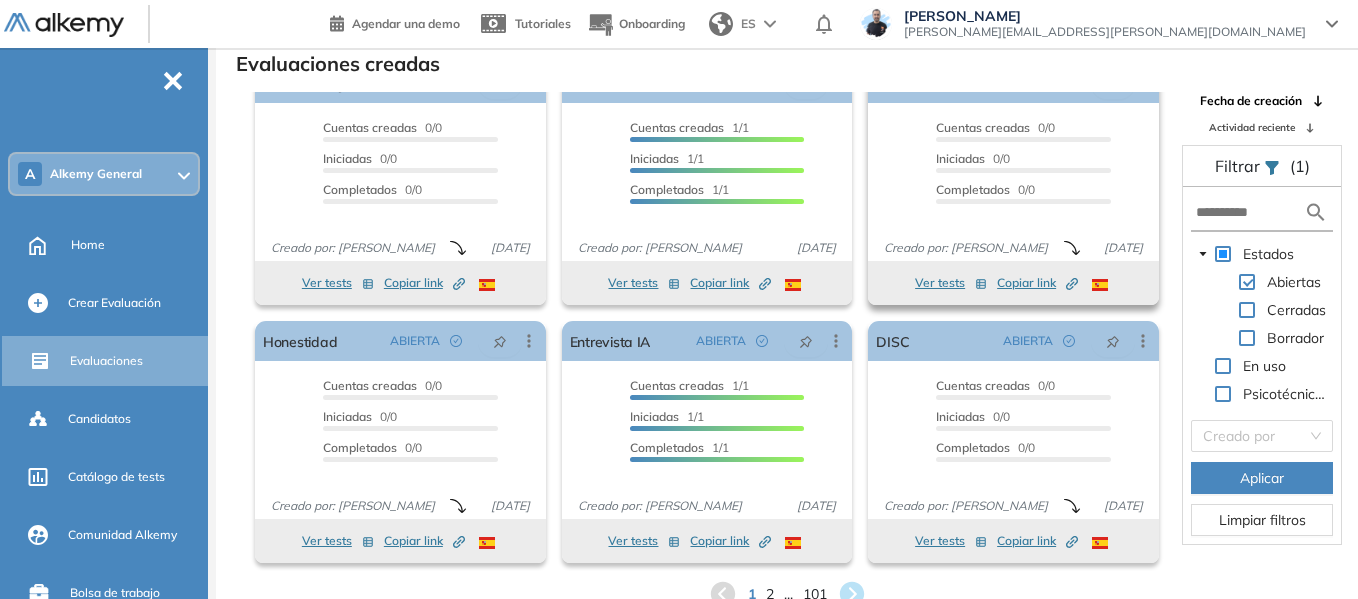 click on "Ver tests" at bounding box center (951, 283) 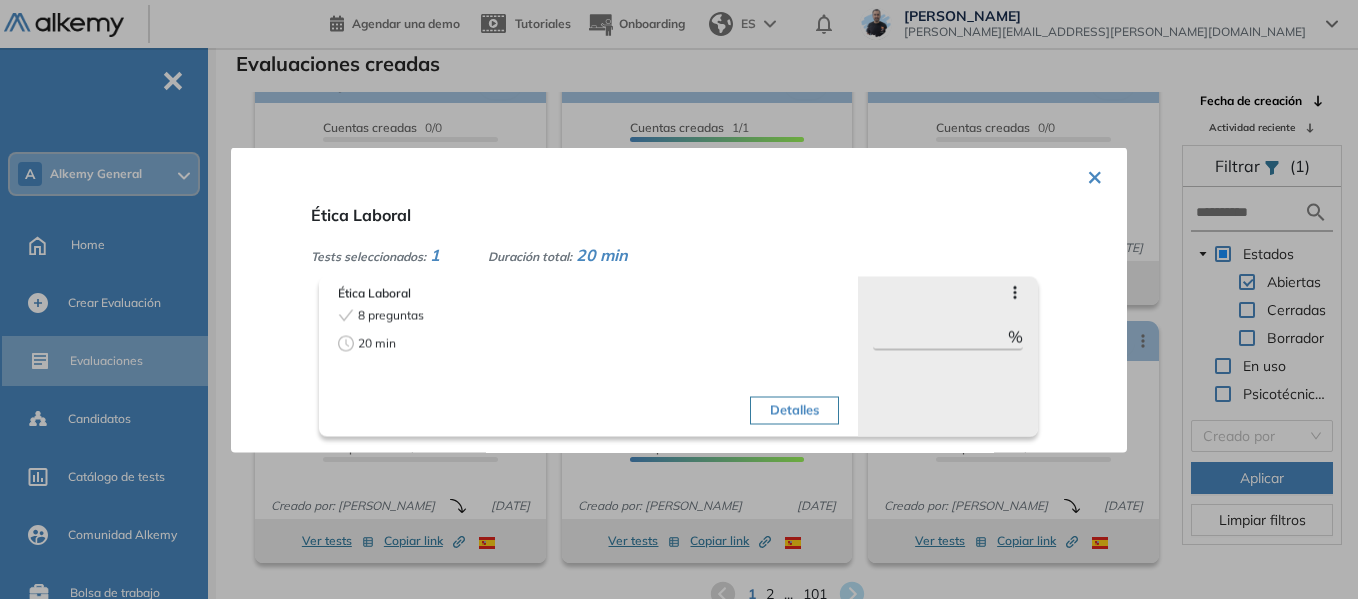 click on "×" at bounding box center [1095, 174] 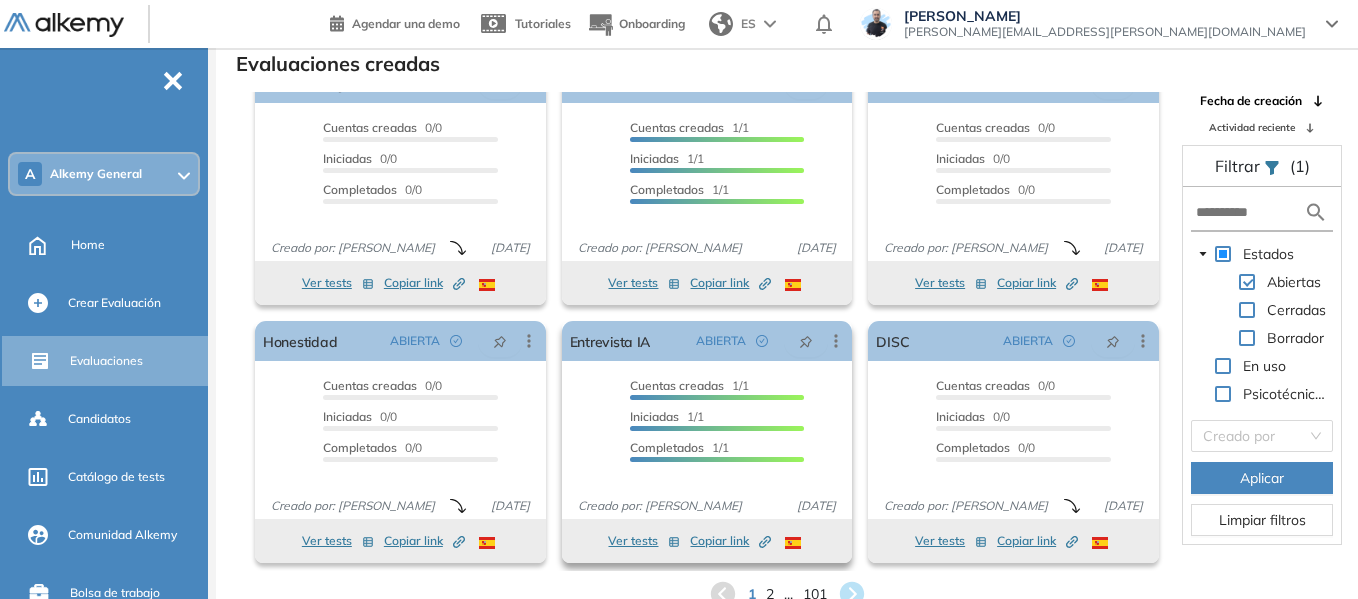 click on "Ver tests" at bounding box center (644, 541) 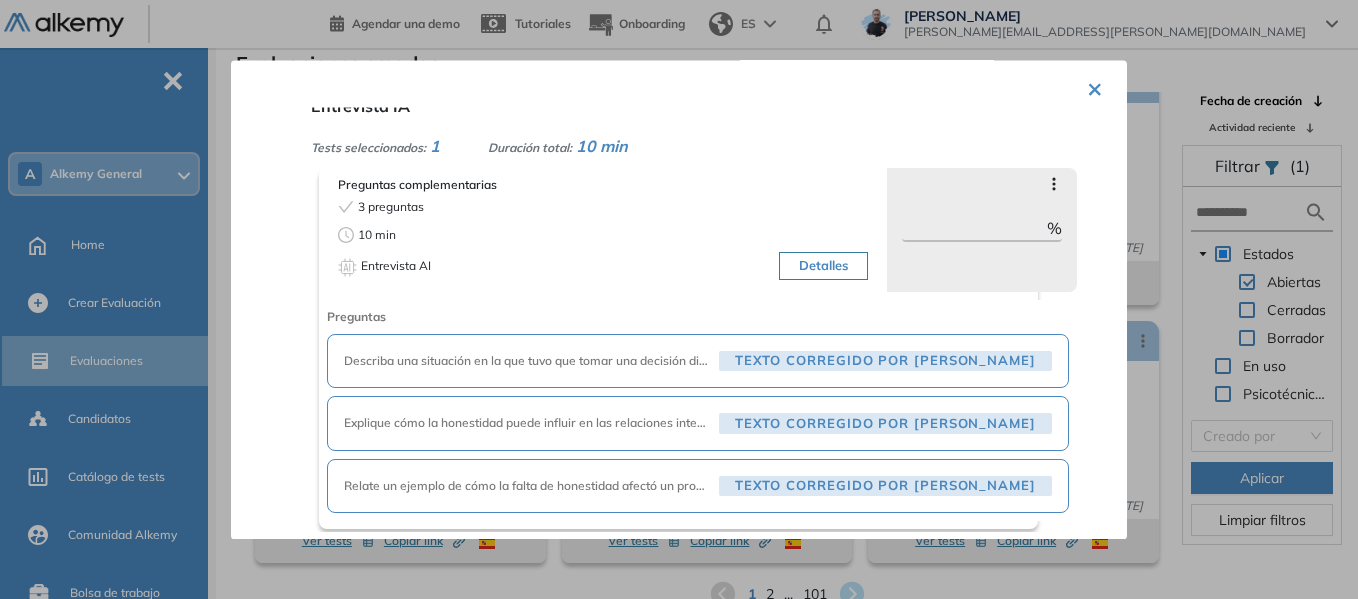 scroll, scrollTop: 27, scrollLeft: 0, axis: vertical 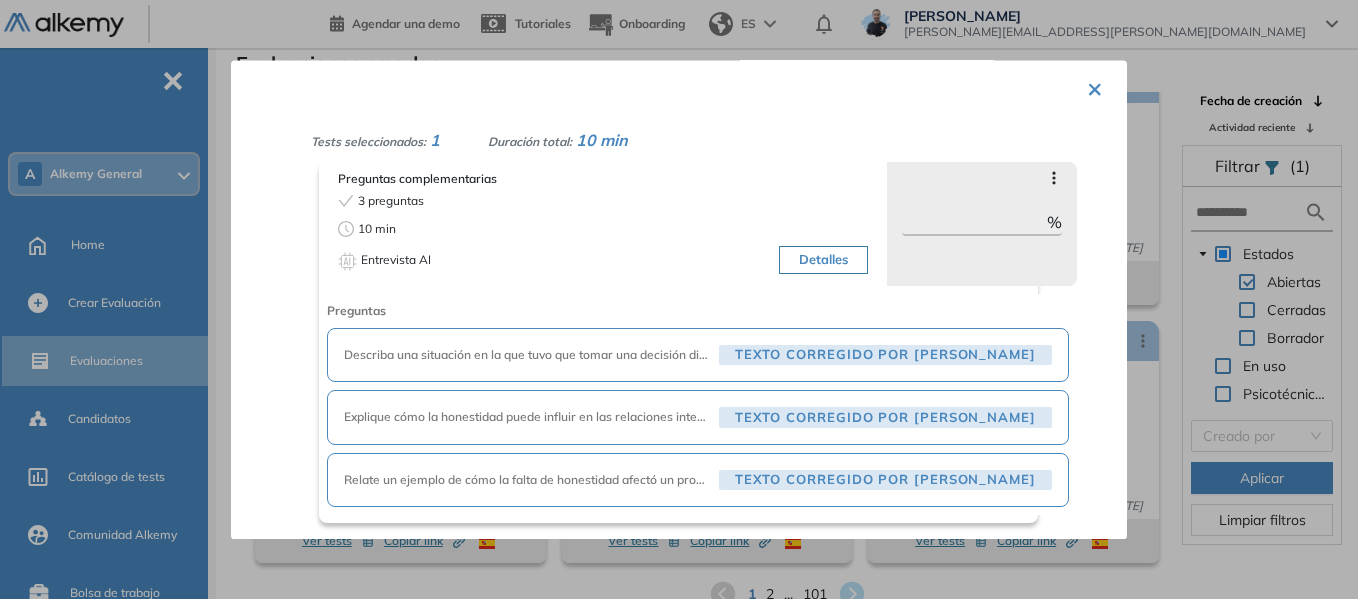 click on "×" at bounding box center [1095, 87] 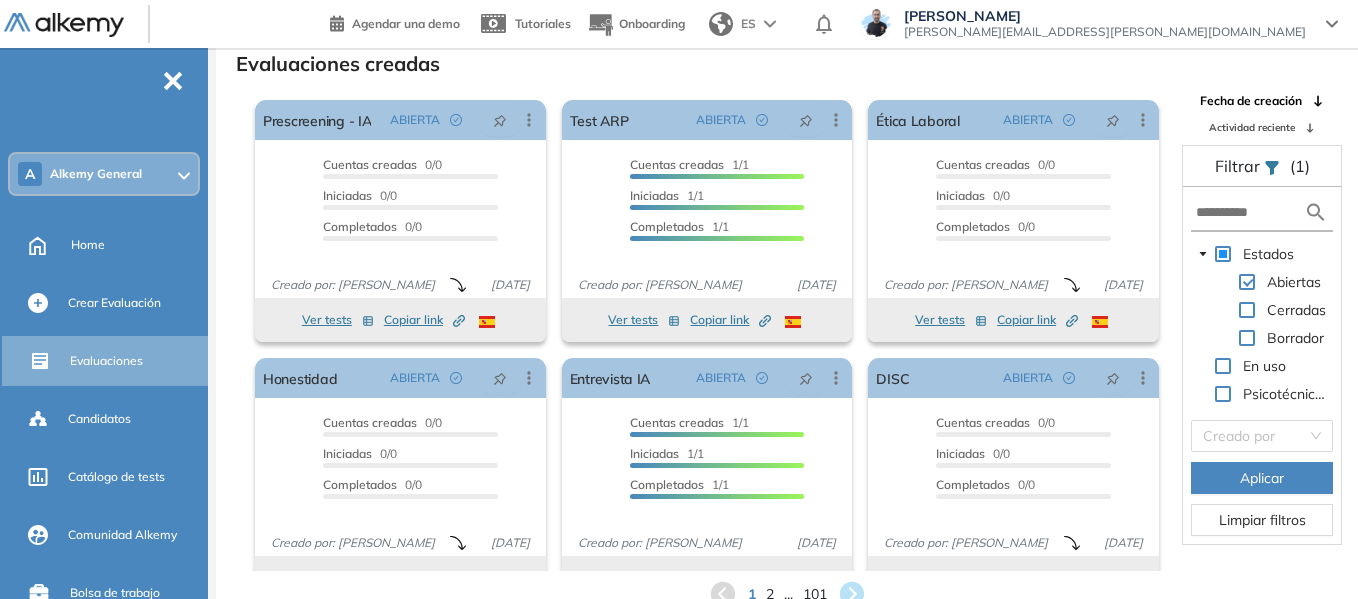 scroll, scrollTop: 37, scrollLeft: 0, axis: vertical 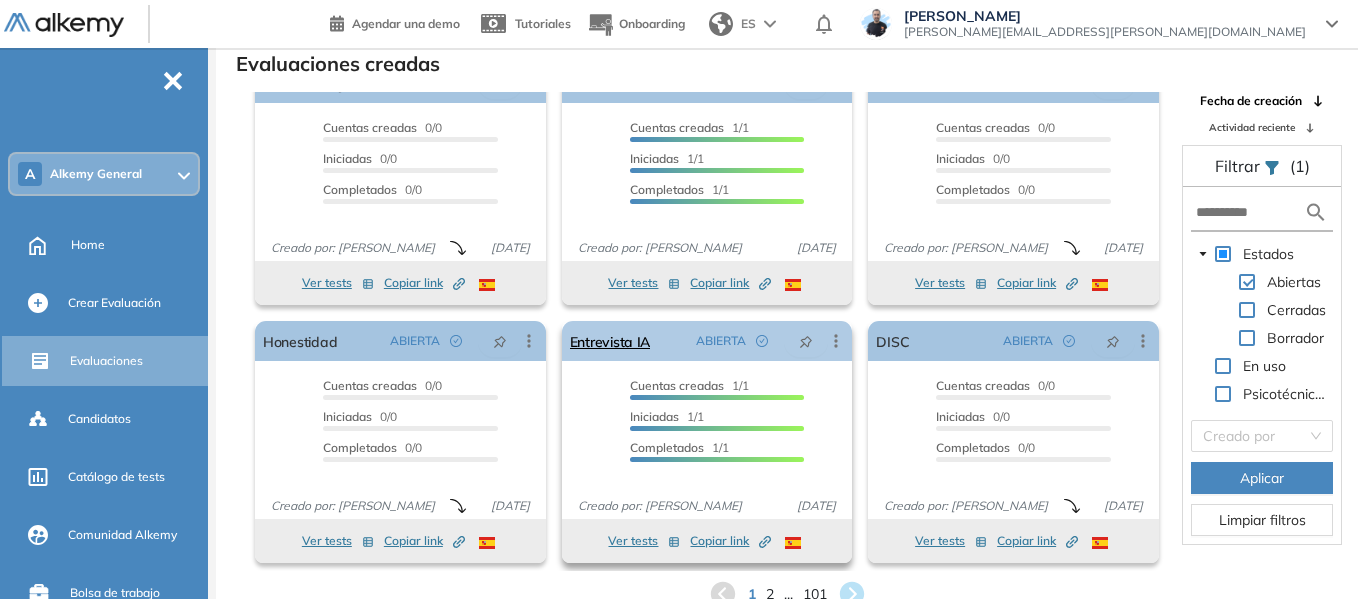 click 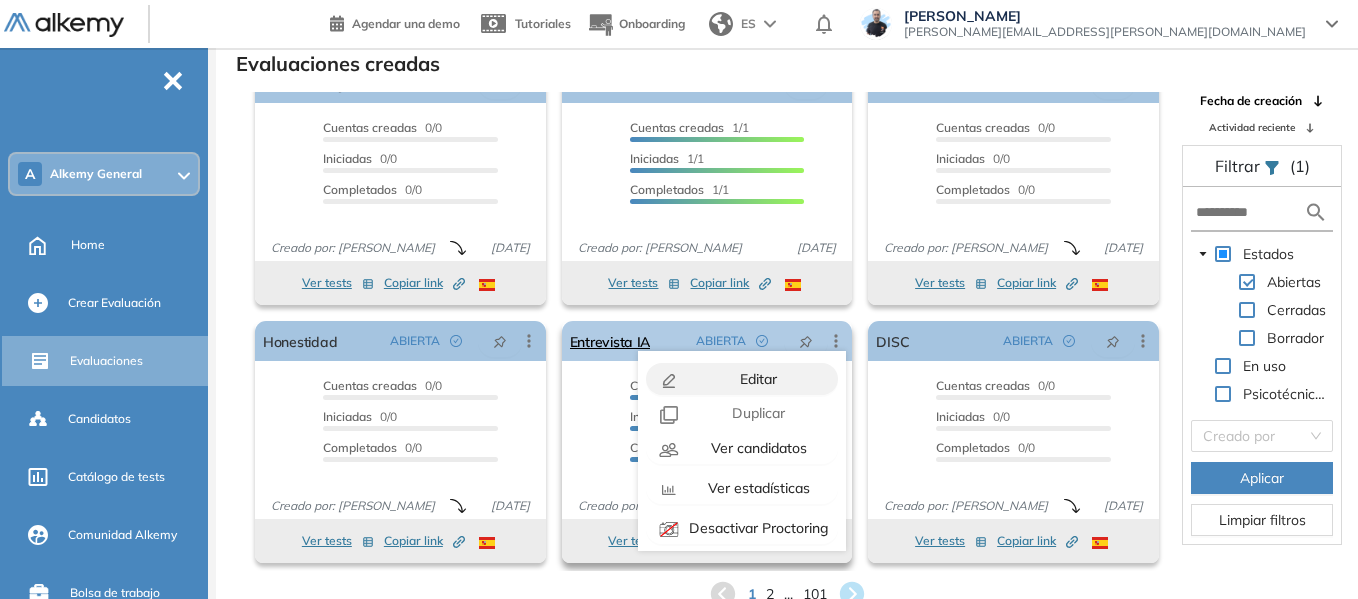 click on "Editar" at bounding box center [756, 379] 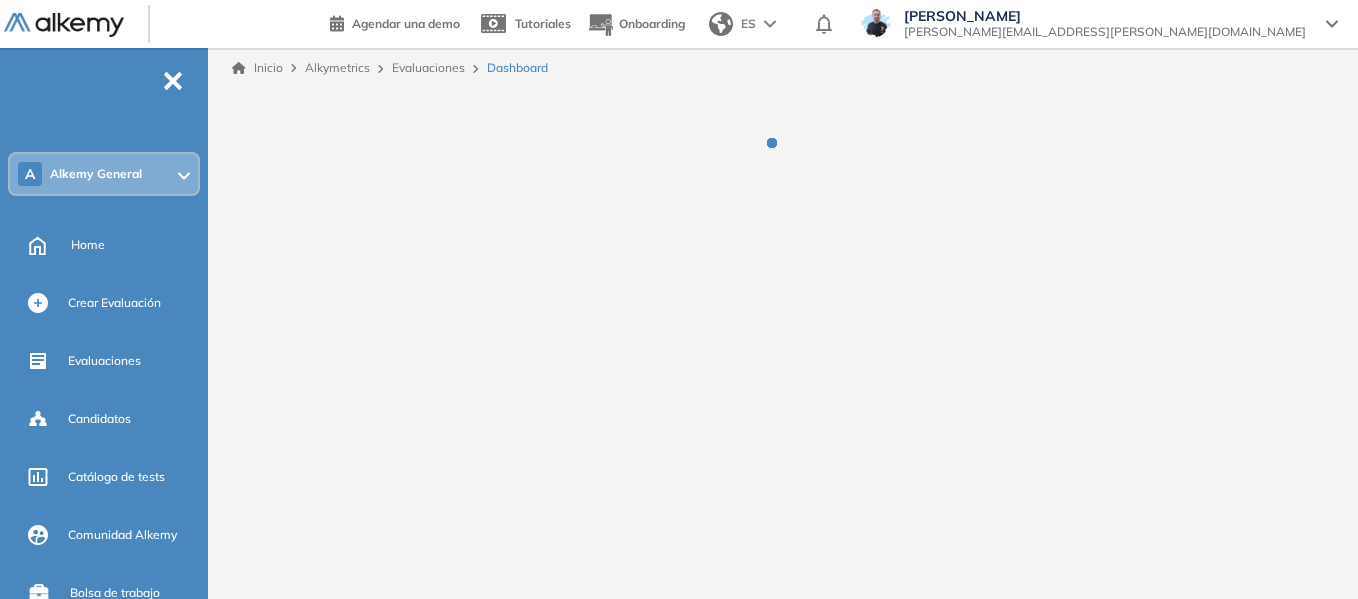 scroll, scrollTop: 0, scrollLeft: 0, axis: both 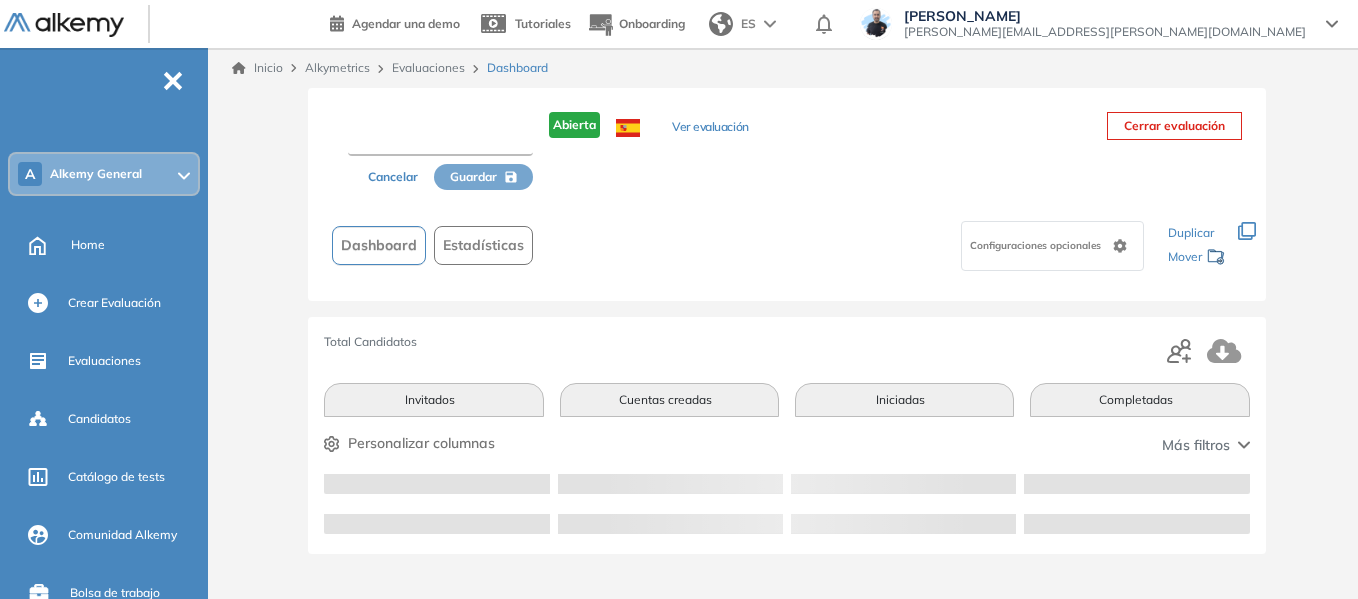 click at bounding box center (440, 138) 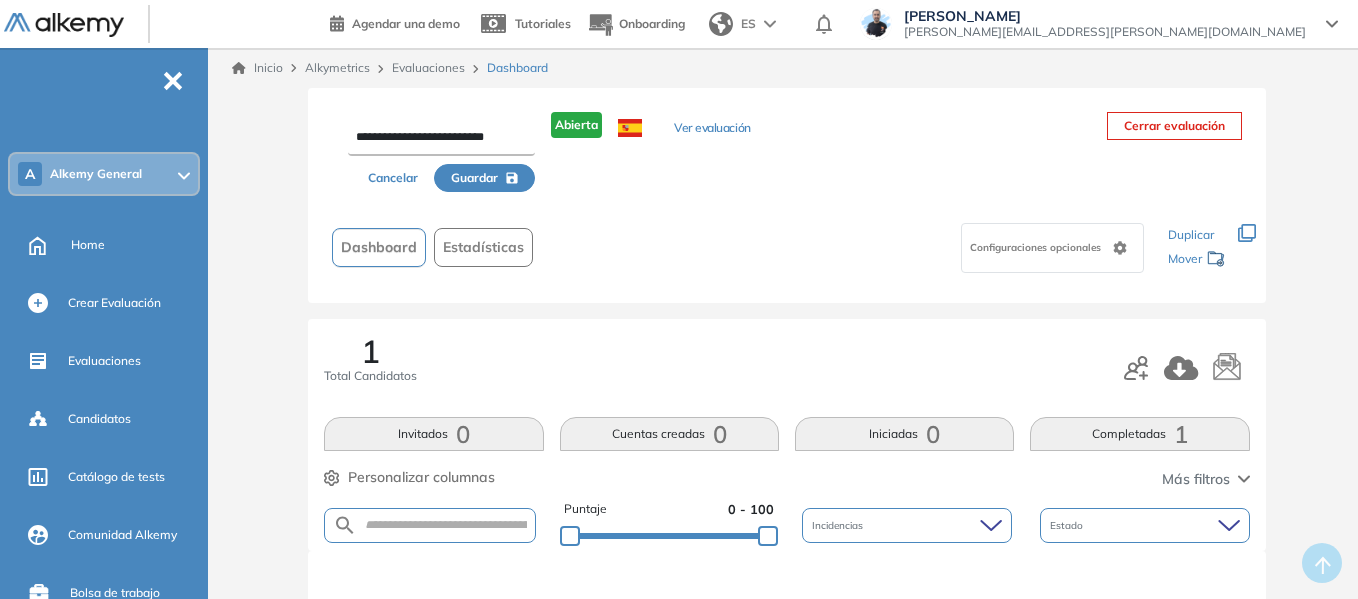 type on "**********" 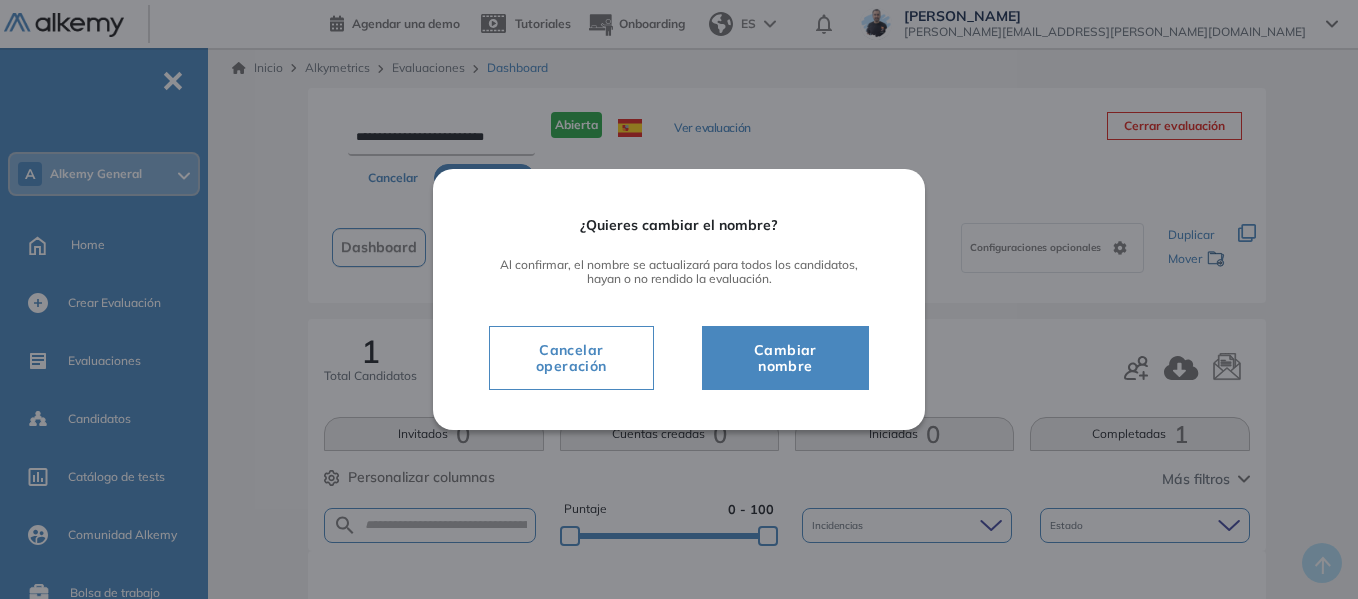 click on "Cambiar nombre" at bounding box center (785, 358) 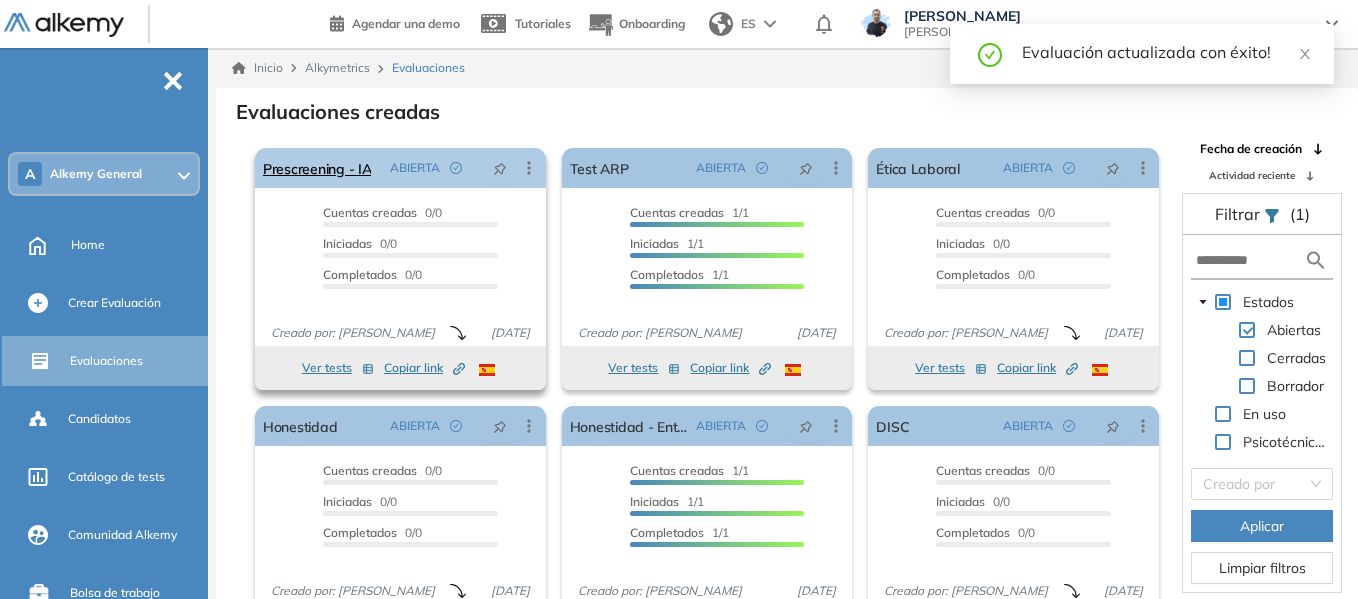 click 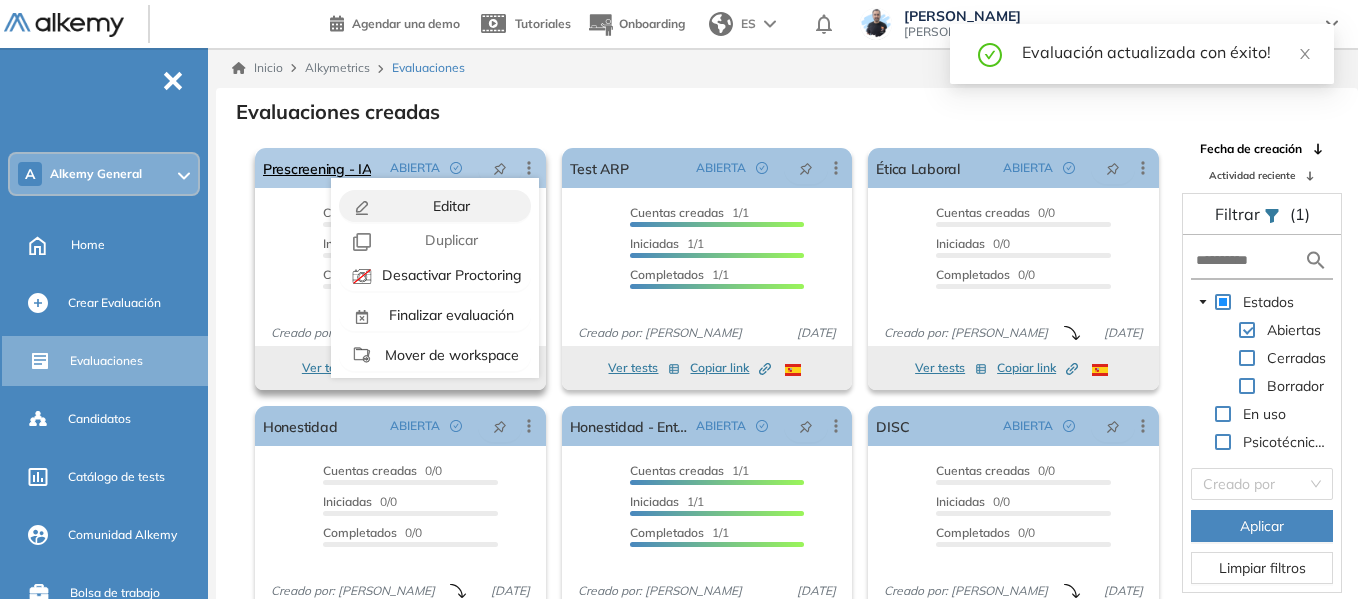click on "Editar" at bounding box center (450, 206) 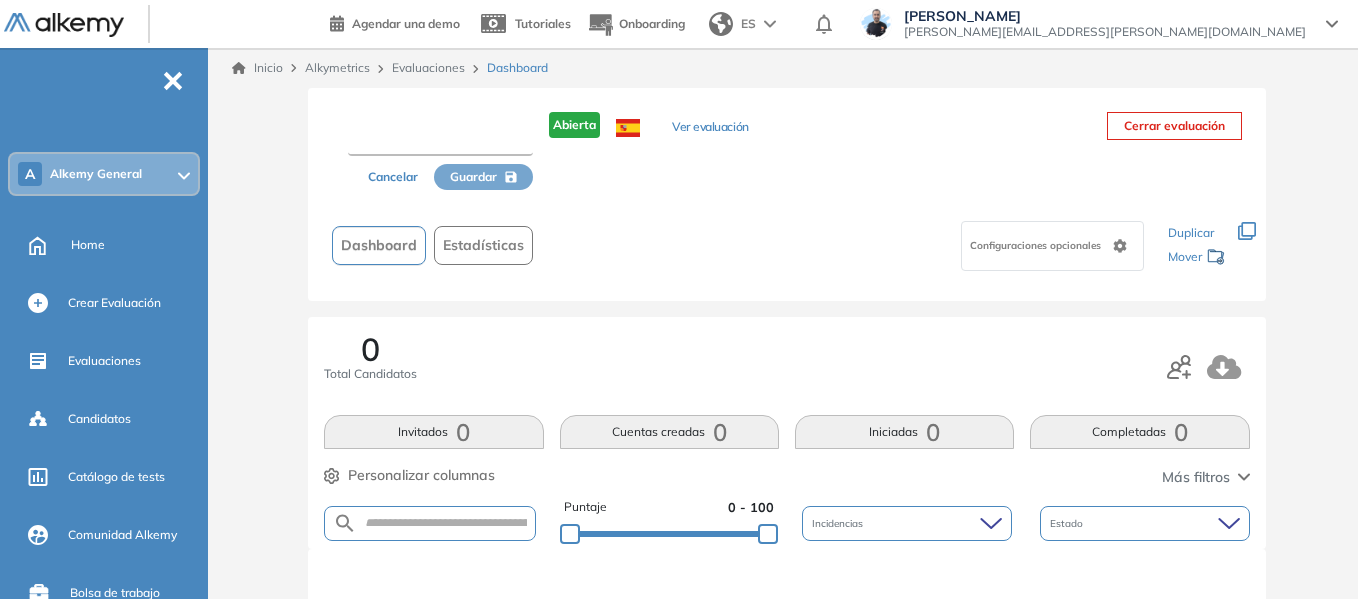 click at bounding box center (440, 138) 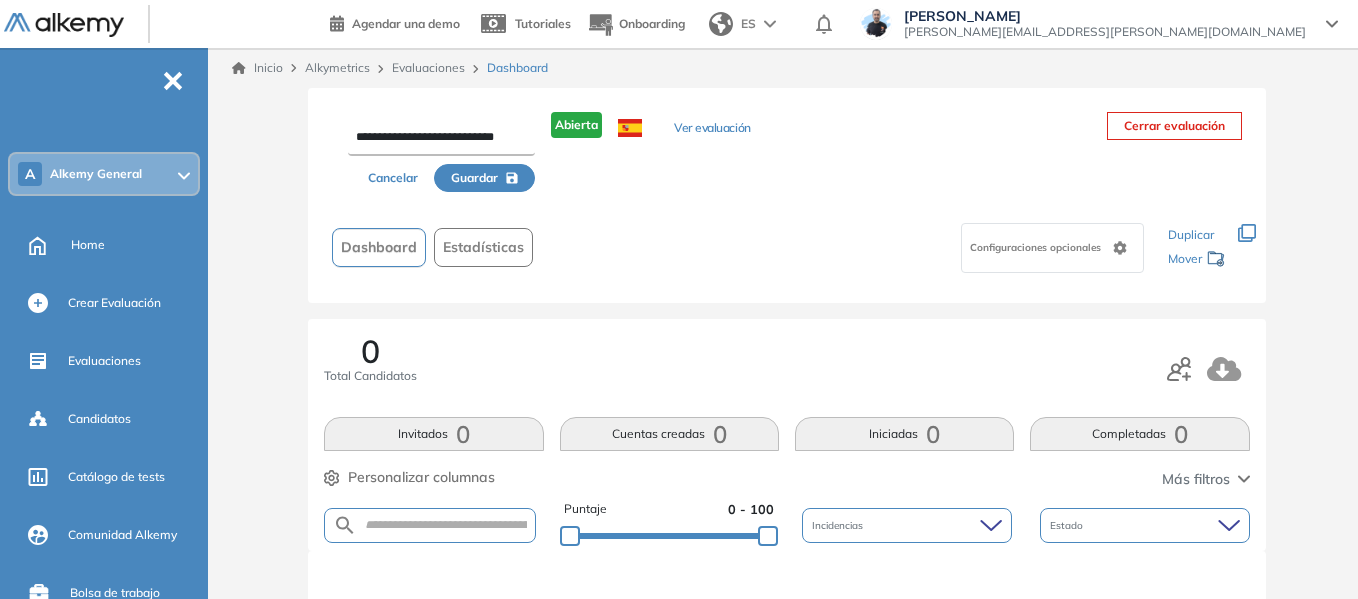type on "**********" 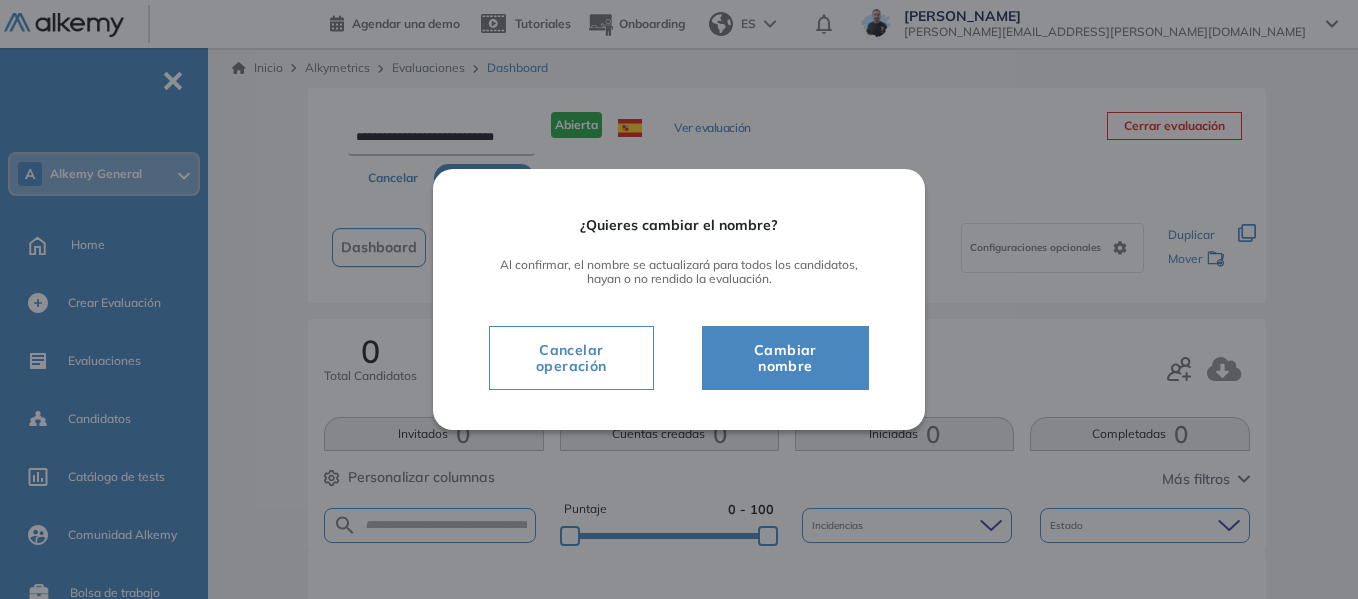 click on "Cambiar nombre" at bounding box center (785, 358) 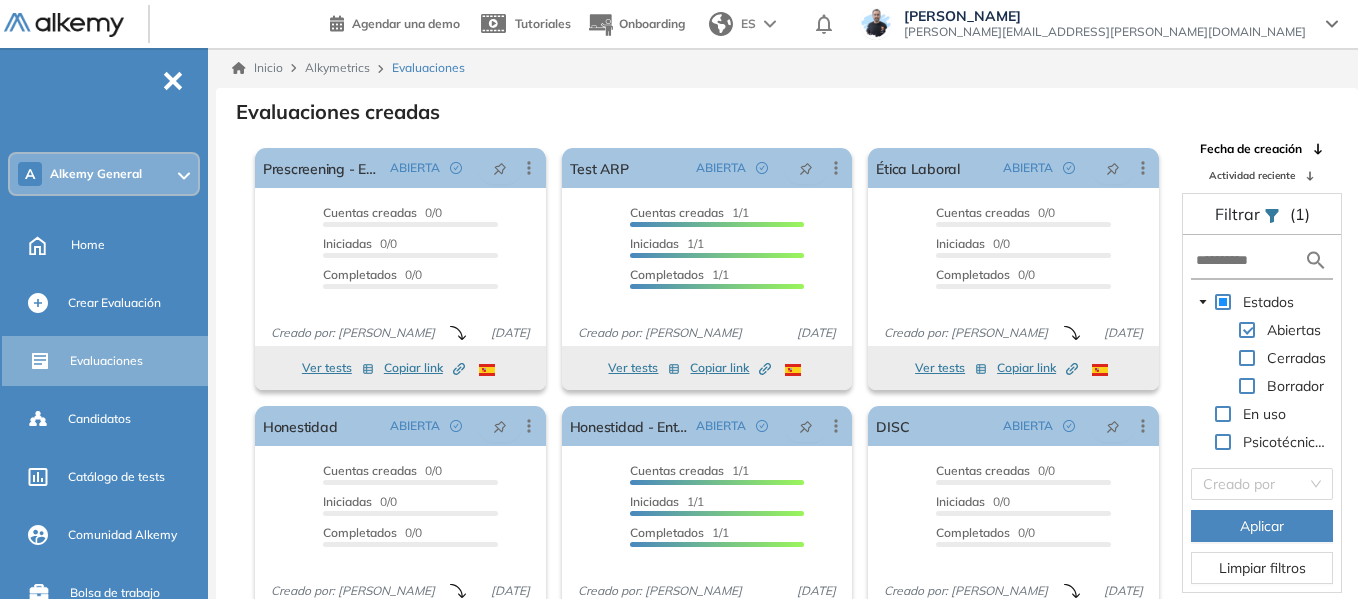 scroll, scrollTop: 48, scrollLeft: 0, axis: vertical 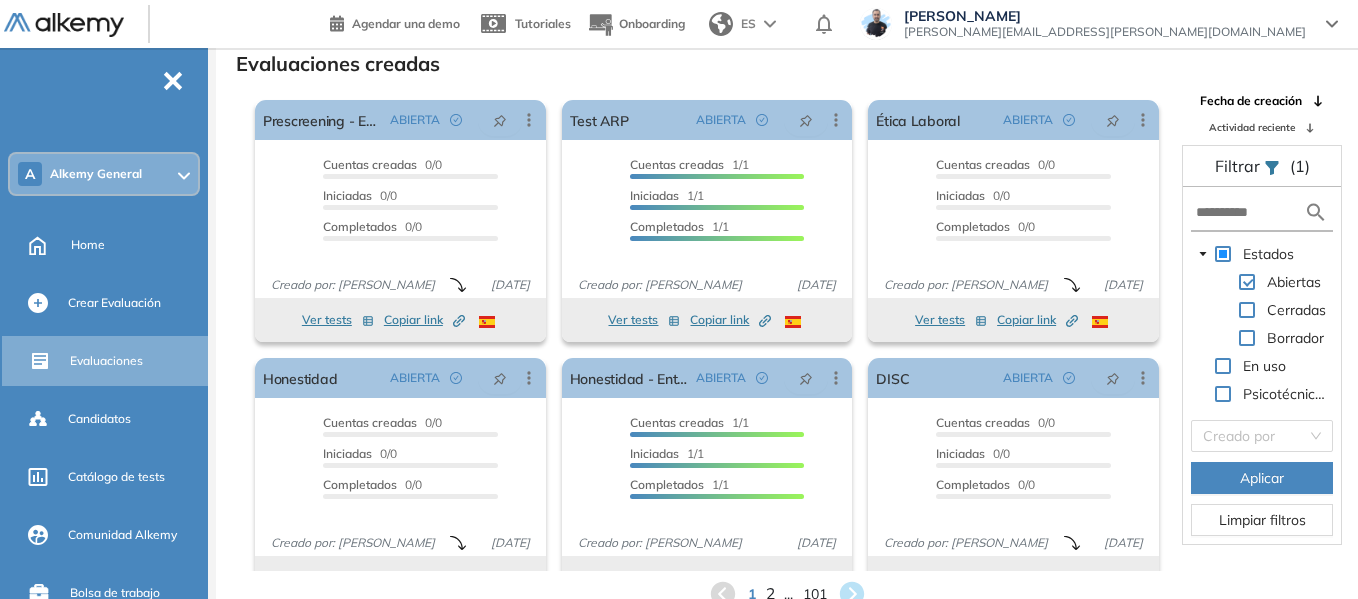 click on "2" at bounding box center [769, 594] 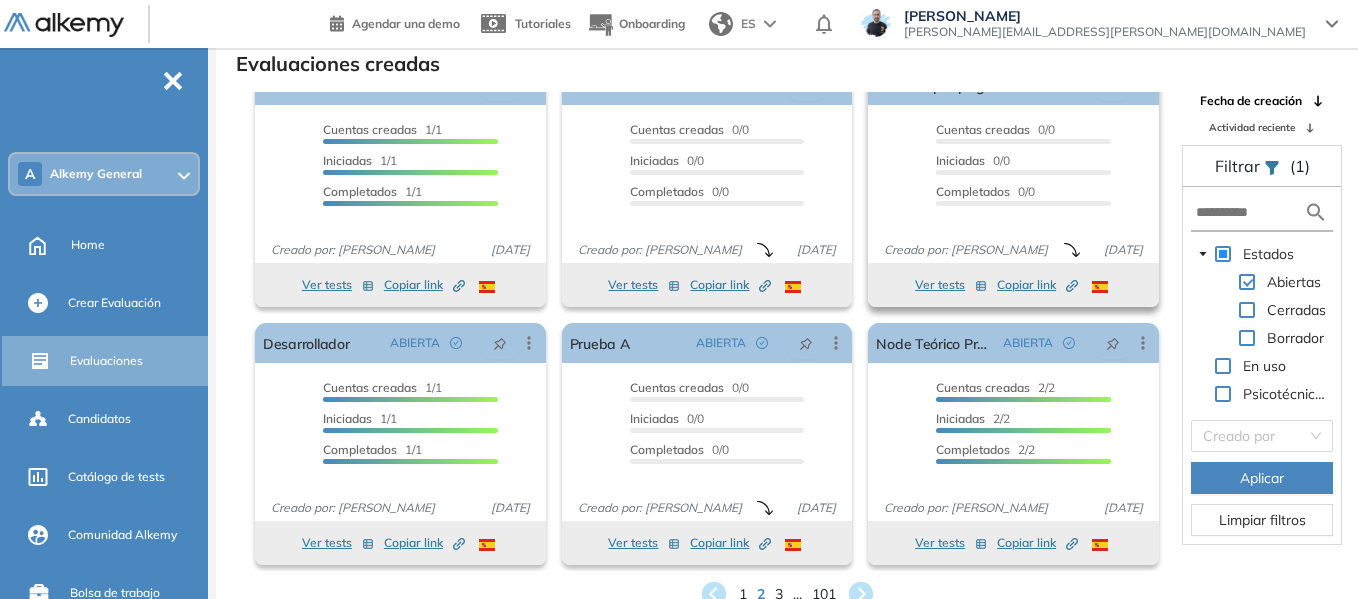 scroll, scrollTop: 37, scrollLeft: 0, axis: vertical 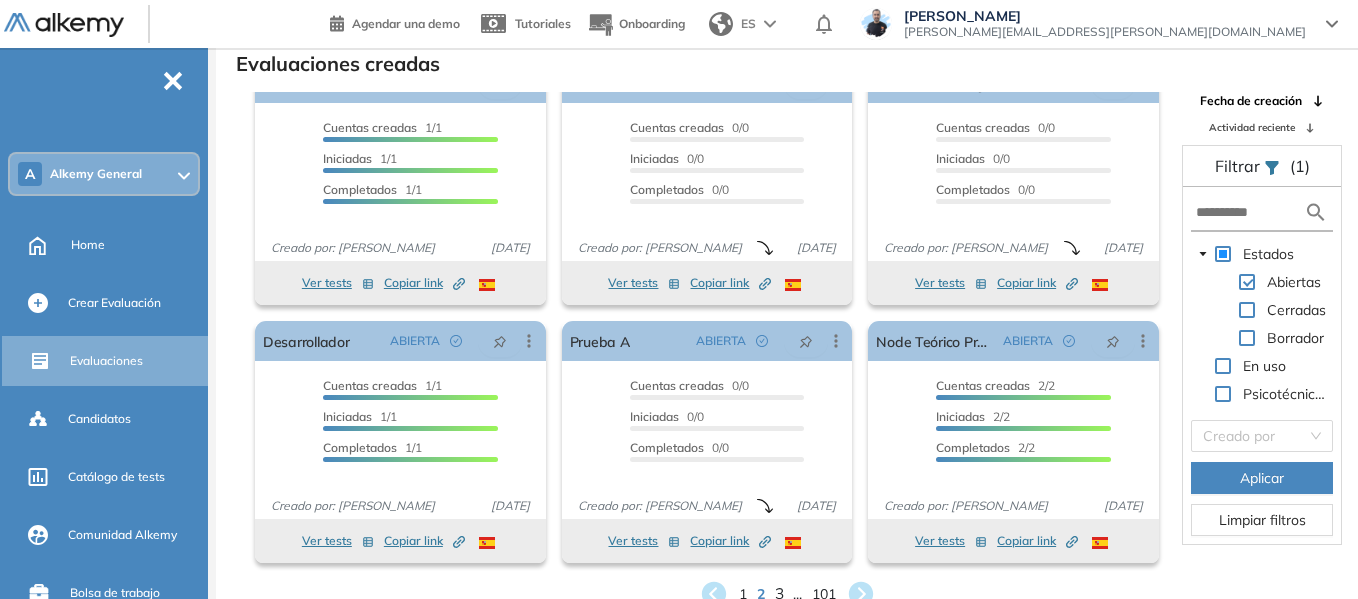 click on "3" at bounding box center [778, 594] 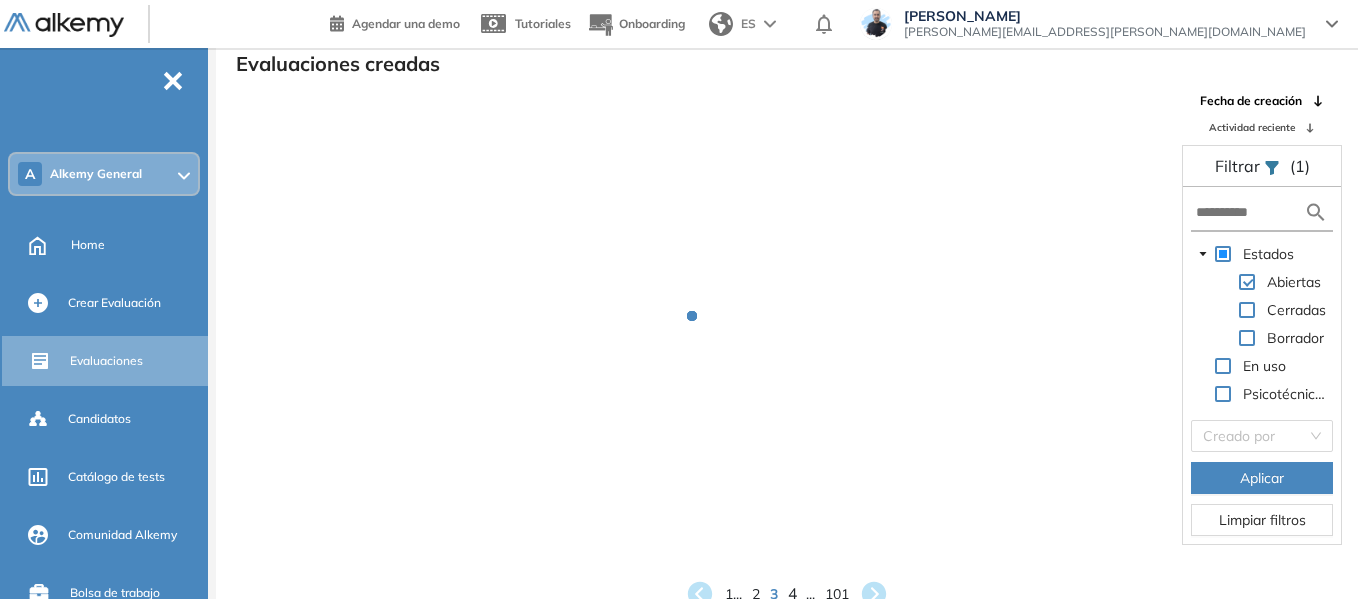scroll, scrollTop: 1, scrollLeft: 0, axis: vertical 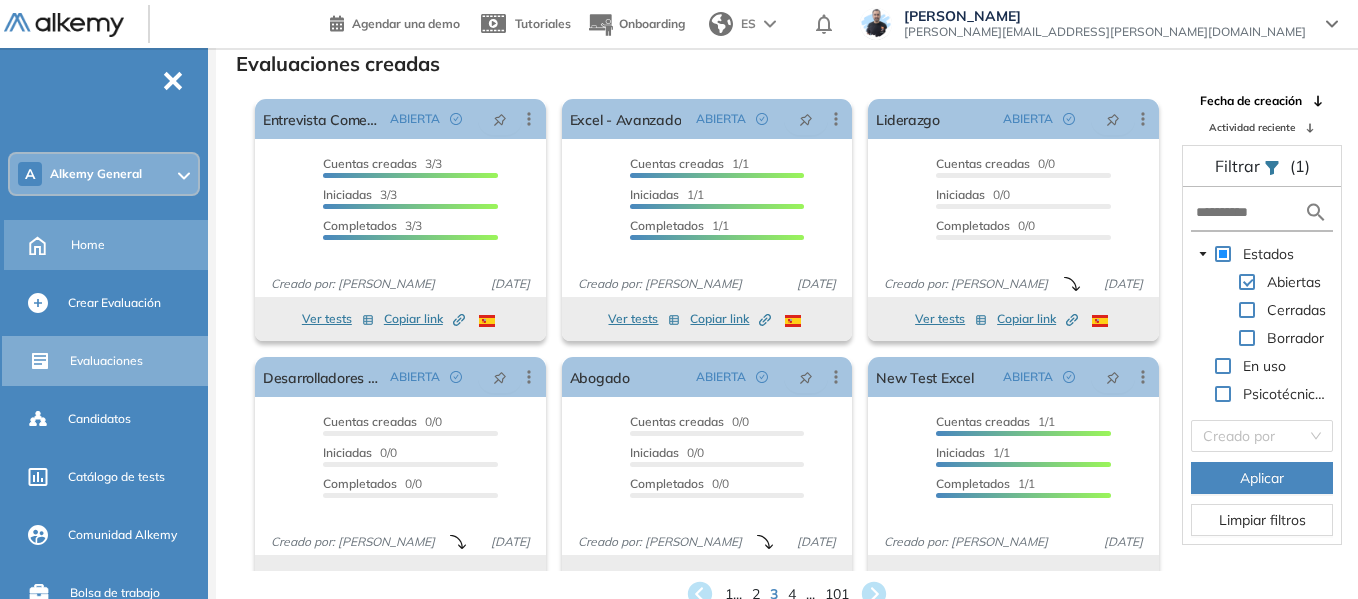 click on "Home" at bounding box center (88, 245) 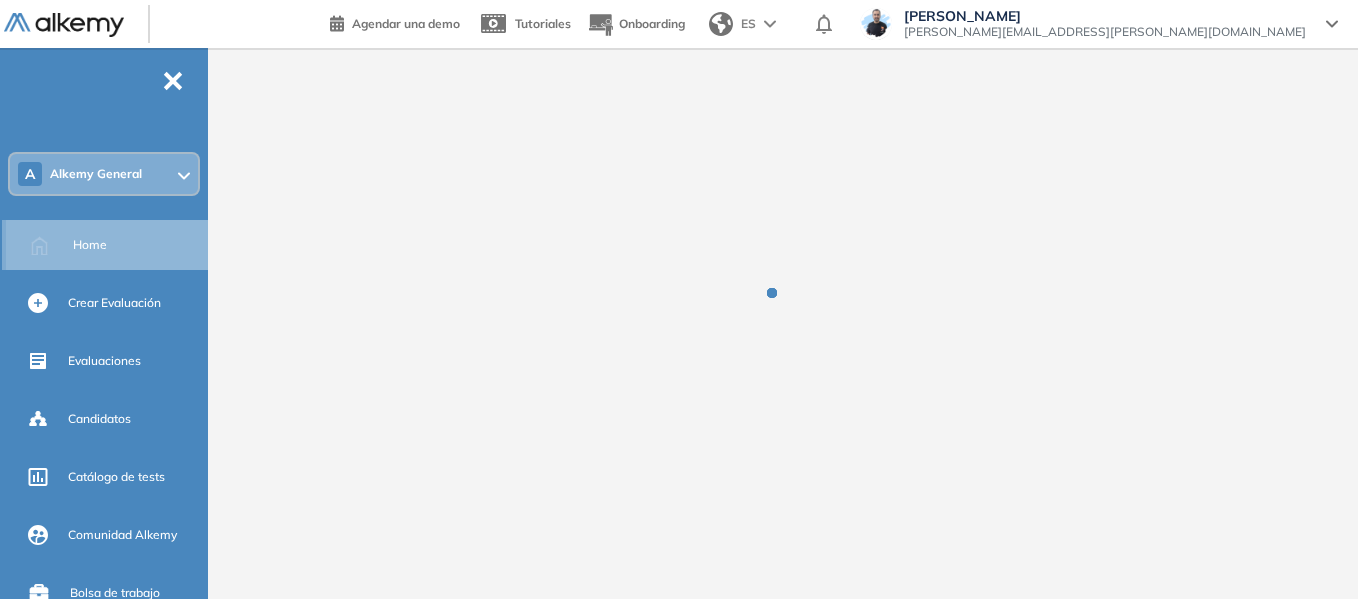 scroll, scrollTop: 0, scrollLeft: 0, axis: both 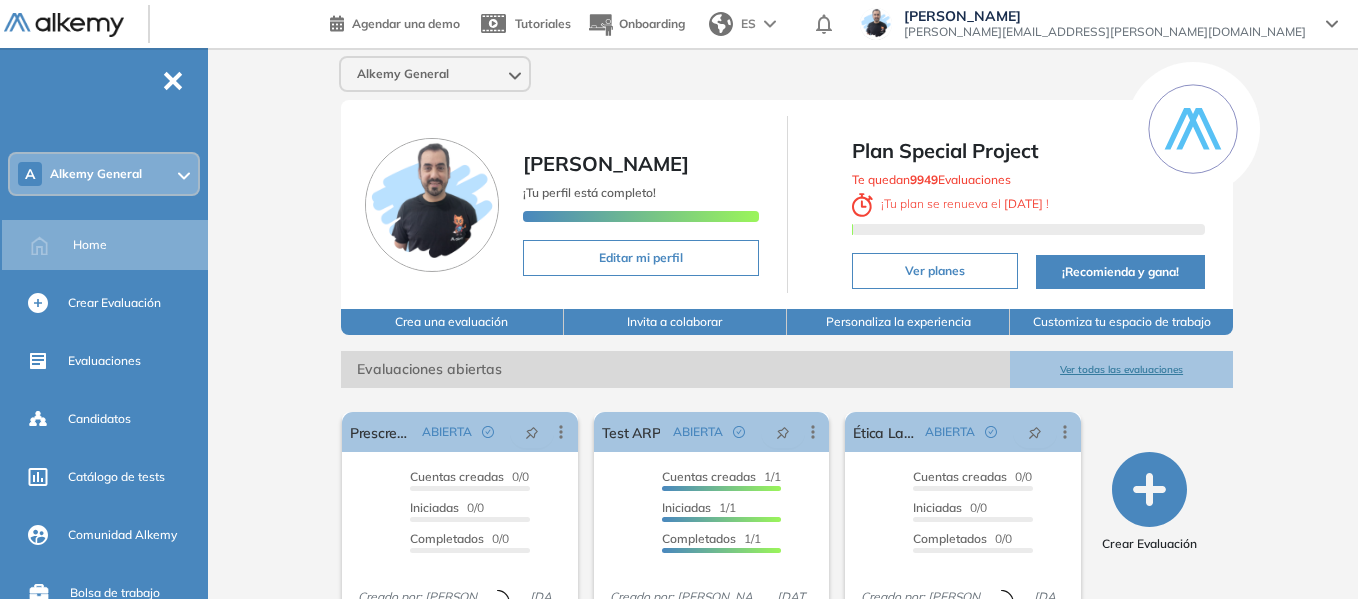 click on "A Alkemy General" at bounding box center [104, 174] 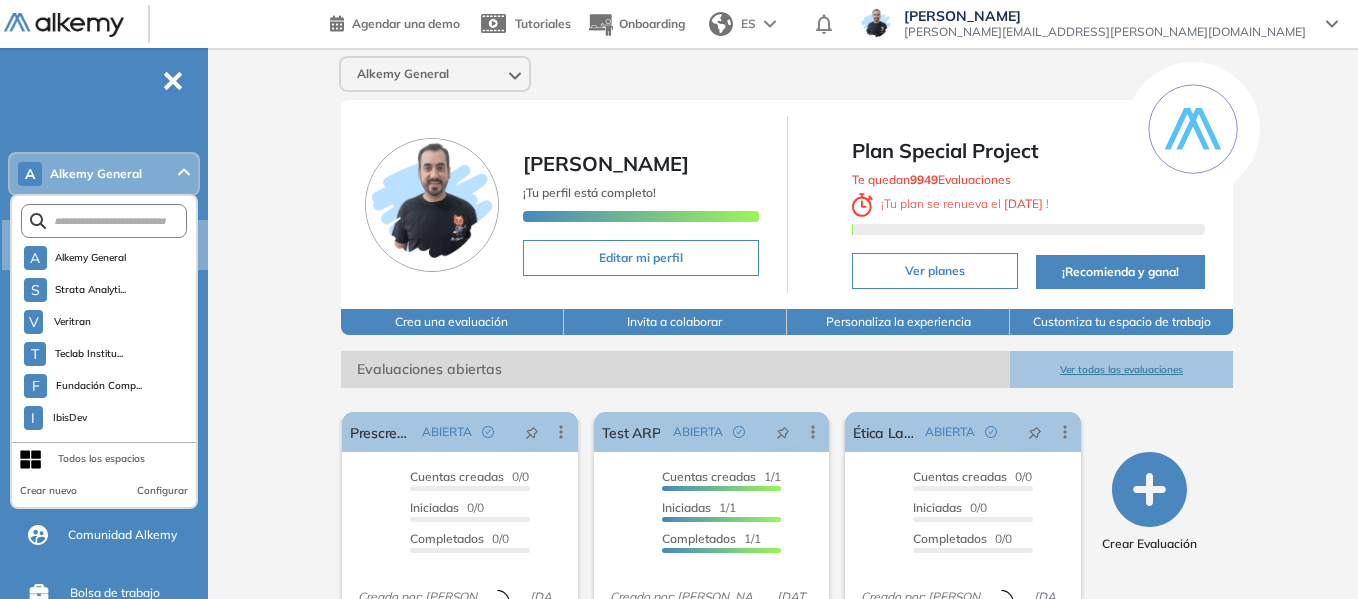 click on "Alkemy General Miguel Gomez ¡Tu perfil está completo! Editar mi perfil Plan Special Project Te quedan  9949  Evaluaciones ¡ Tu plan se renueva el    31 de julio   ! Ver planes ¡Recomienda y gana! Crea una evaluación Invita a colaborar Personaliza la experiencia Customiza tu espacio de trabajo Evaluaciones abiertas Ver todas las evaluaciones El proctoring será activado ¡Importante!: Los usuarios que ya realizaron la evaluación no tendrán registros del proctoring Cancelar operación Activar Prescreening - Entrevista IA ABIERTA Editar Los siguientes tests ya no están disponibles o tienen una nueva versión Revisa en el catálogo otras opciones o su detalle. Entendido Duplicar Reabrir Eliminar Ver candidatos Ver estadísticas Desactivar Proctoring Finalizar evaluación Mover de workspace Created by potrace 1.16, written by Peter Selinger 2001-2019 Copiar ID Publico Cuentas creadas 0/0 Prefiltrados 0/0 Iniciadas 0/0 Completados 0/0 Invitaciones enviadas 0 Invitados Evaluación completada 0 veces Activar" at bounding box center [787, 492] 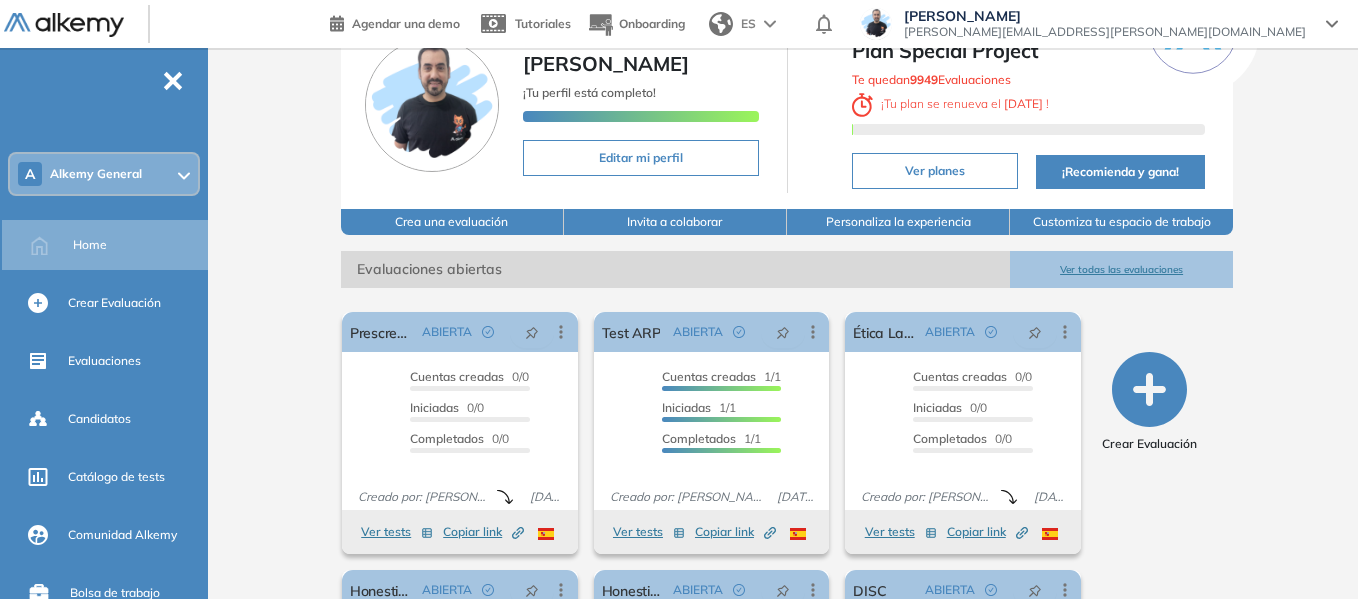 scroll, scrollTop: 200, scrollLeft: 0, axis: vertical 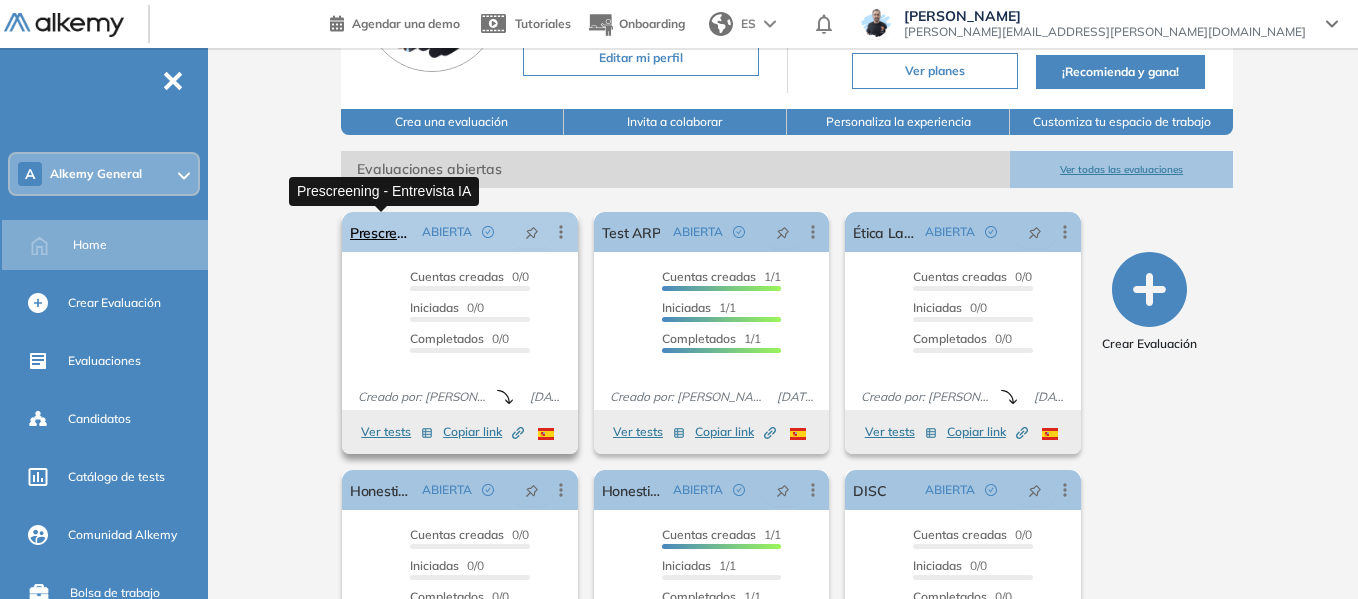click on "Prescreening - Entrevista IA" at bounding box center (382, 232) 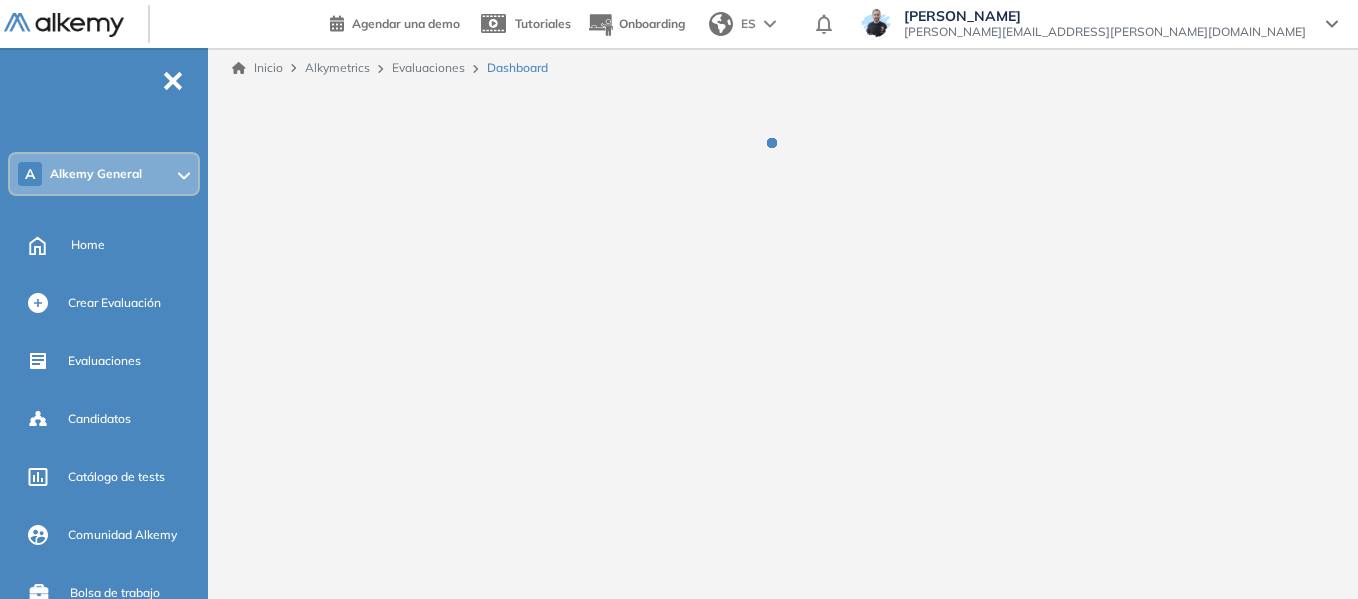 scroll, scrollTop: 0, scrollLeft: 0, axis: both 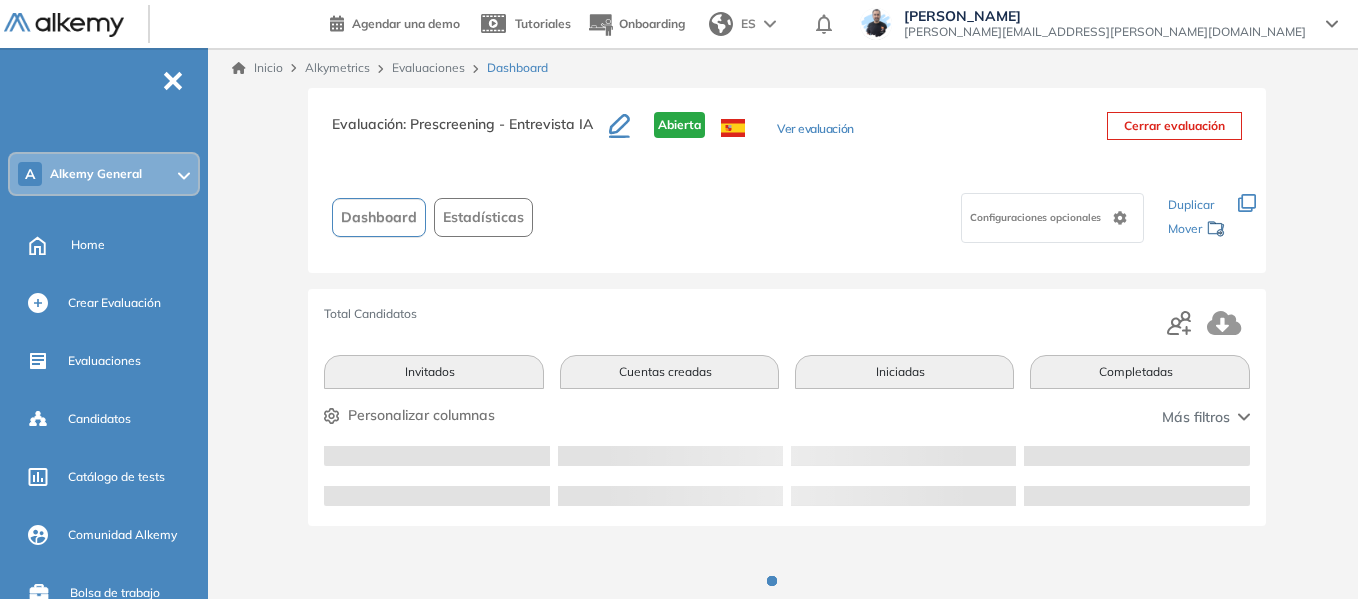 click on "A Alkemy General Home Crear Evaluación Evaluaciones Candidatos Catálogo de tests Comunidad Alkemy Bolsa de trabajo Crear TestGroup Categorías Subhabilidades Roles Reiniciar testgroups Cerrar sesión" at bounding box center (104, 523) 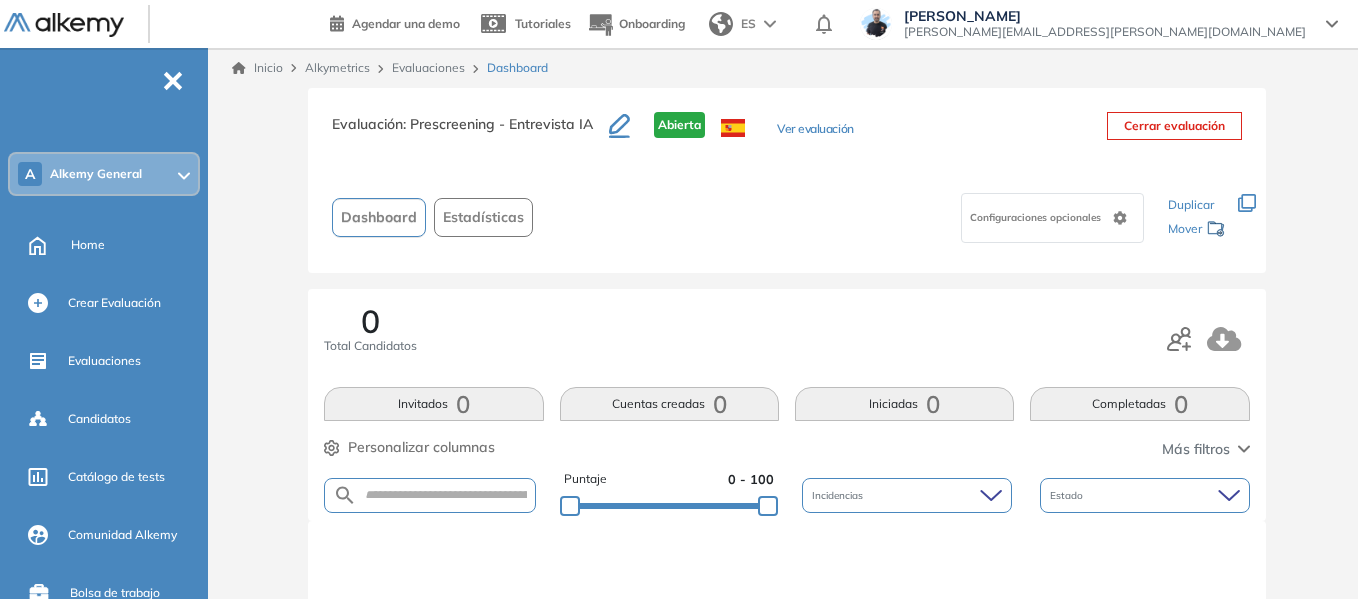 click on "Alkemy General" at bounding box center (96, 174) 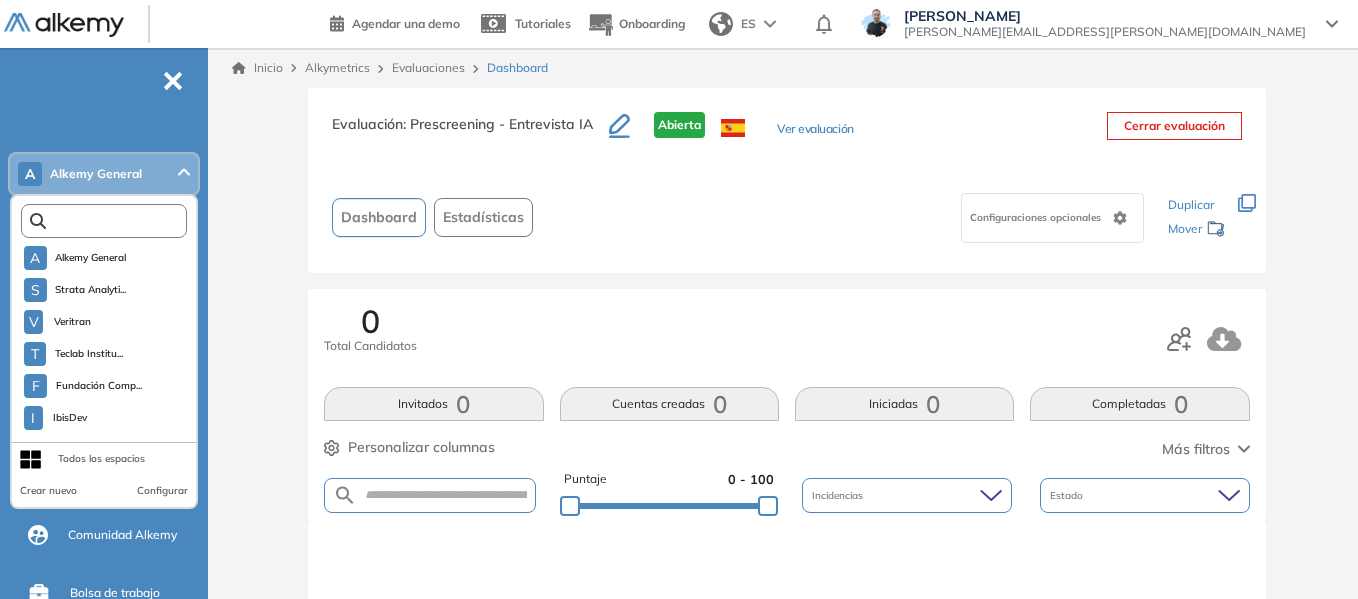 click at bounding box center (108, 221) 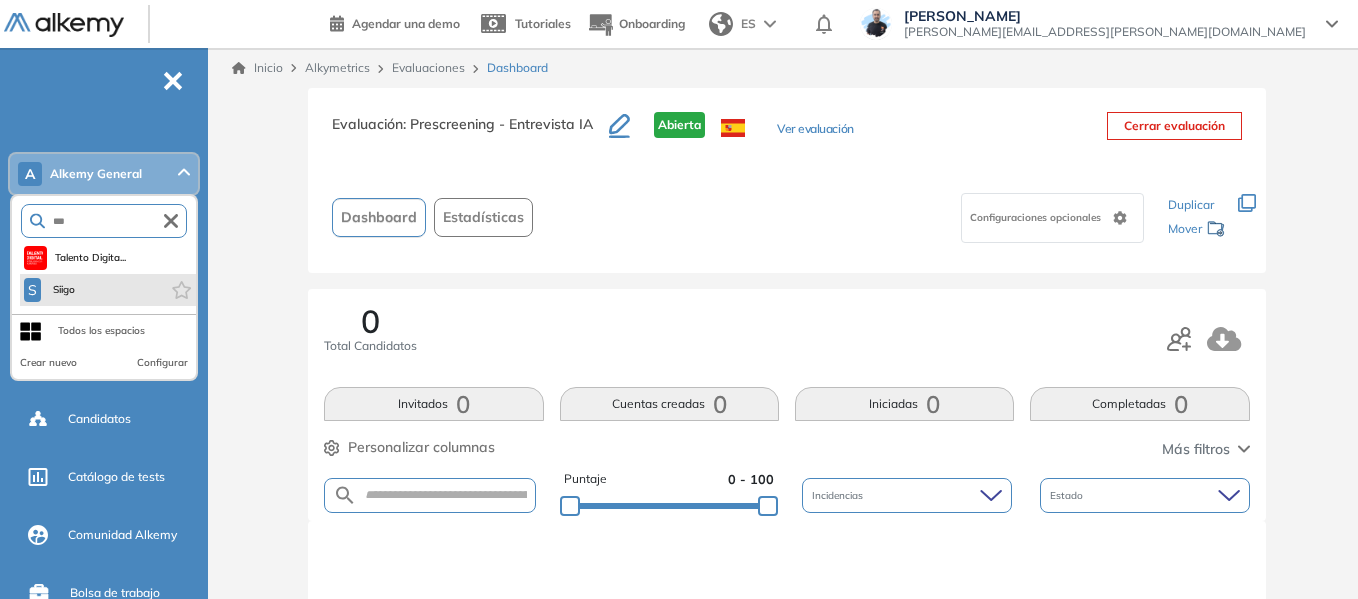 type on "***" 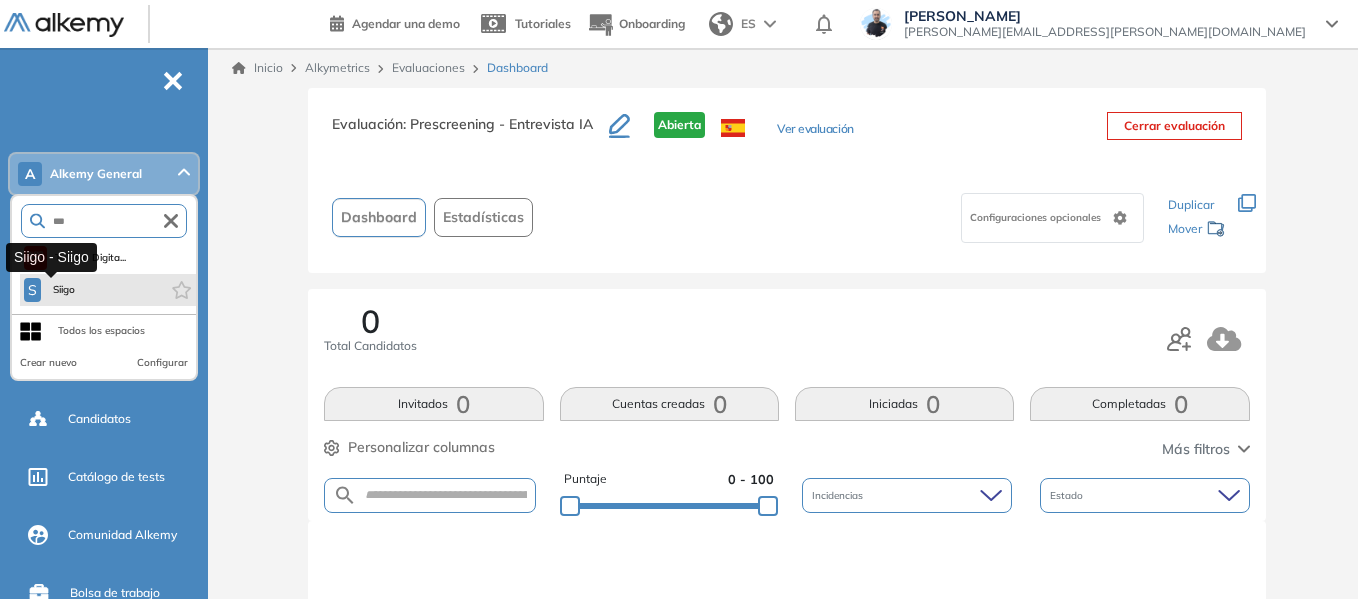 click on "Siigo" at bounding box center [63, 290] 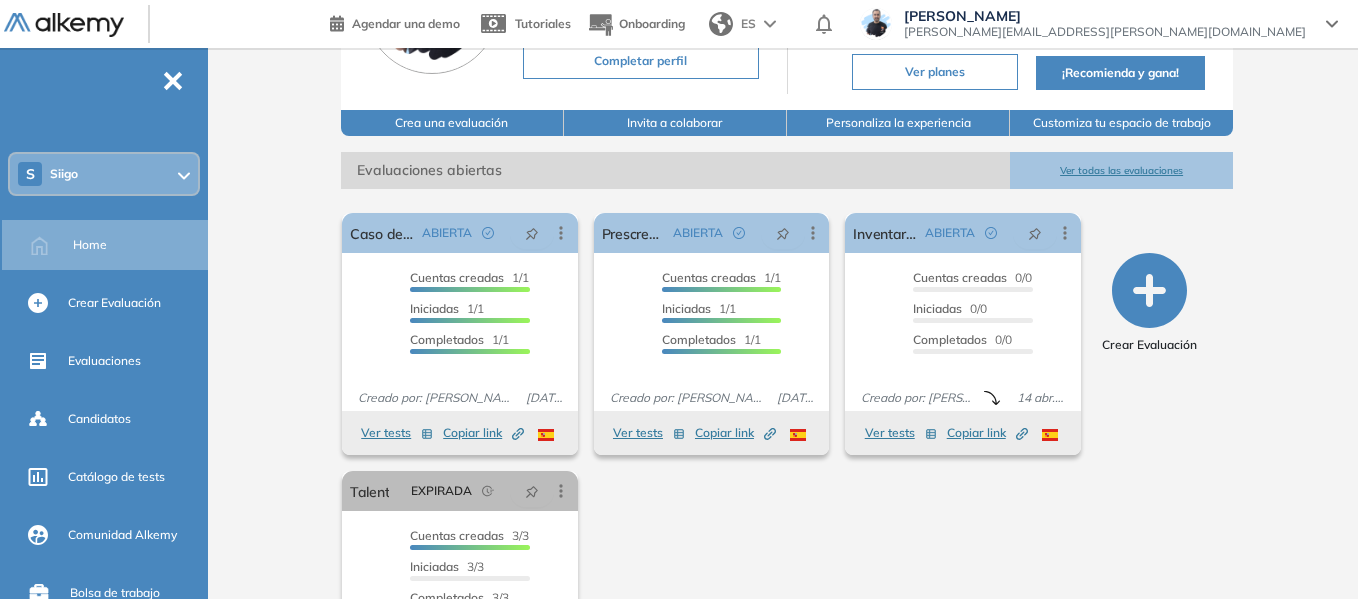 scroll, scrollTop: 200, scrollLeft: 0, axis: vertical 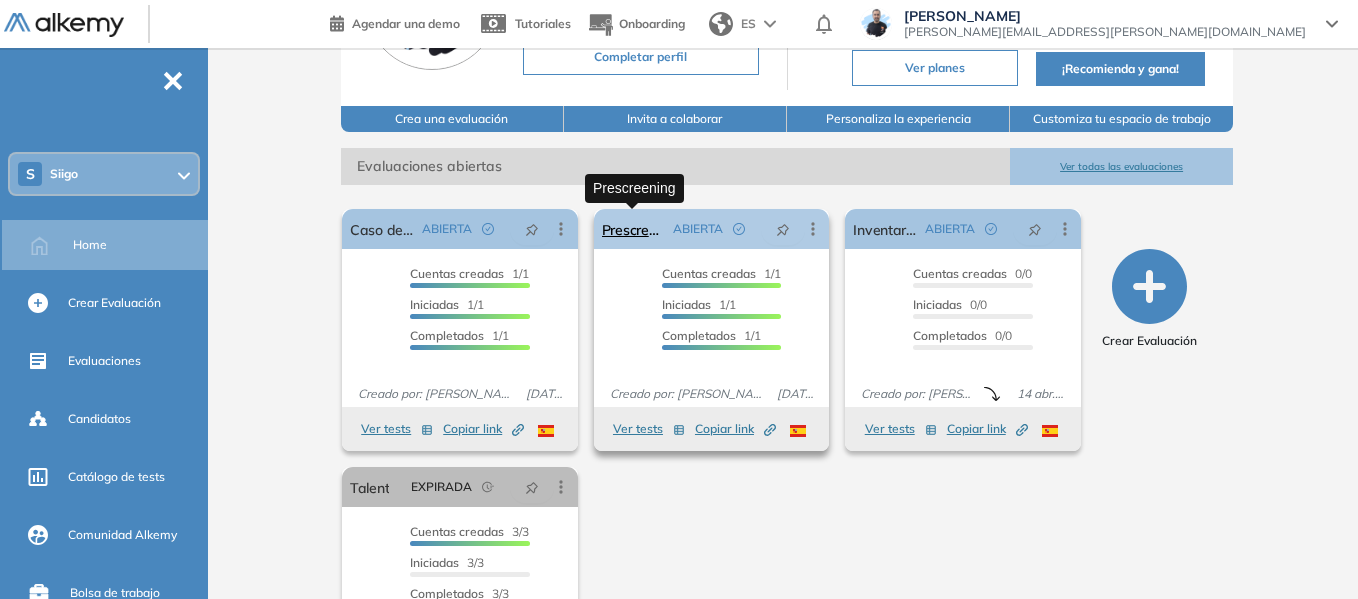 click on "Prescreening" at bounding box center (634, 229) 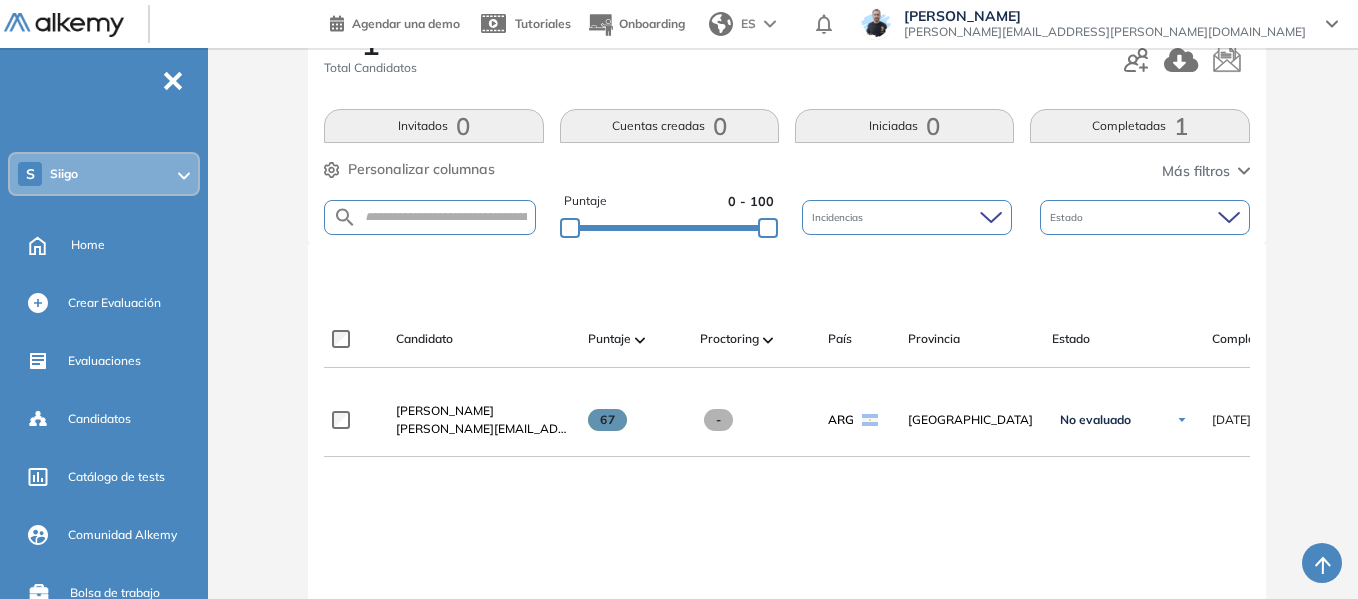 scroll, scrollTop: 300, scrollLeft: 0, axis: vertical 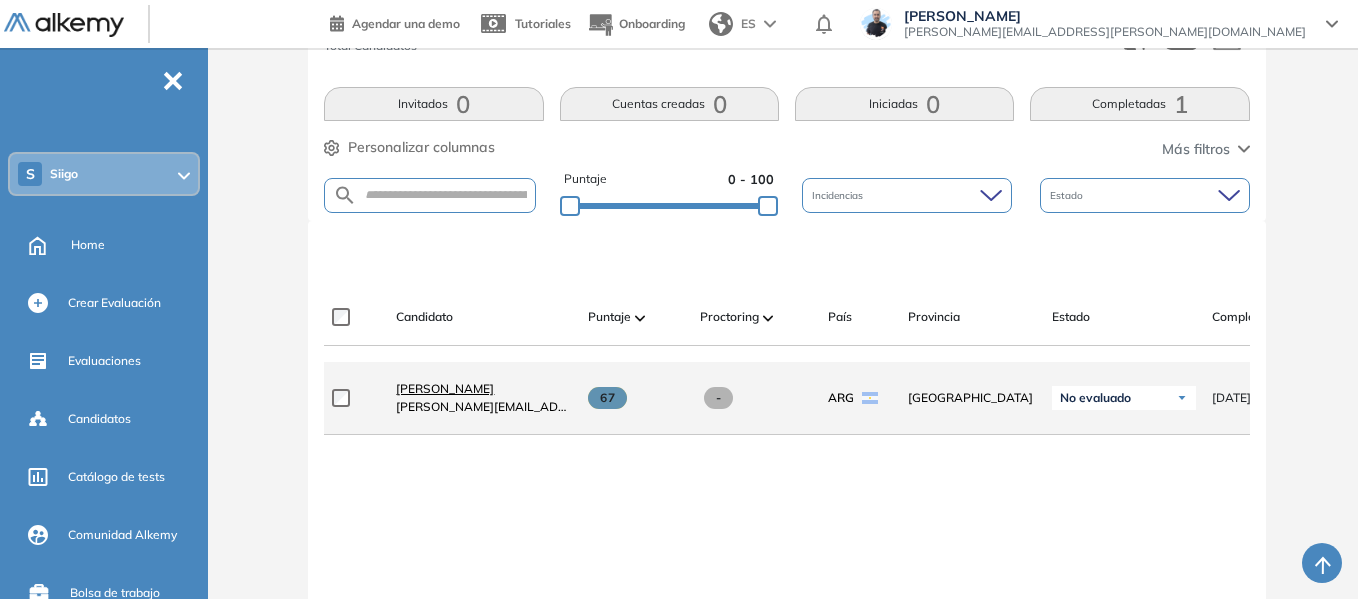 click on "[PERSON_NAME]" at bounding box center [445, 388] 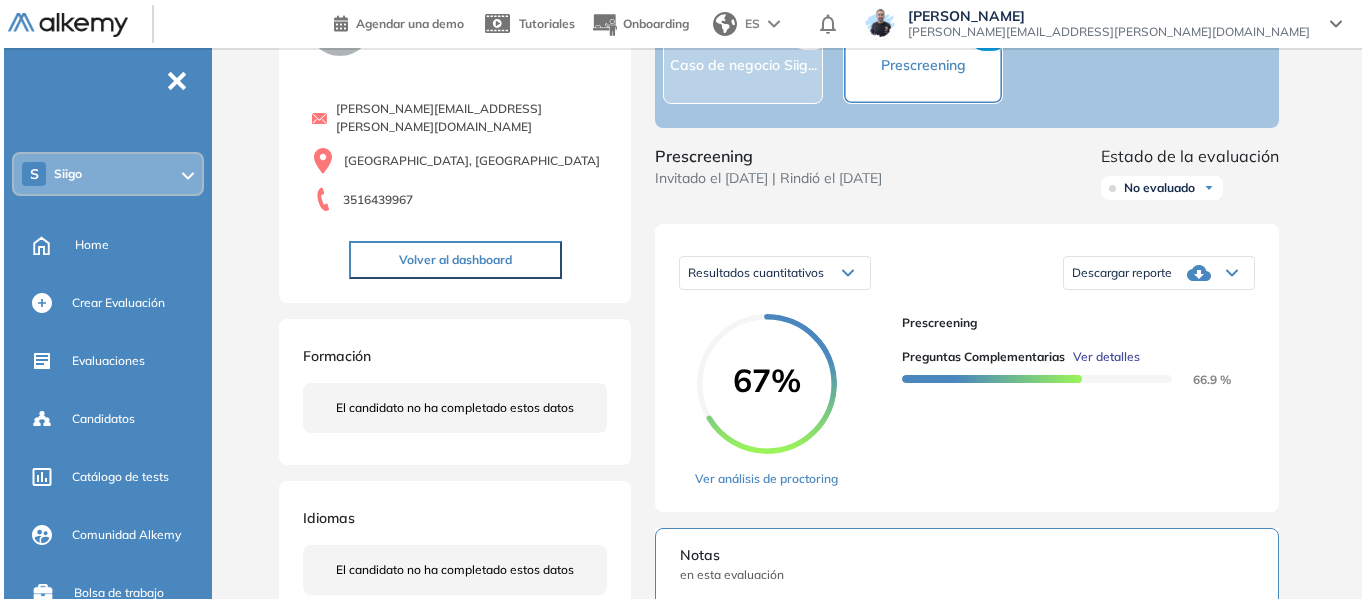 scroll, scrollTop: 200, scrollLeft: 0, axis: vertical 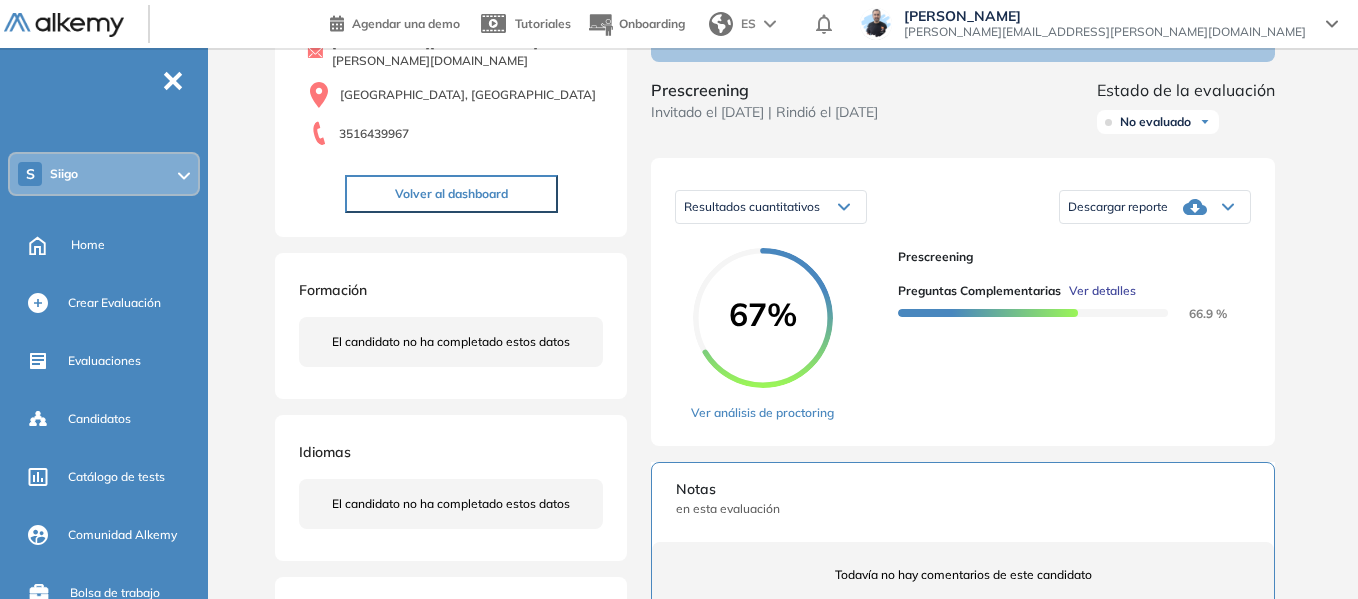 click on "Ver detalles" at bounding box center (1102, 291) 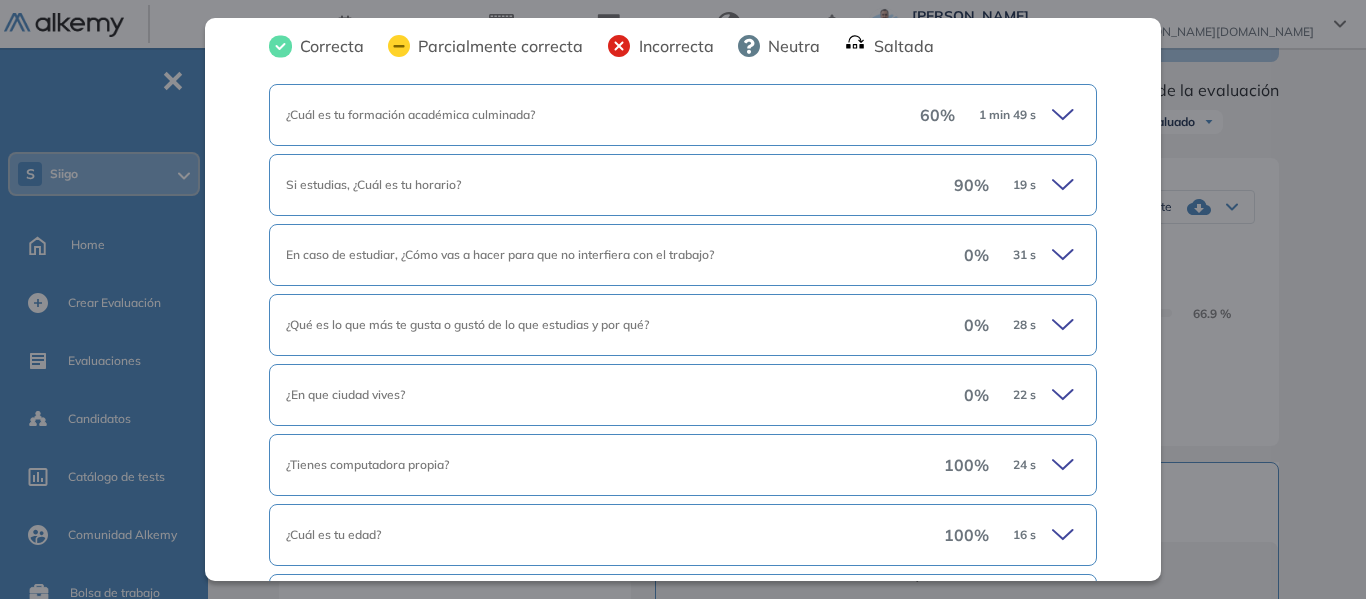 scroll, scrollTop: 49, scrollLeft: 0, axis: vertical 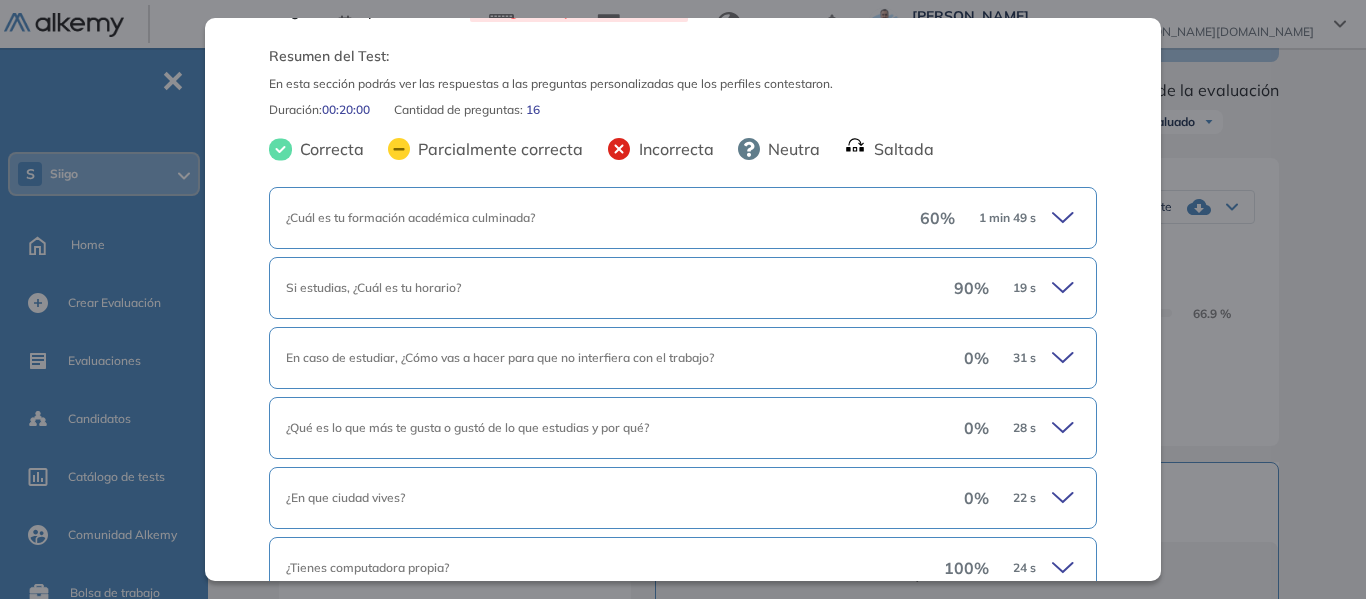 click 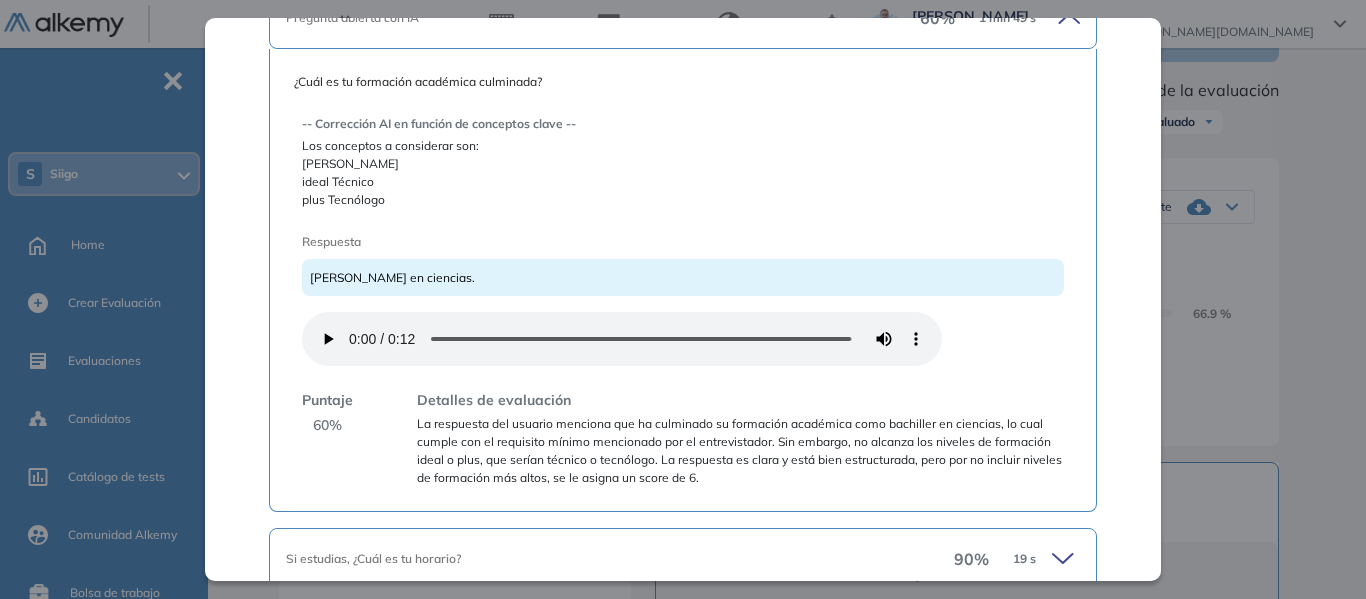 scroll, scrollTop: 349, scrollLeft: 0, axis: vertical 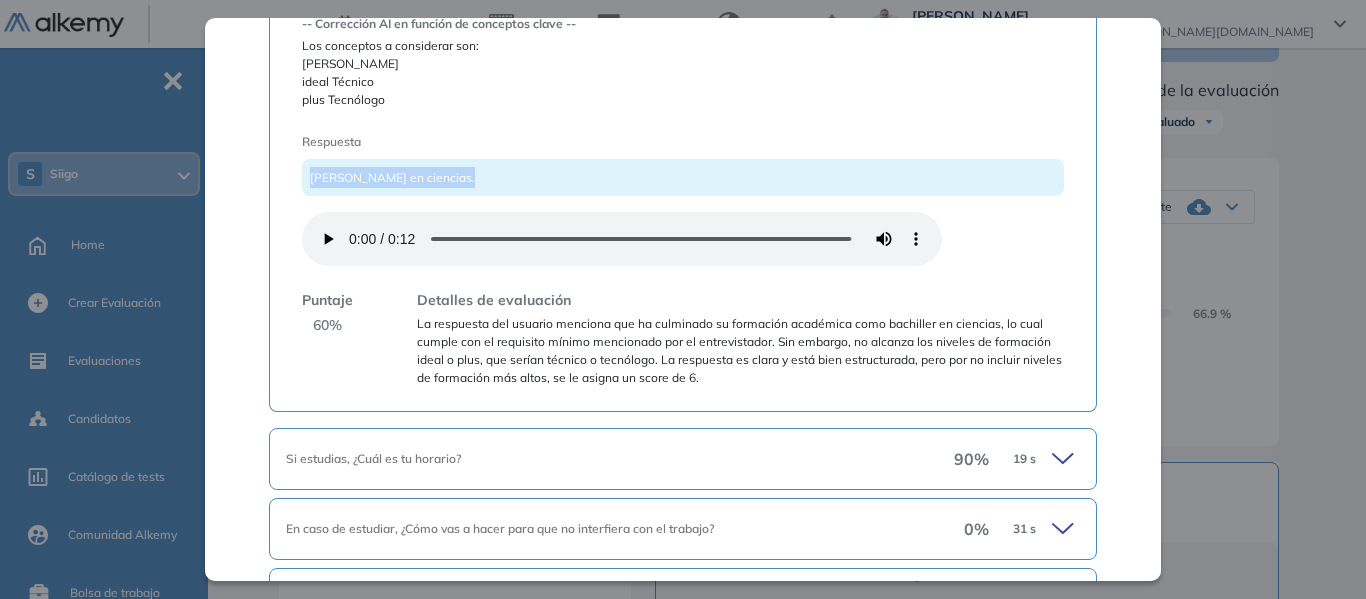 drag, startPoint x: 308, startPoint y: 183, endPoint x: 477, endPoint y: 185, distance: 169.01184 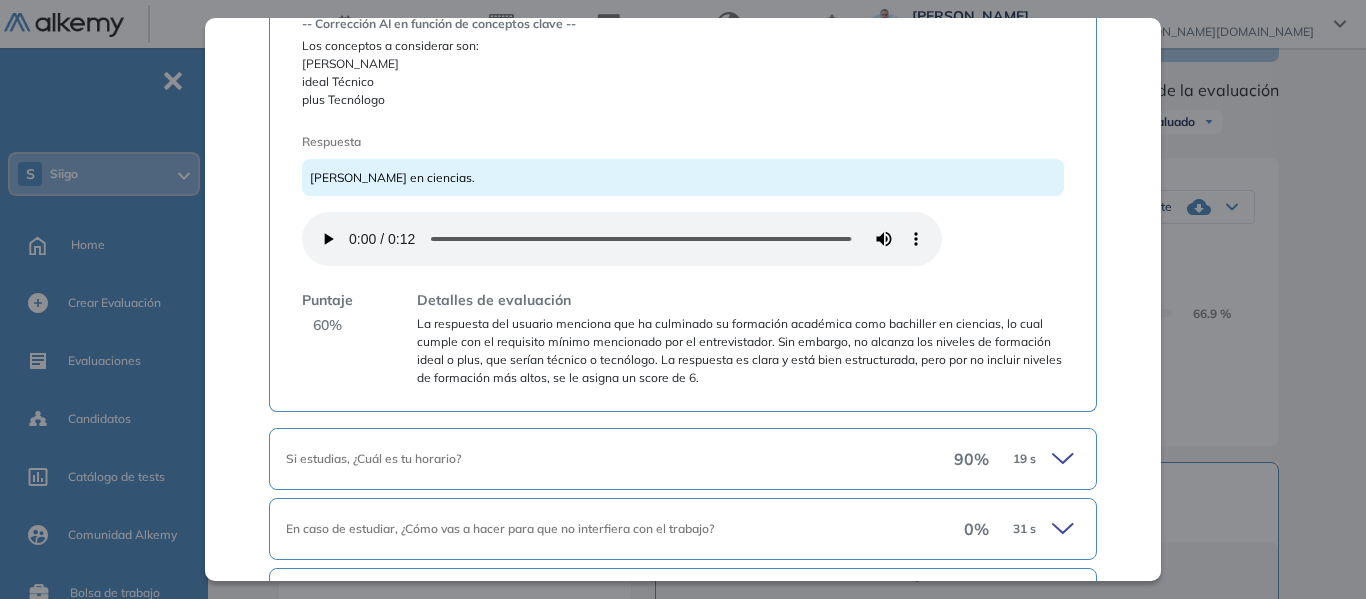 click on "-- Corrección AI en función de conceptos clave -- Los conceptos a considerar son: Mínimo Bachiller  ideal Técnico  plus Tecnólogo Respuesta Soy bachiller en ciencias. Puntaje 60 % Detalles de evaluación La respuesta del usuario menciona que ha culminado su formación académica como bachiller en ciencias, lo cual cumple con el requisito mínimo mencionado por el entrevistador. Sin embargo, no alcanza los niveles de formación ideal o plus, que serían técnico o tecnólogo. La respuesta es clara y está bien estructurada, pero por no incluir niveles de formación más altos, se le asigna un score de 6." at bounding box center (683, 193) 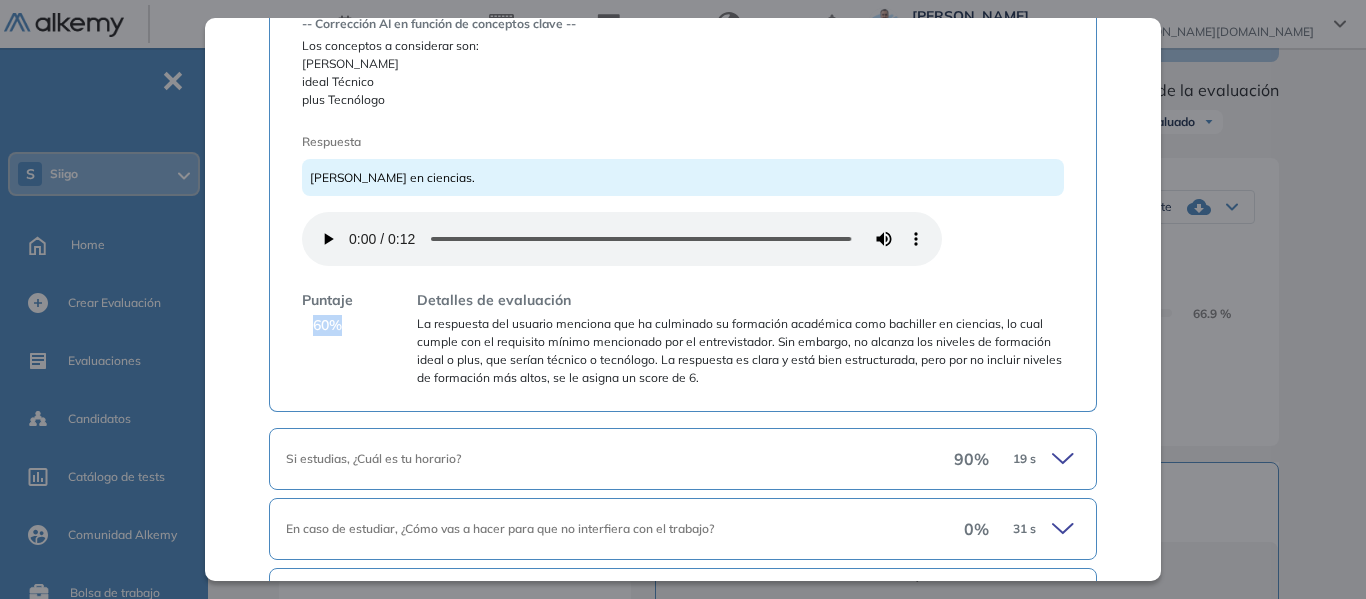drag, startPoint x: 313, startPoint y: 326, endPoint x: 352, endPoint y: 323, distance: 39.115215 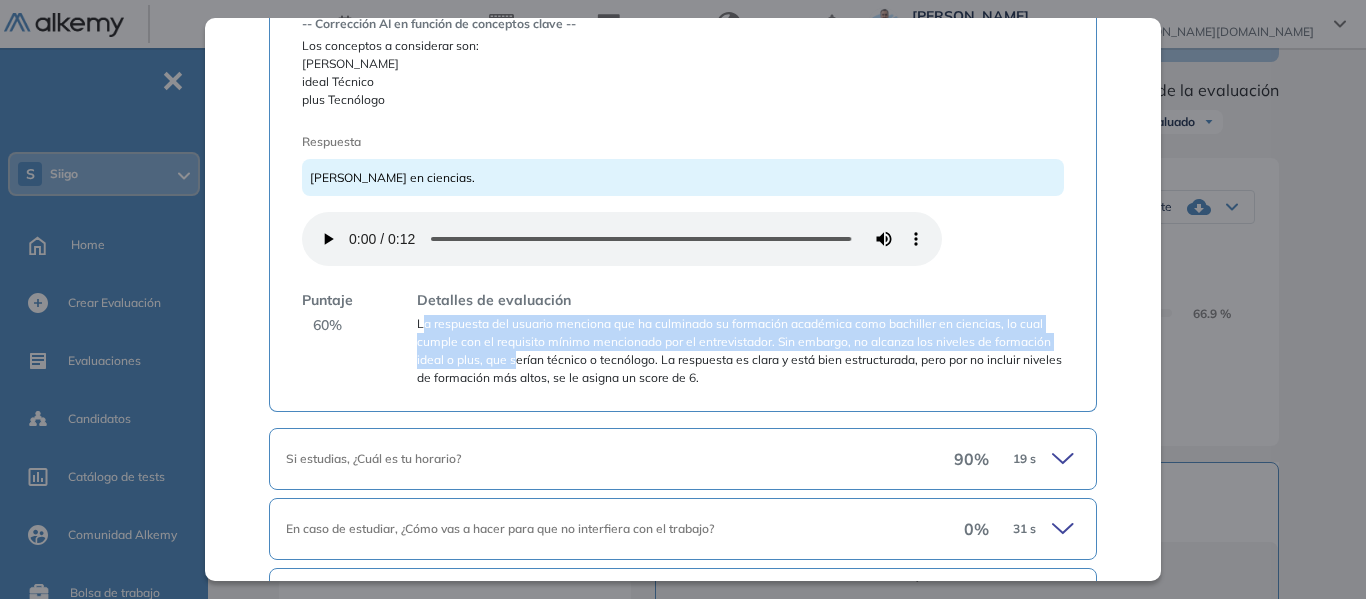 drag, startPoint x: 424, startPoint y: 327, endPoint x: 515, endPoint y: 351, distance: 94.11163 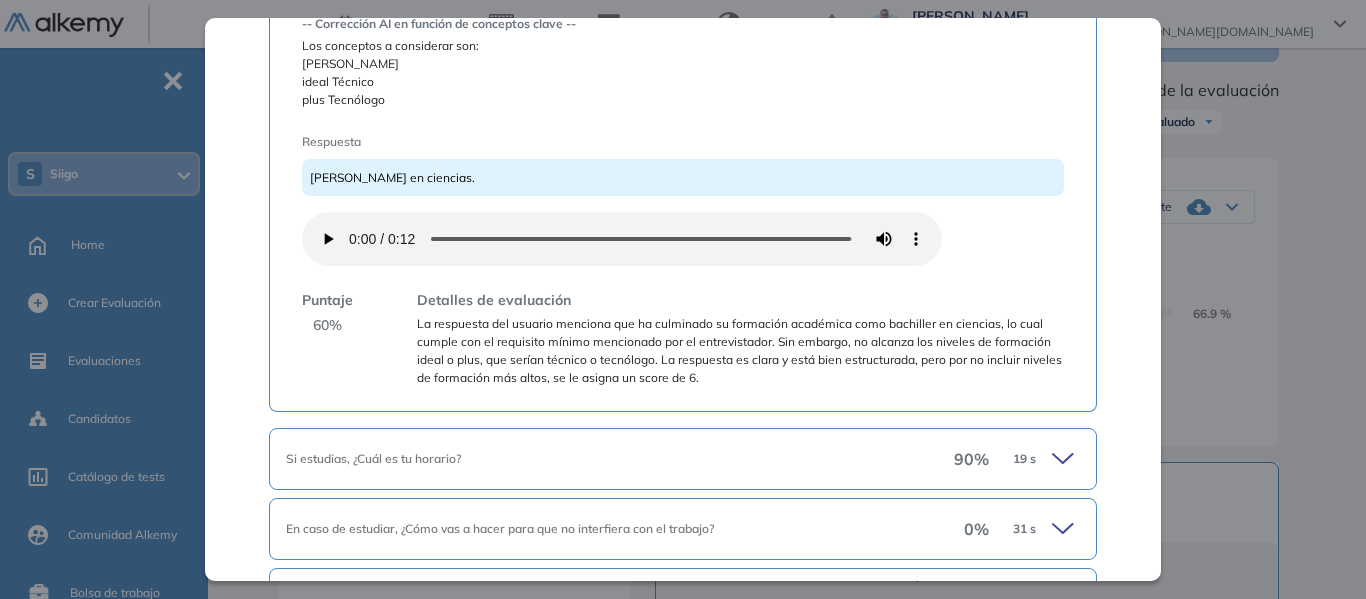 click on "60 %" at bounding box center (327, 325) 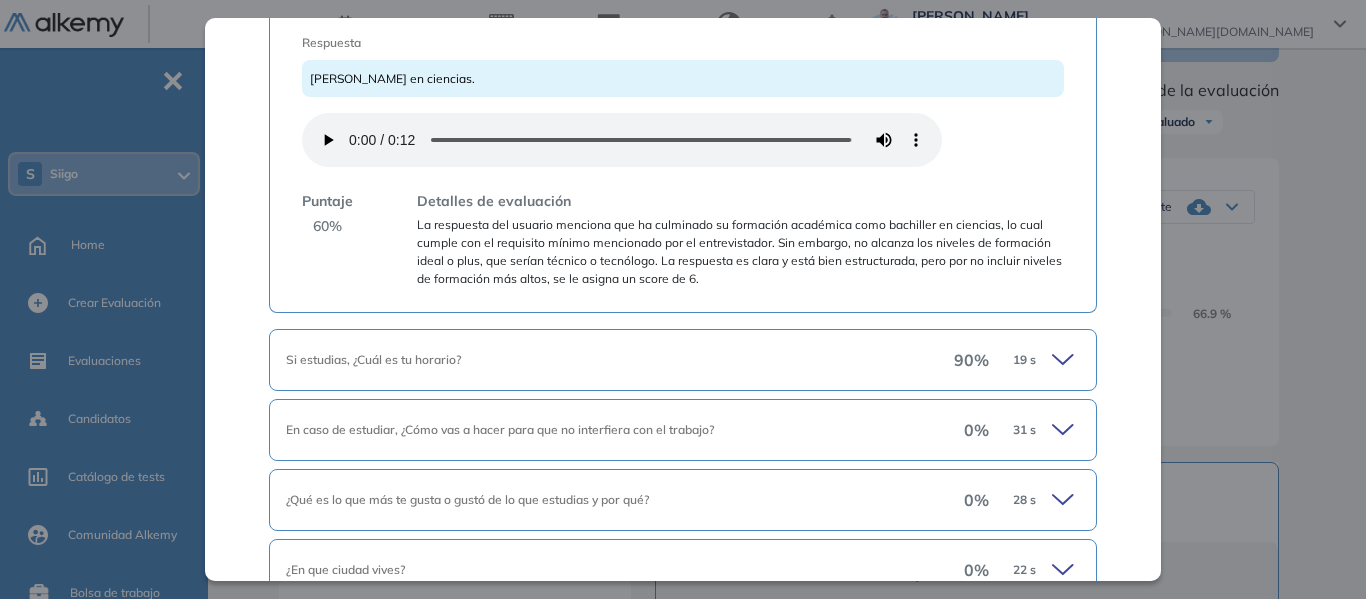 scroll, scrollTop: 649, scrollLeft: 0, axis: vertical 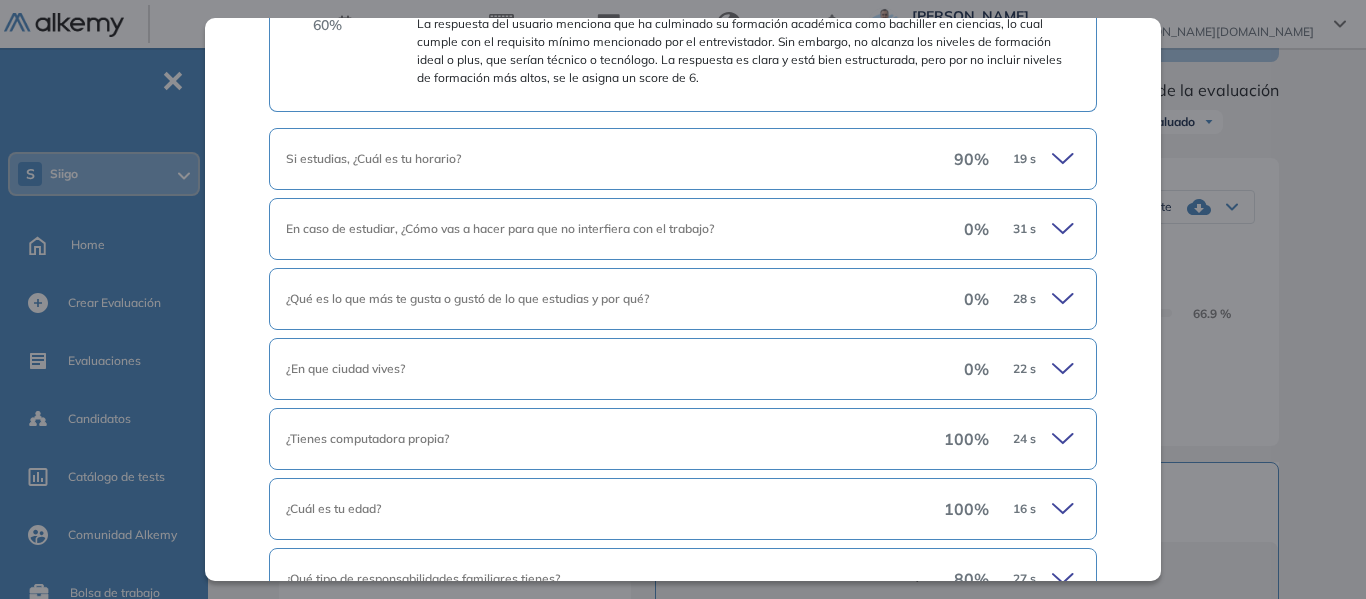 click 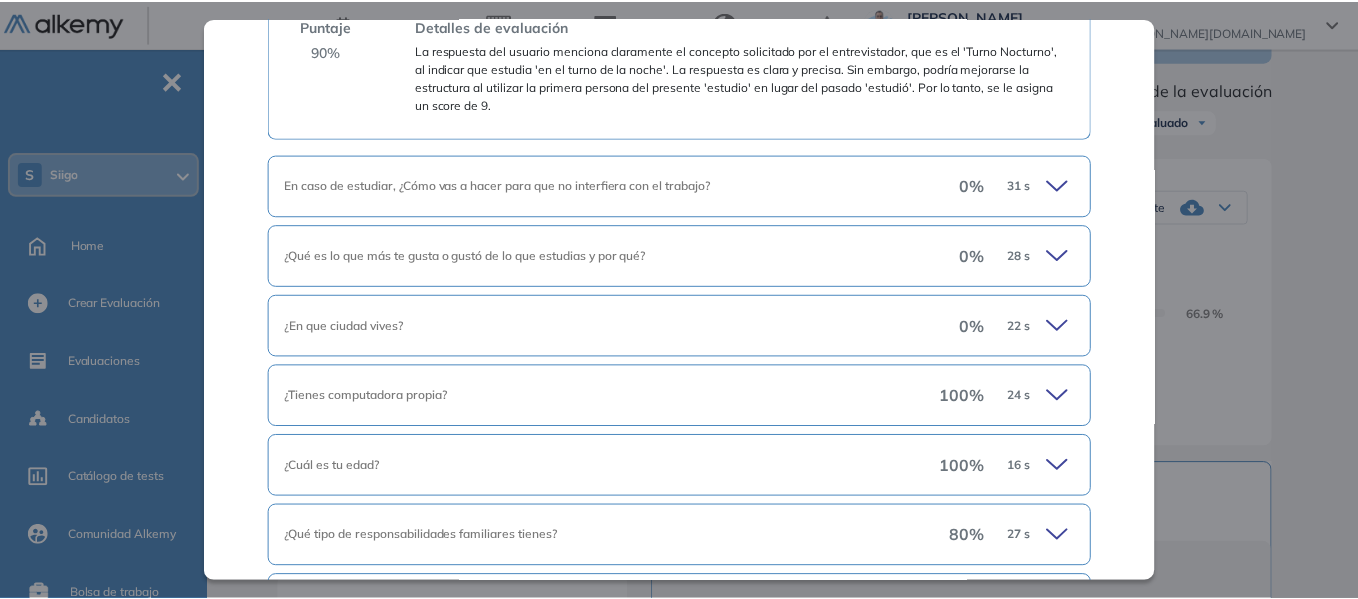 scroll, scrollTop: 1149, scrollLeft: 0, axis: vertical 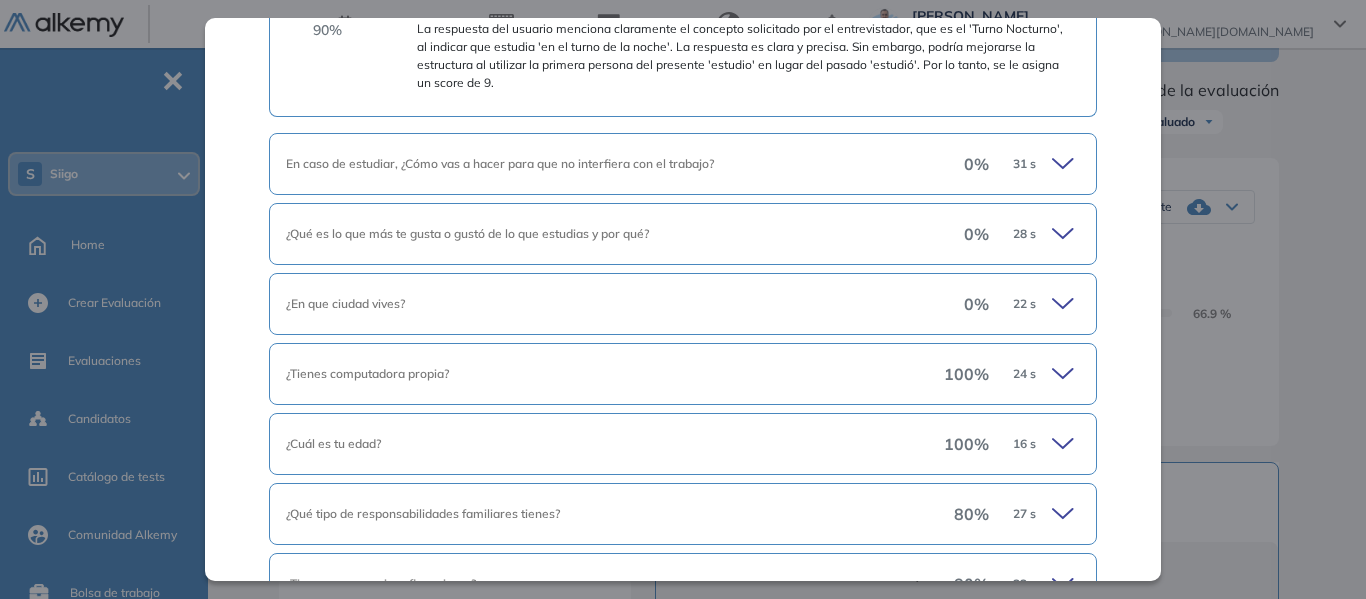 click on "Preguntas complementarias Preguntas personalizadas Resumen del Test: En esta sección podrás ver las respuestas a las preguntas personalizadas que los perfiles contestaron. Duración :  00:20:00 Cantidad de preguntas:   16 Correcta Parcialmente correcta Incorrecta Neutra Saltada Pregunta abierta con IA 60 % 1 min  49 s ¿Cuál es tu formación académica culminada? -- Corrección AI en función de conceptos clave -- Los conceptos a considerar son: Mínimo Bachiller  ideal Técnico  plus Tecnólogo Respuesta Soy bachiller en ciencias. Puntaje 60 % Detalles de evaluación La respuesta del usuario menciona que ha culminado su formación académica como bachiller en ciencias, lo cual cumple con el requisito mínimo mencionado por el entrevistador. Sin embargo, no alcanza los niveles de formación ideal o plus, que serían técnico o tecnólogo. La respuesta es clara y está bien estructurada, pero por no incluir niveles de formación más altos, se le asigna un score de 6. Pregunta abierta con IA 90 % 19 s 90" at bounding box center (791, 492) 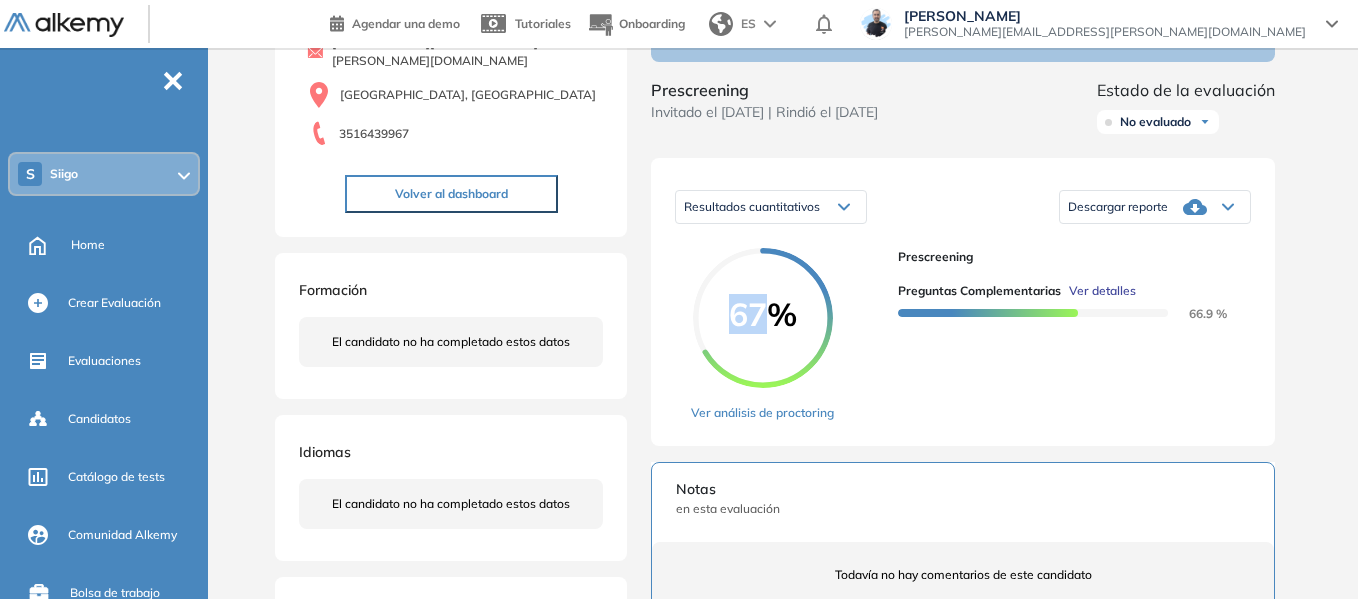 drag, startPoint x: 729, startPoint y: 326, endPoint x: 778, endPoint y: 326, distance: 49 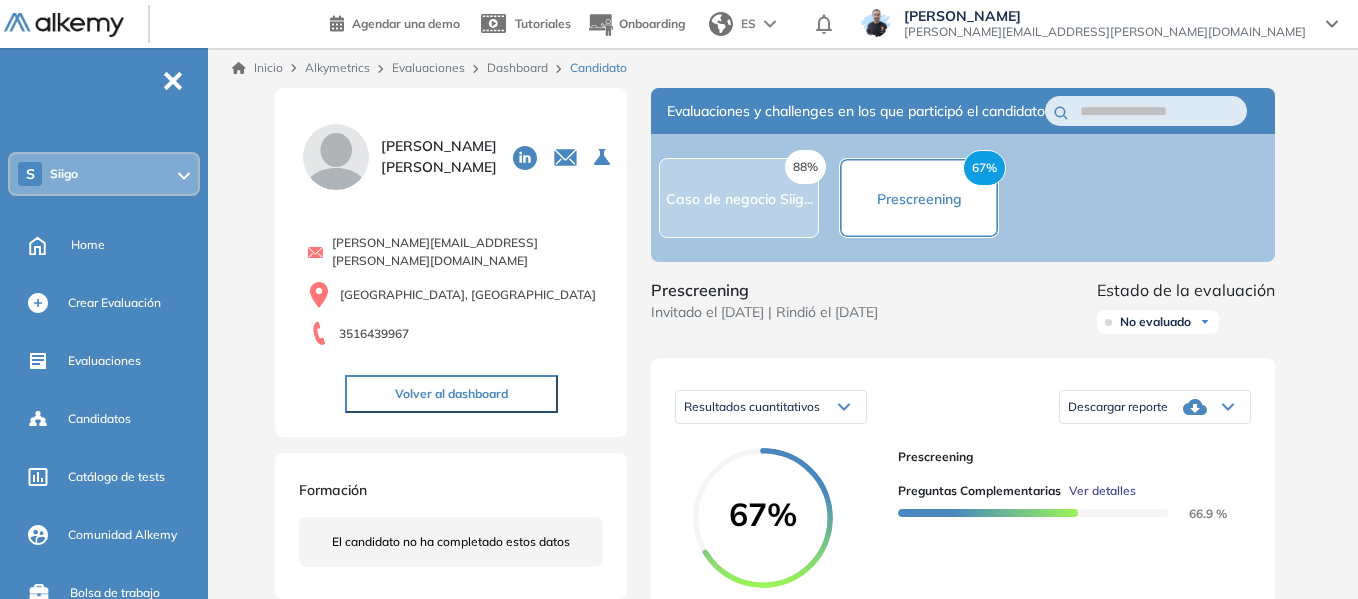 click on "Dashboard" at bounding box center (520, 68) 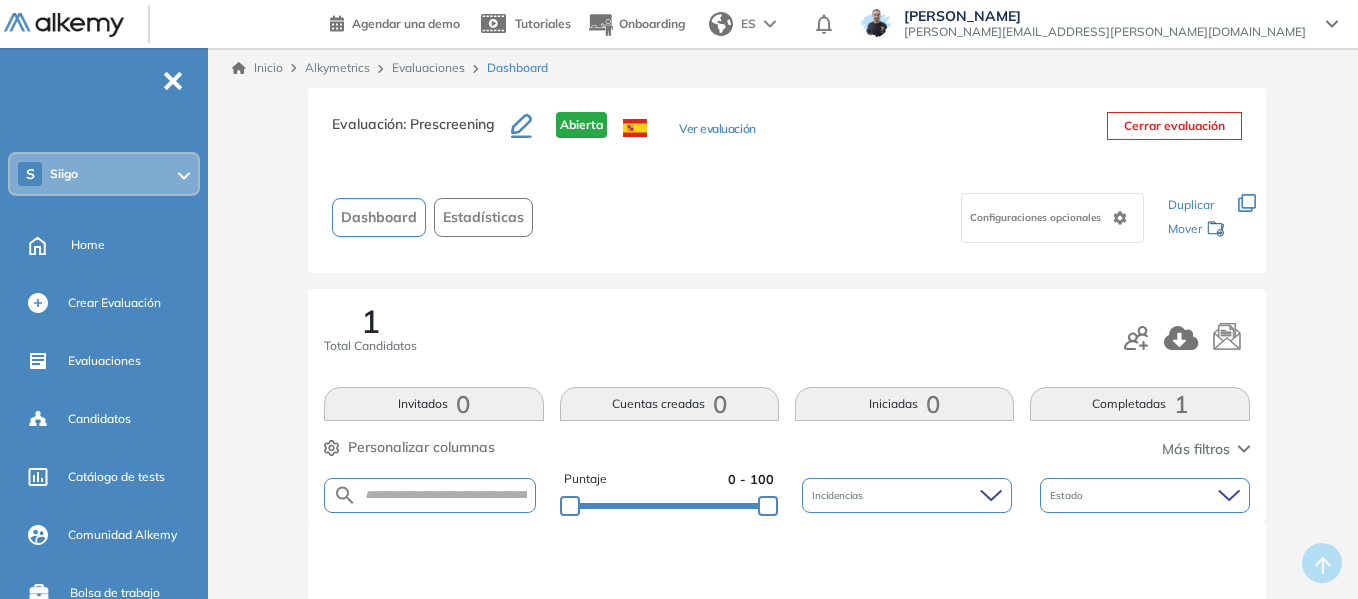 click on "Estadísticas" at bounding box center (483, 217) 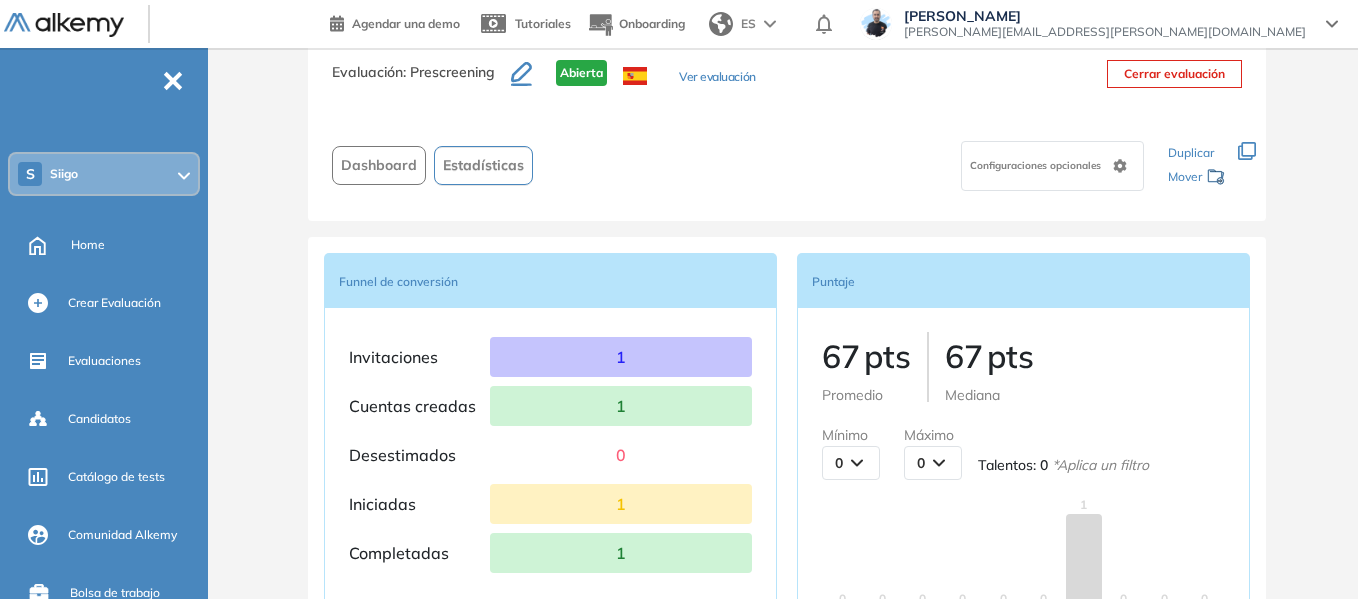 scroll, scrollTop: 0, scrollLeft: 0, axis: both 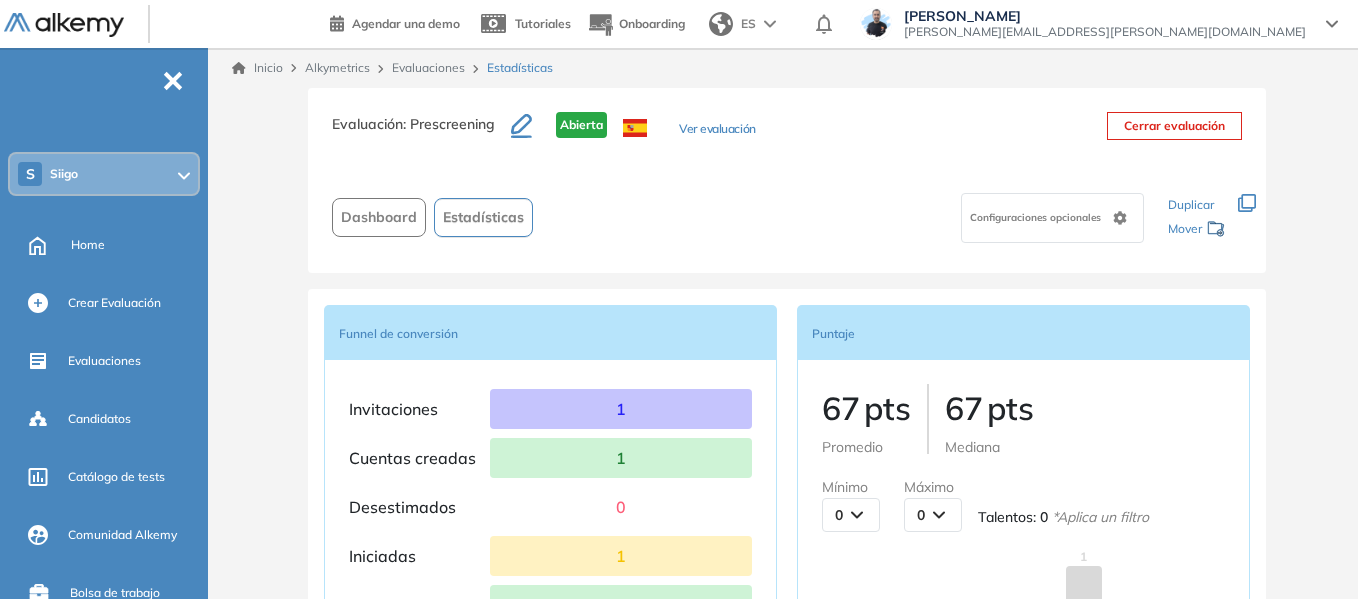 click on "Evaluaciones" at bounding box center (428, 67) 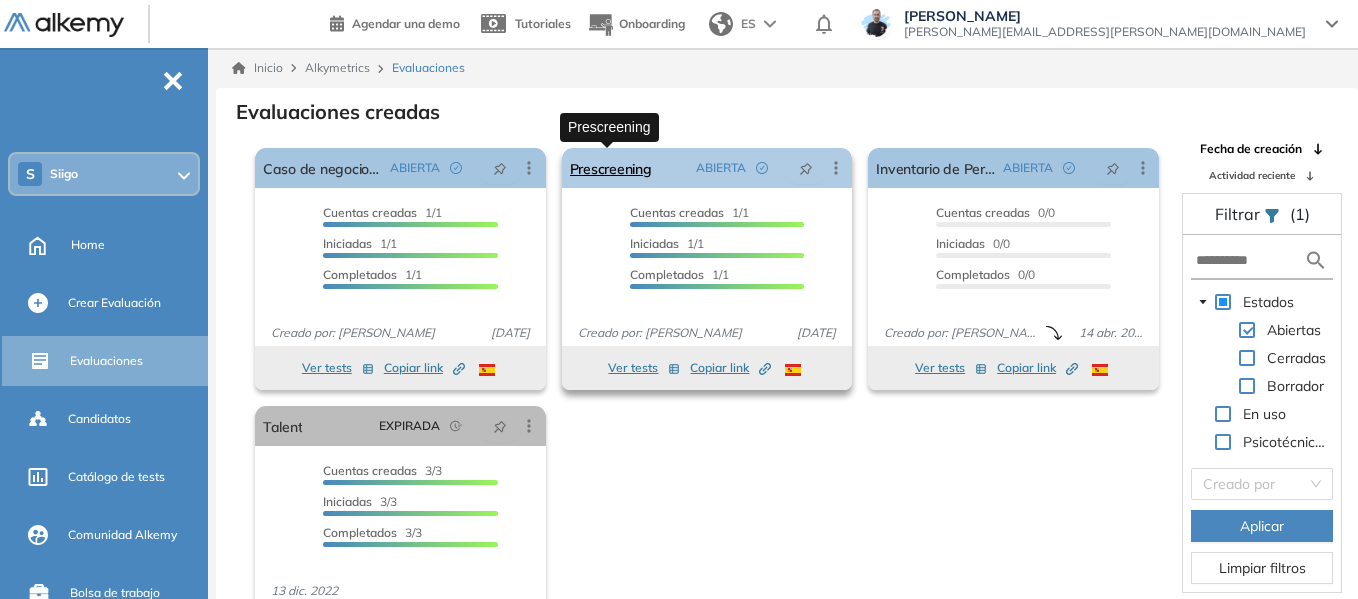 click on "Prescreening" at bounding box center (611, 168) 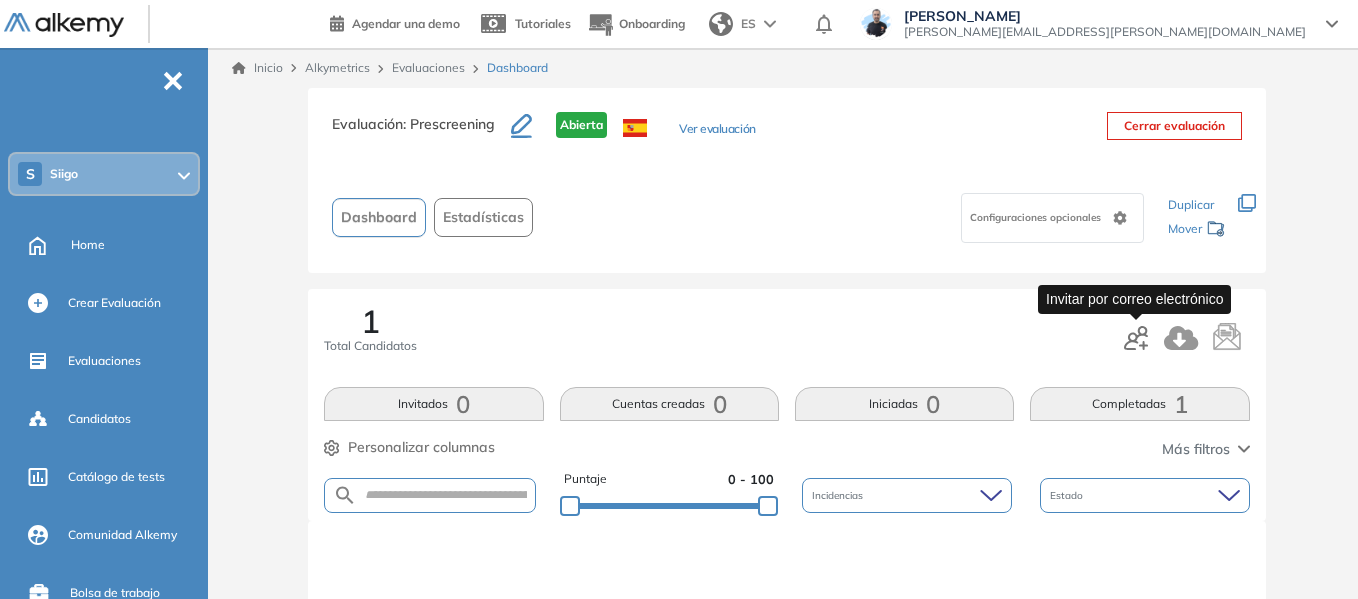click 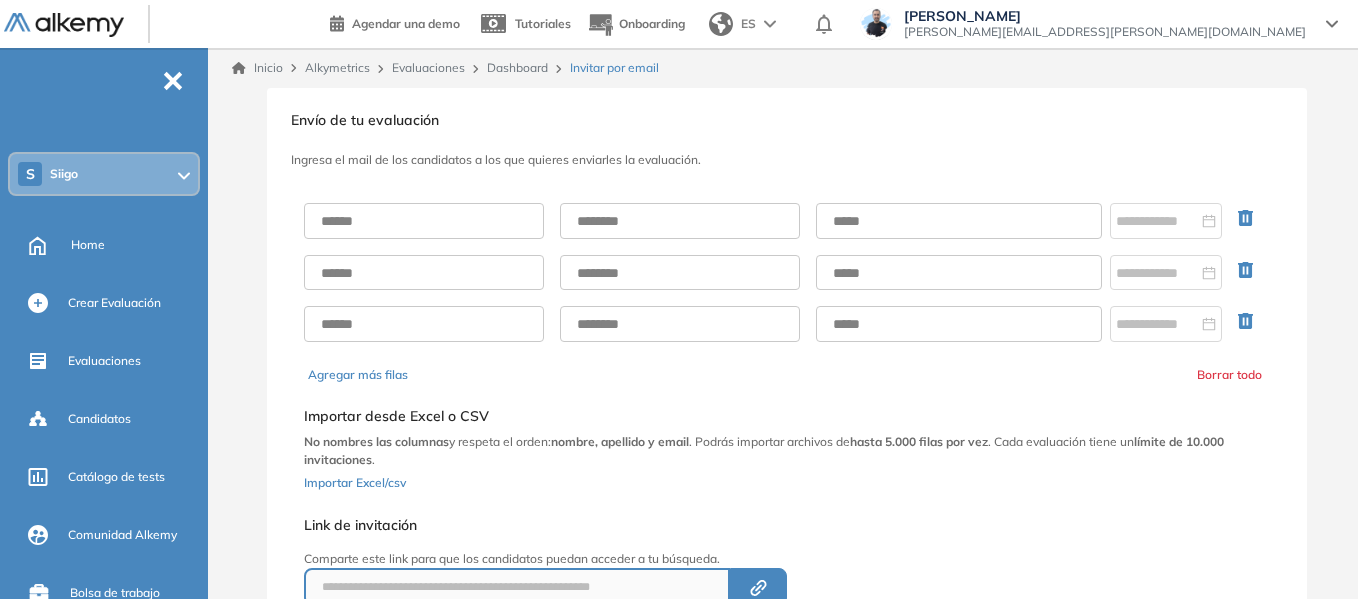 scroll, scrollTop: 100, scrollLeft: 0, axis: vertical 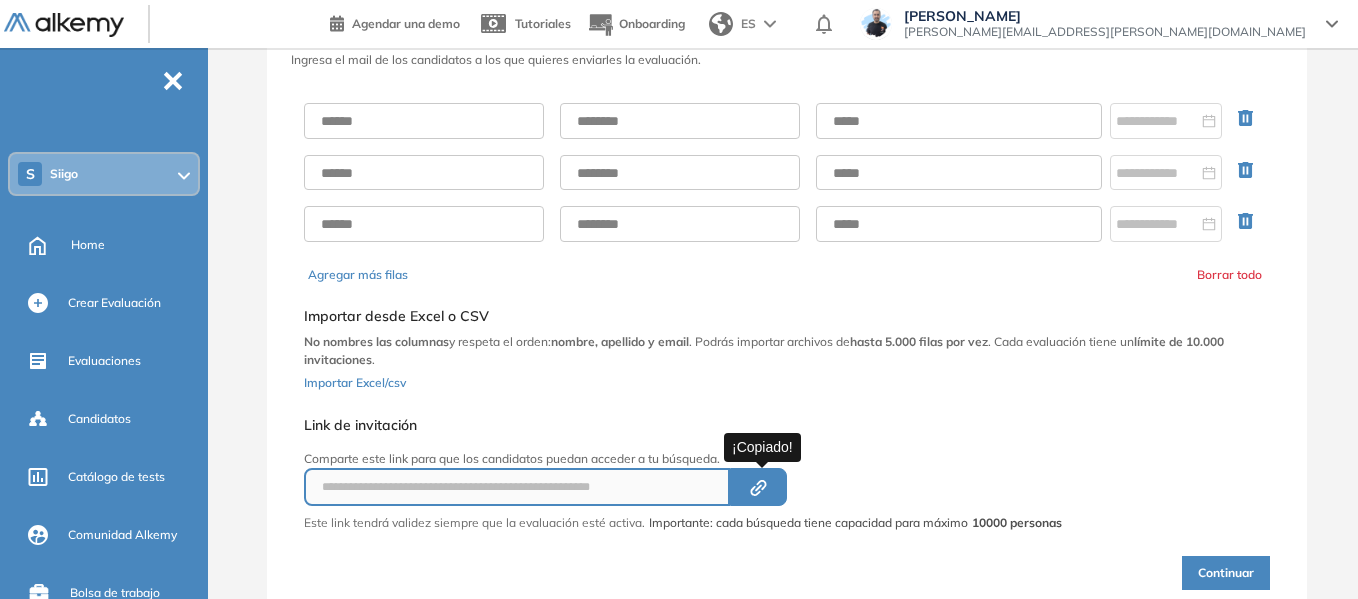 click on "Created by potrace 1.16, written by [PERSON_NAME] [DATE]-[DATE]" at bounding box center (758, 487) 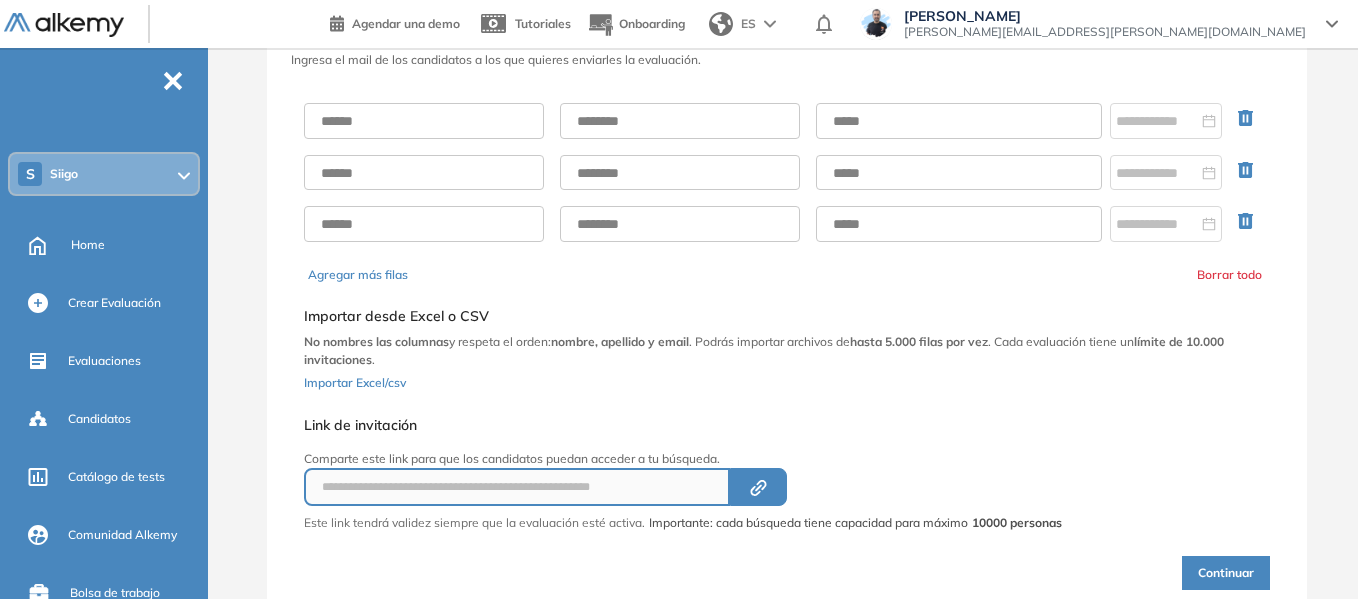 scroll, scrollTop: 0, scrollLeft: 0, axis: both 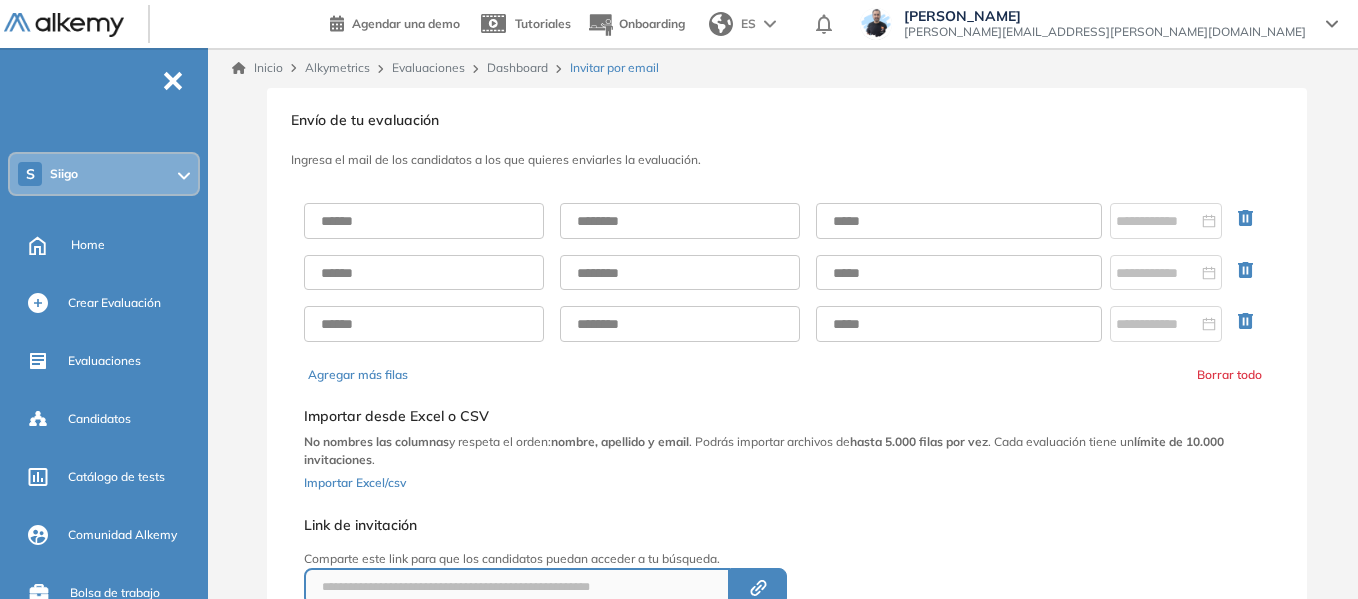 click on "Dashboard" at bounding box center (517, 67) 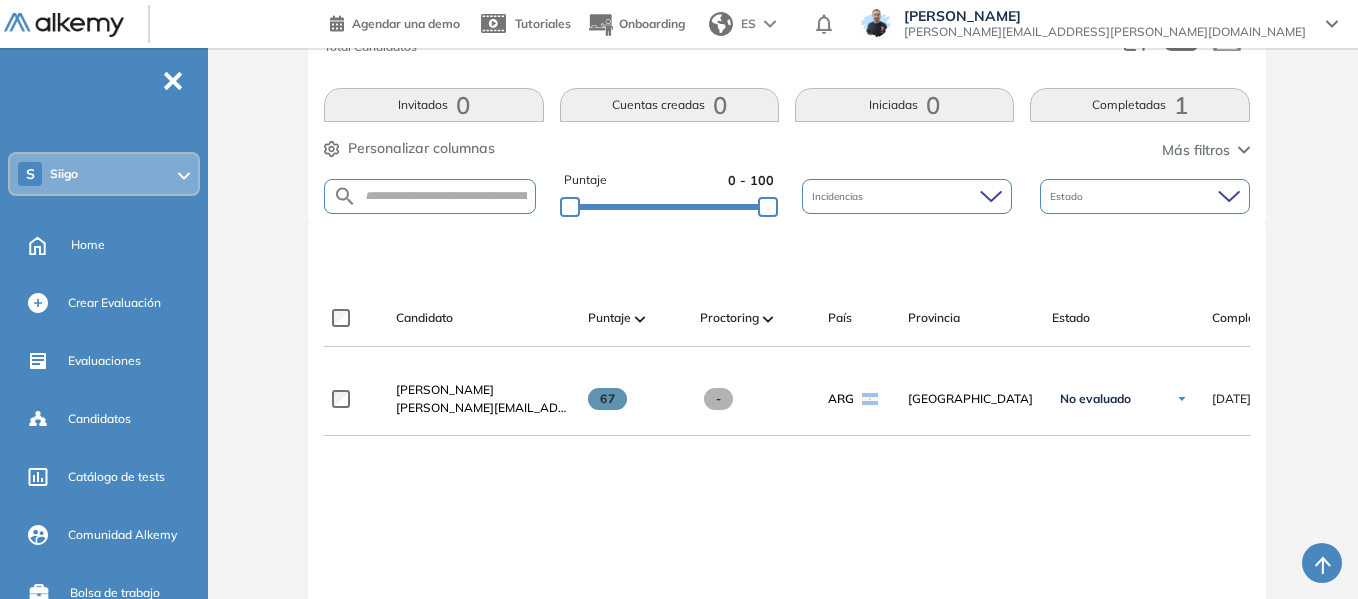 scroll, scrollTop: 300, scrollLeft: 0, axis: vertical 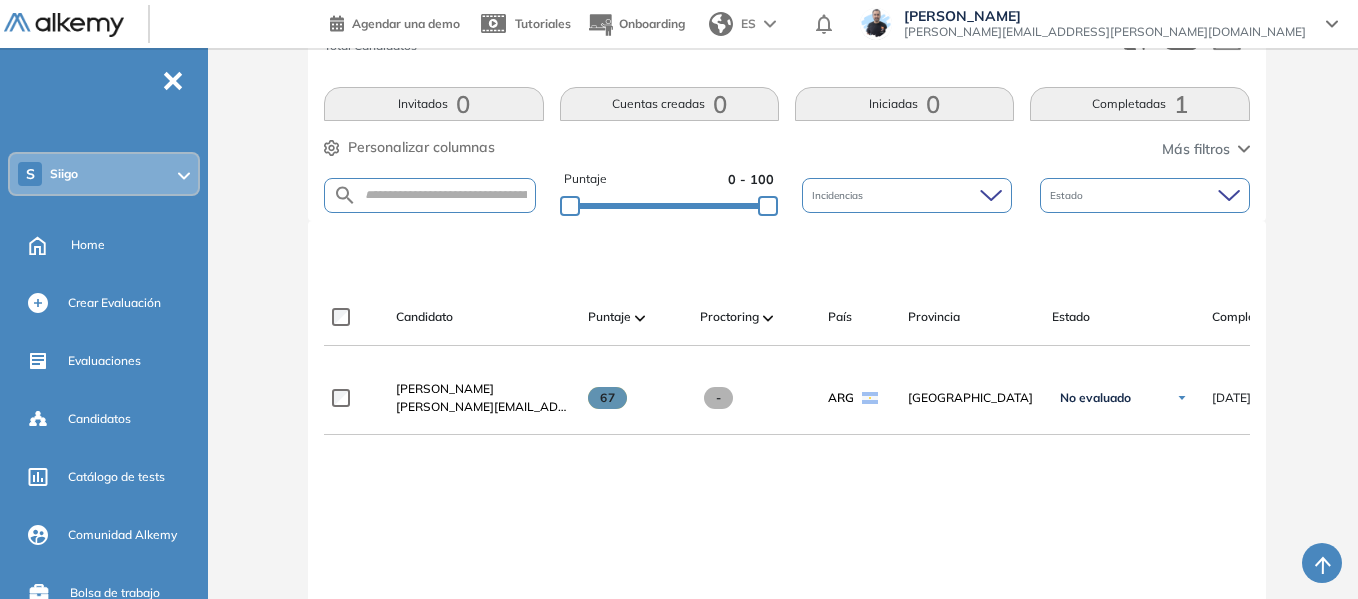 drag, startPoint x: 105, startPoint y: 240, endPoint x: 176, endPoint y: 213, distance: 75.96052 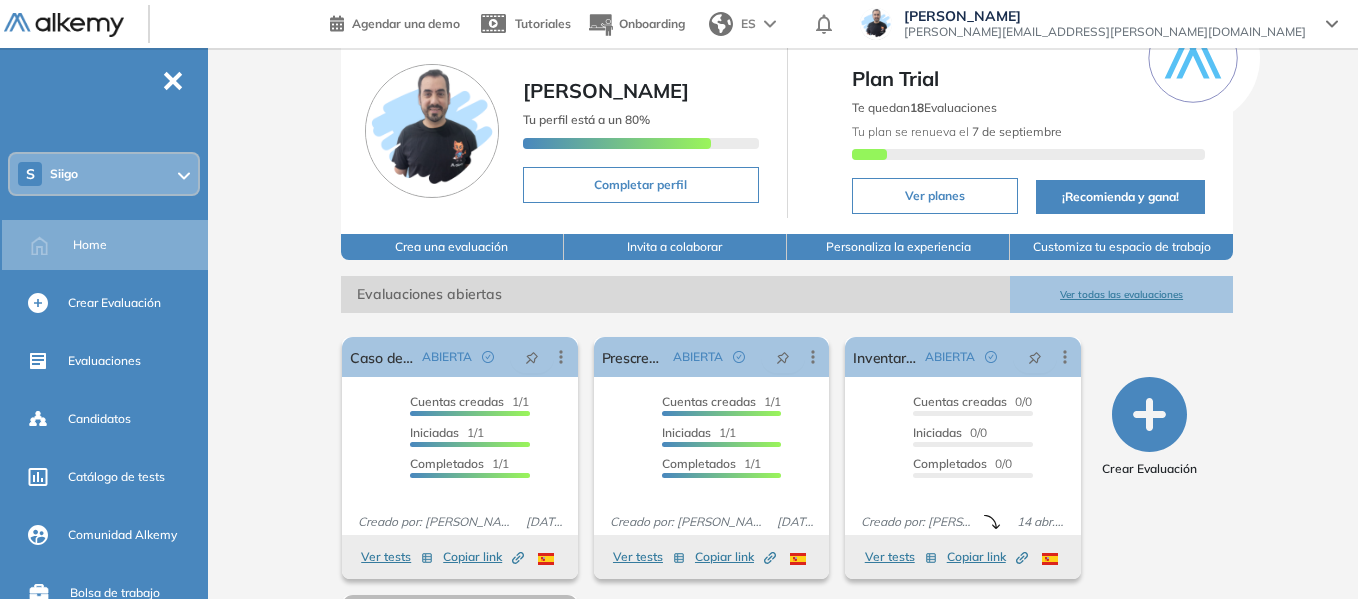 scroll, scrollTop: 300, scrollLeft: 0, axis: vertical 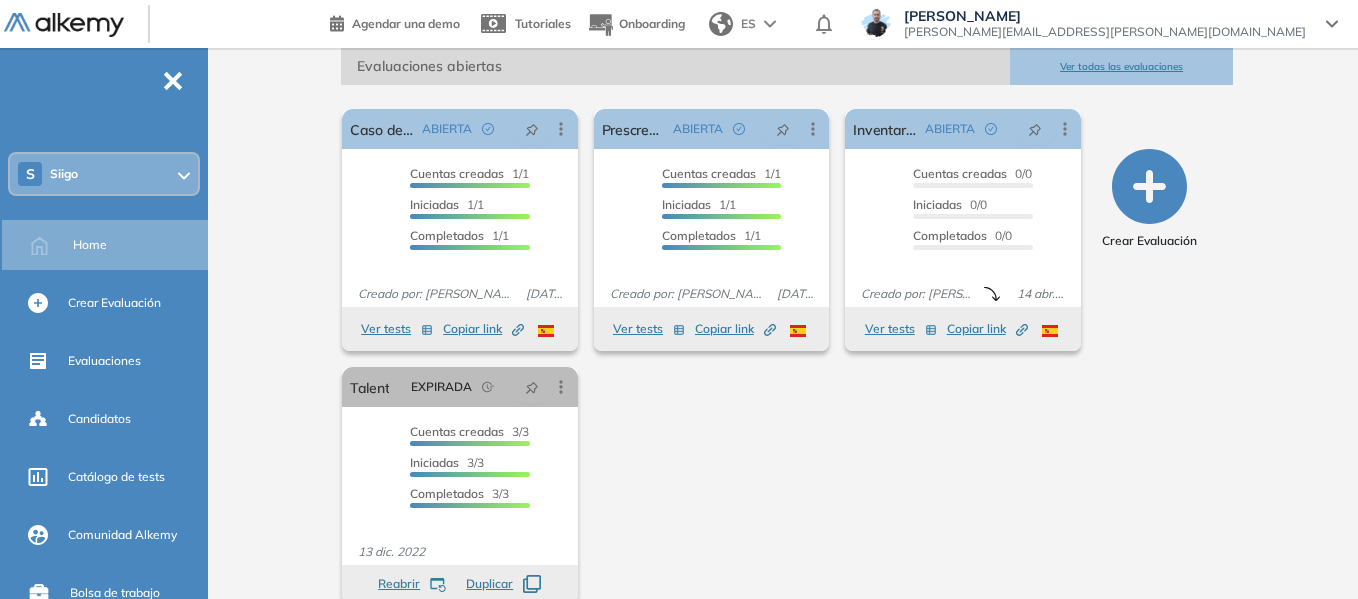 click on "S Siigo" at bounding box center (104, 174) 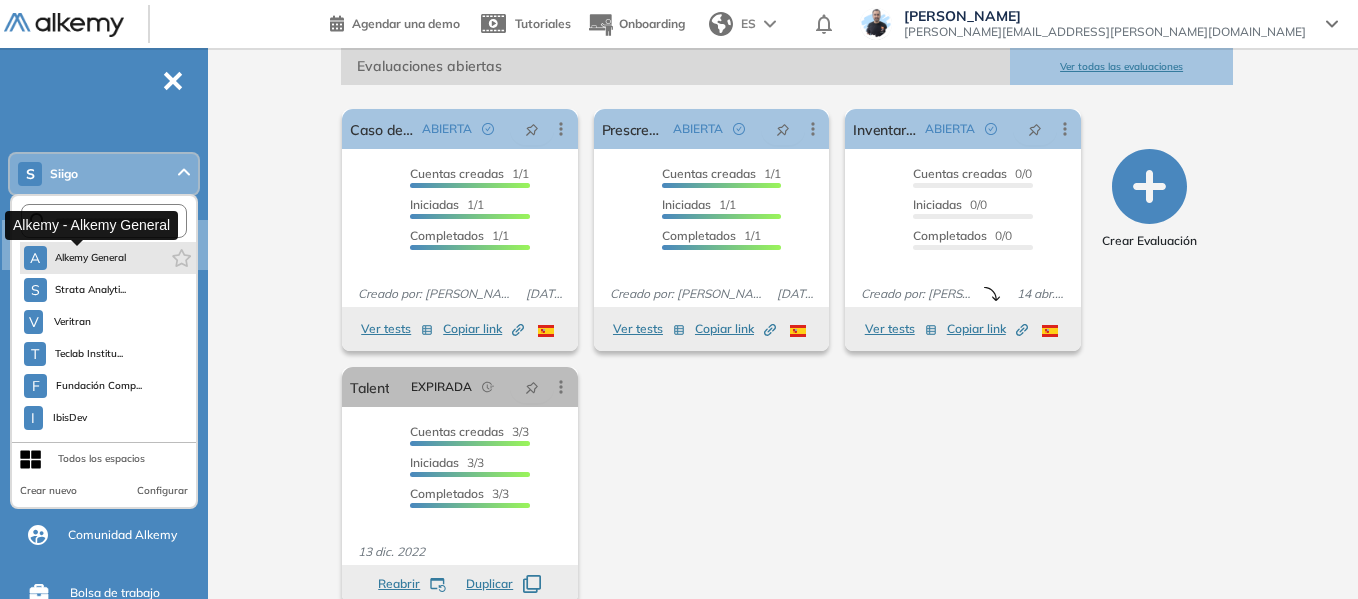 click on "Alkemy General" at bounding box center (91, 258) 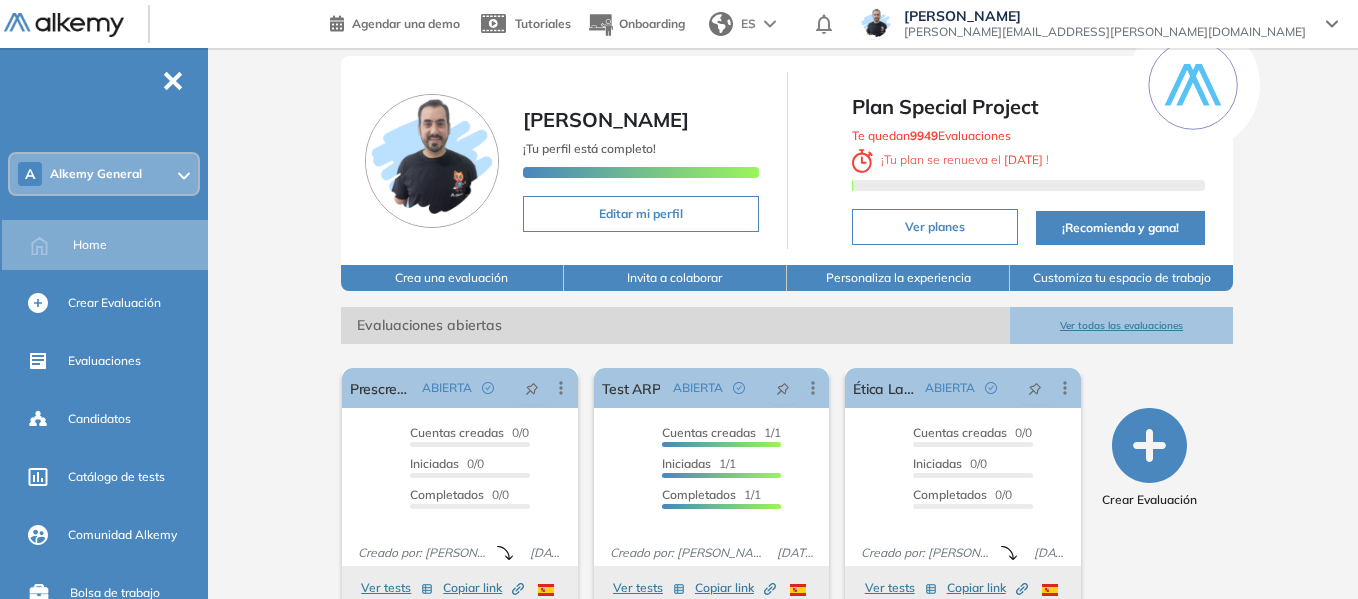 scroll, scrollTop: 37, scrollLeft: 0, axis: vertical 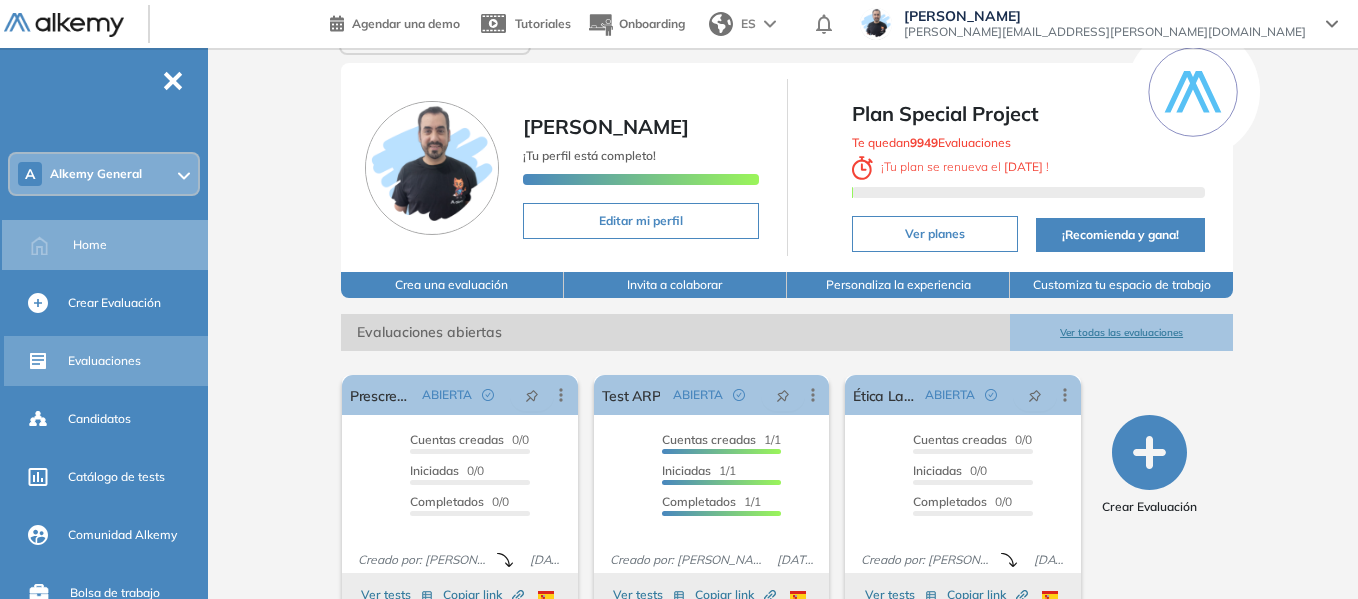 click on "Evaluaciones" at bounding box center (104, 361) 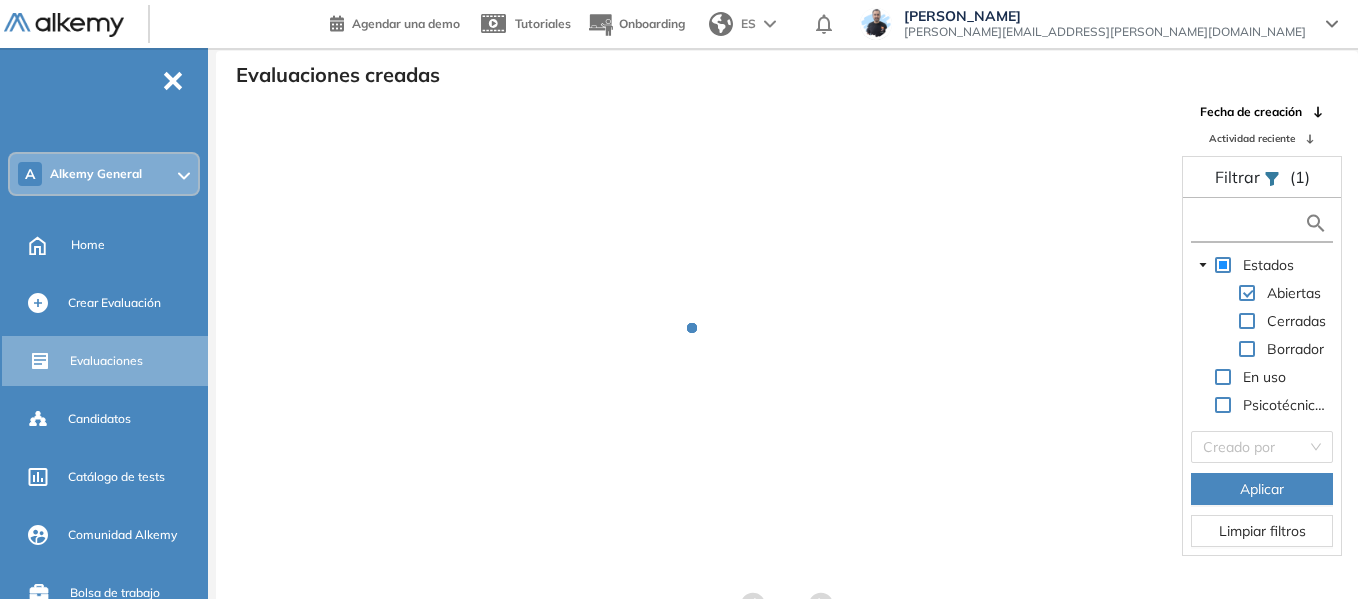 click at bounding box center [1250, 223] 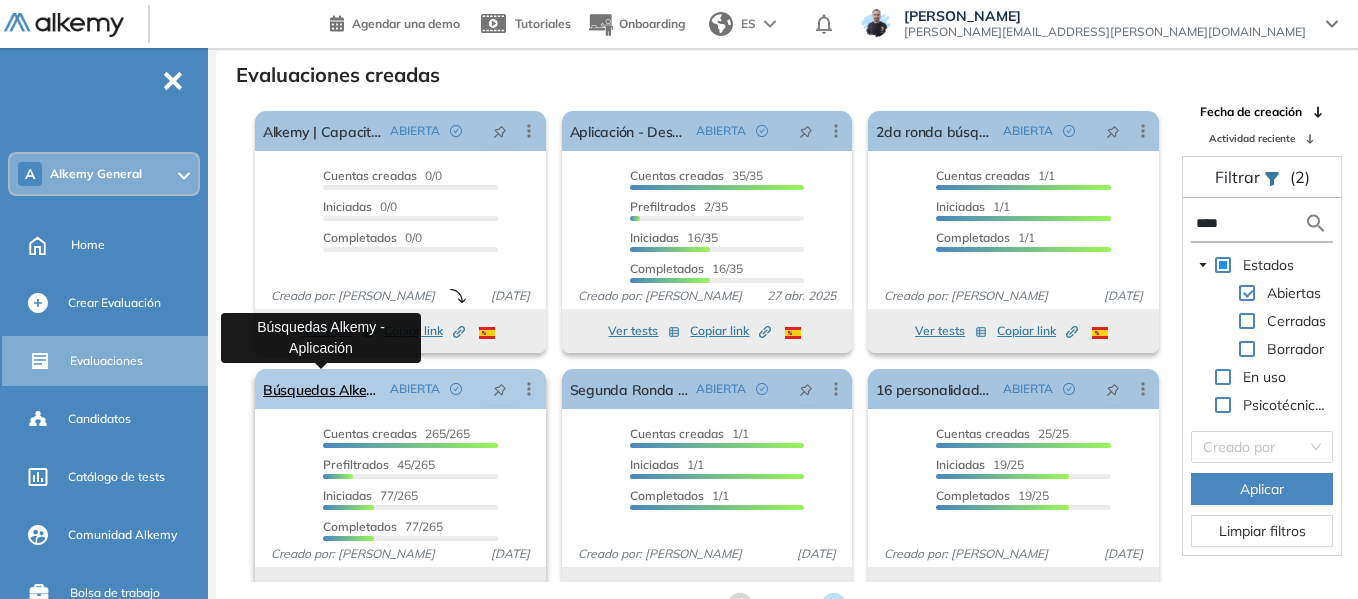 type on "****" 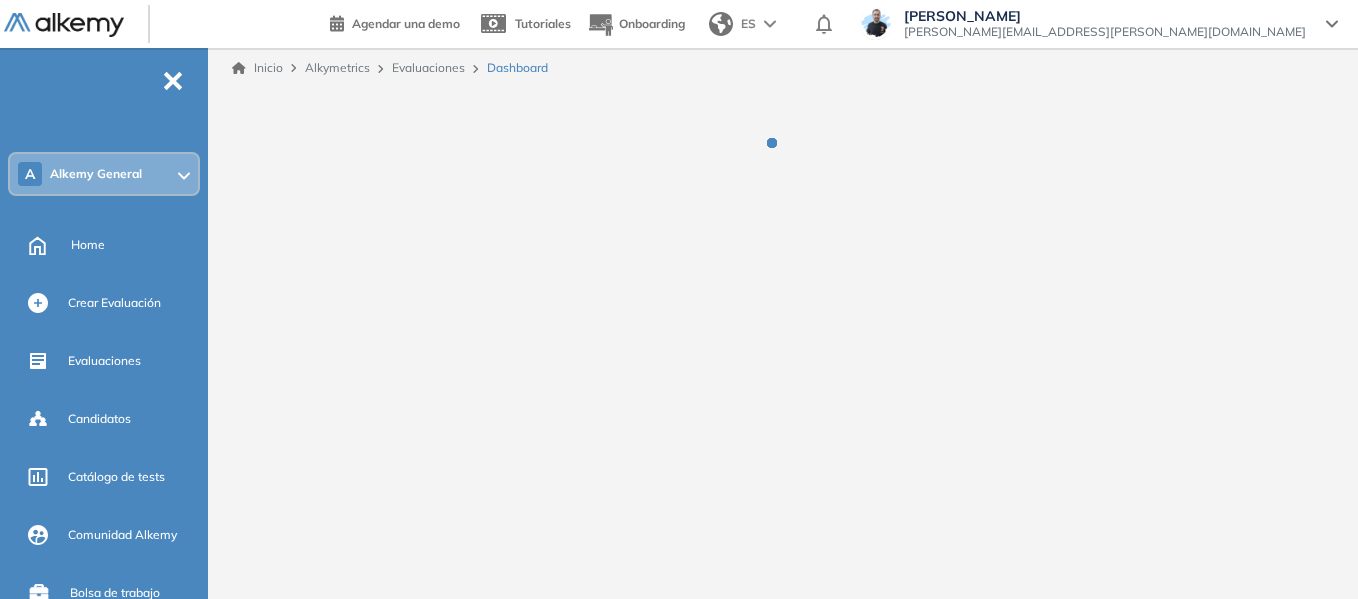 scroll, scrollTop: 0, scrollLeft: 0, axis: both 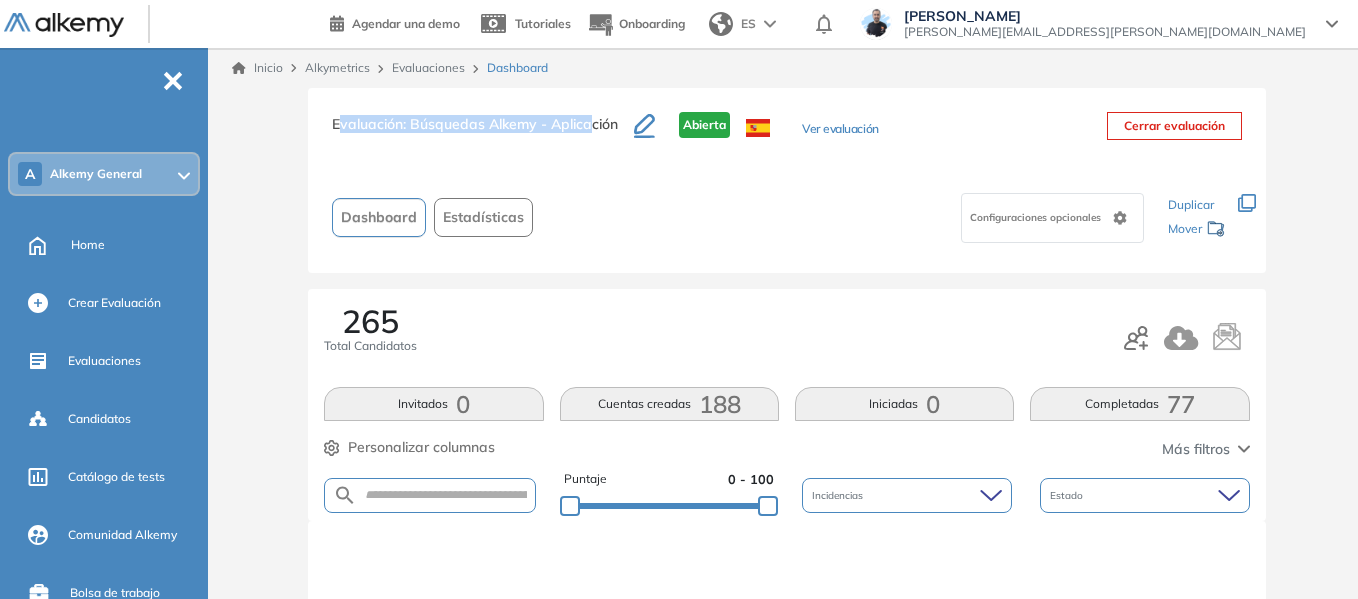 drag, startPoint x: 339, startPoint y: 126, endPoint x: 592, endPoint y: 125, distance: 253.00198 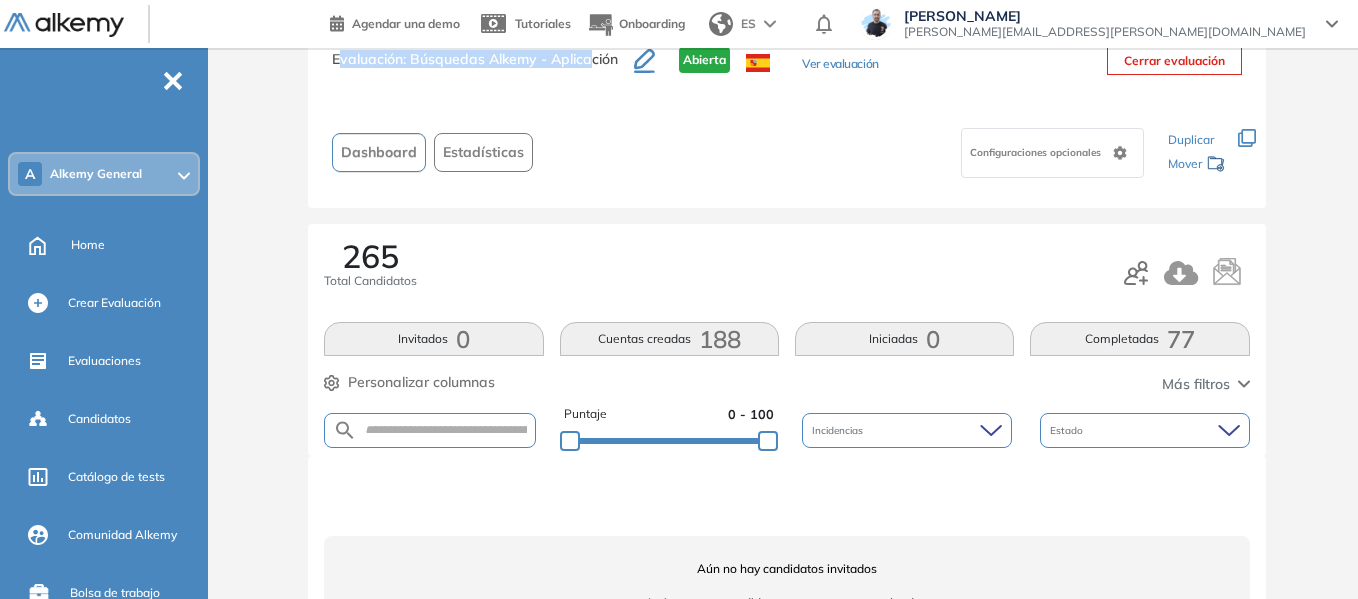scroll, scrollTop: 100, scrollLeft: 0, axis: vertical 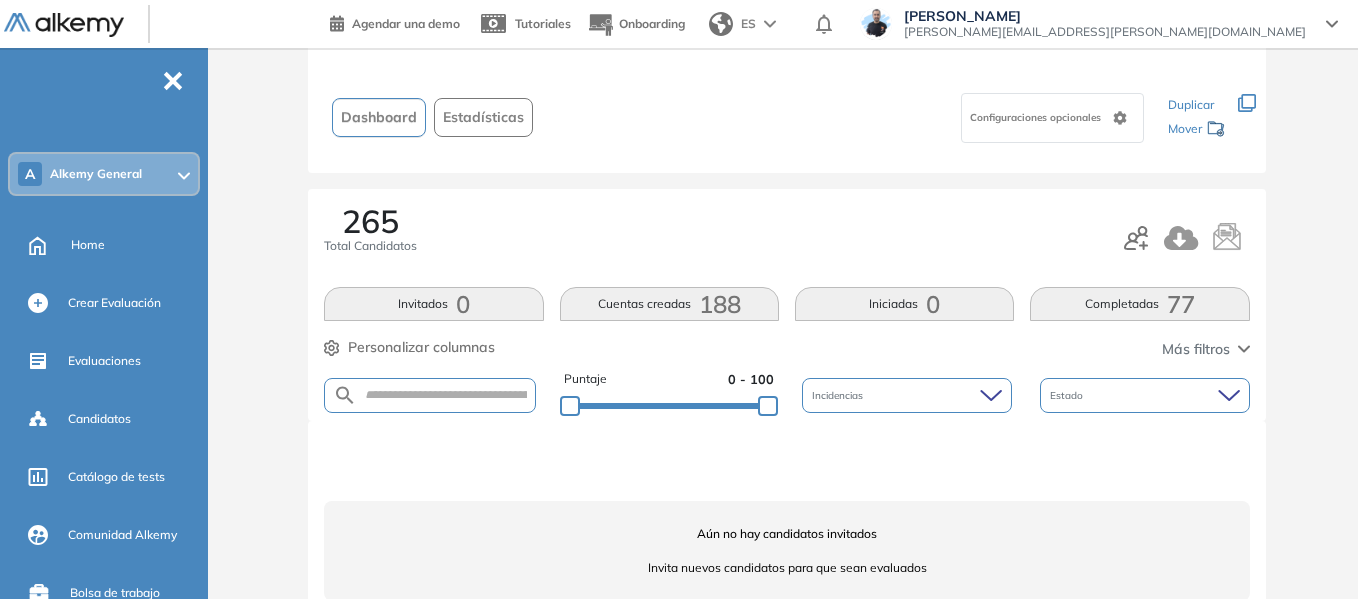 click on "Completadas 77" at bounding box center [1139, 304] 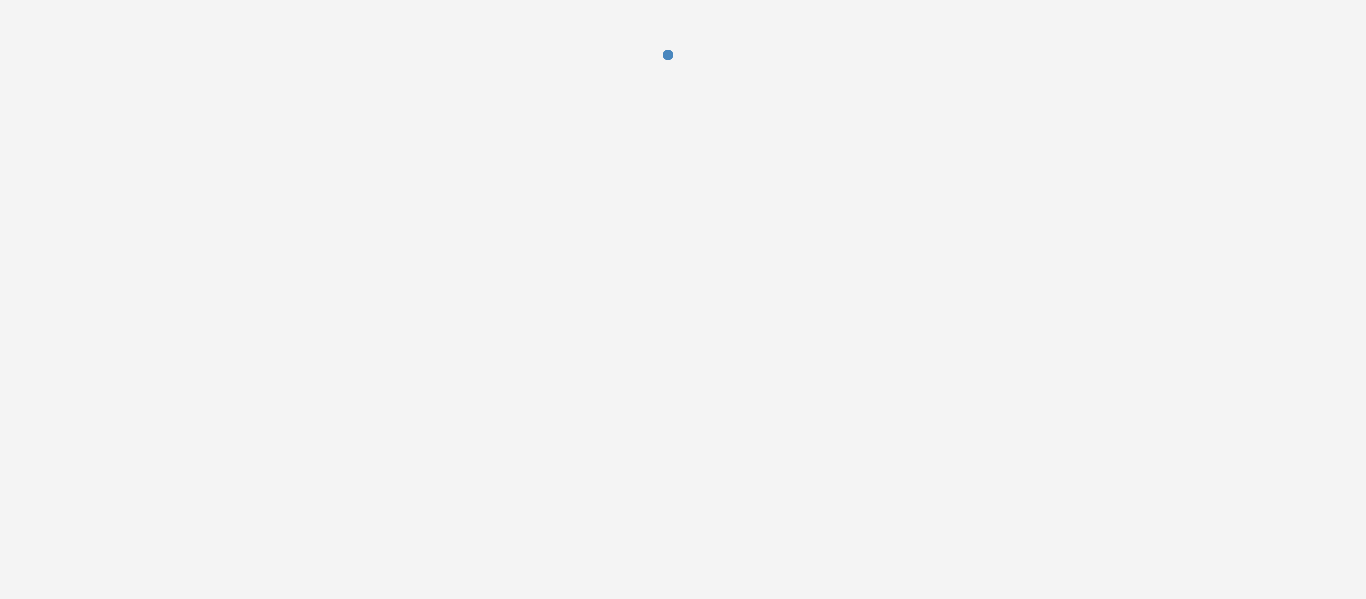 scroll, scrollTop: 0, scrollLeft: 0, axis: both 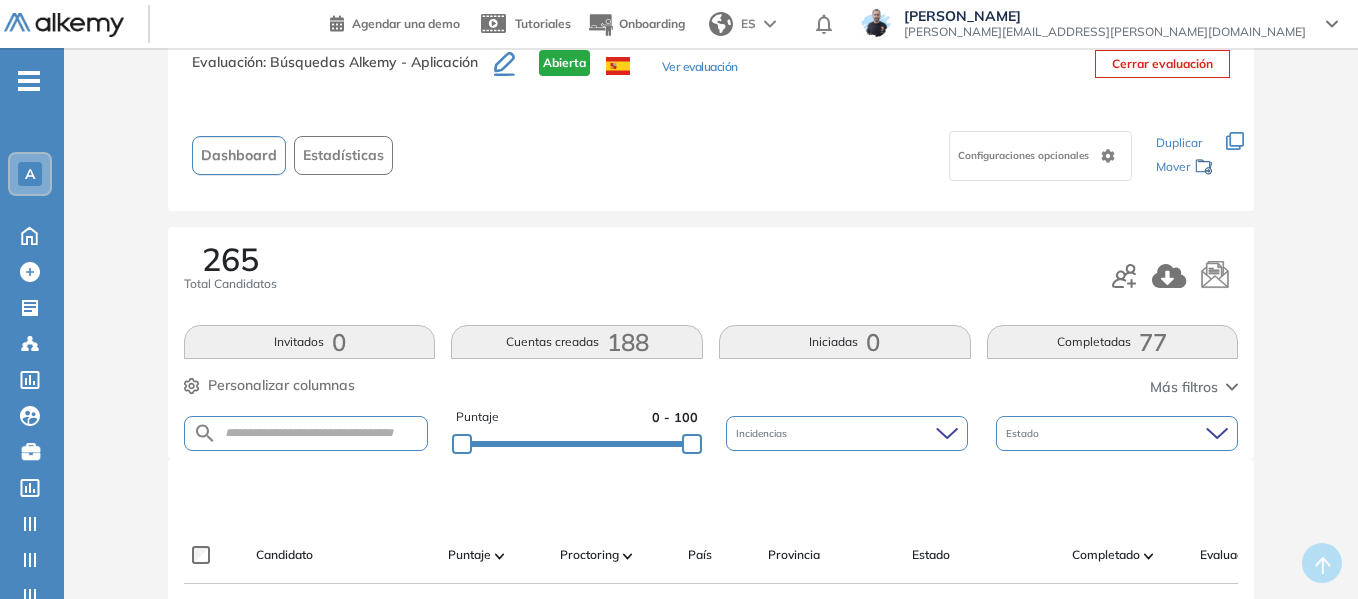 click on "Completadas 77" at bounding box center [1113, 342] 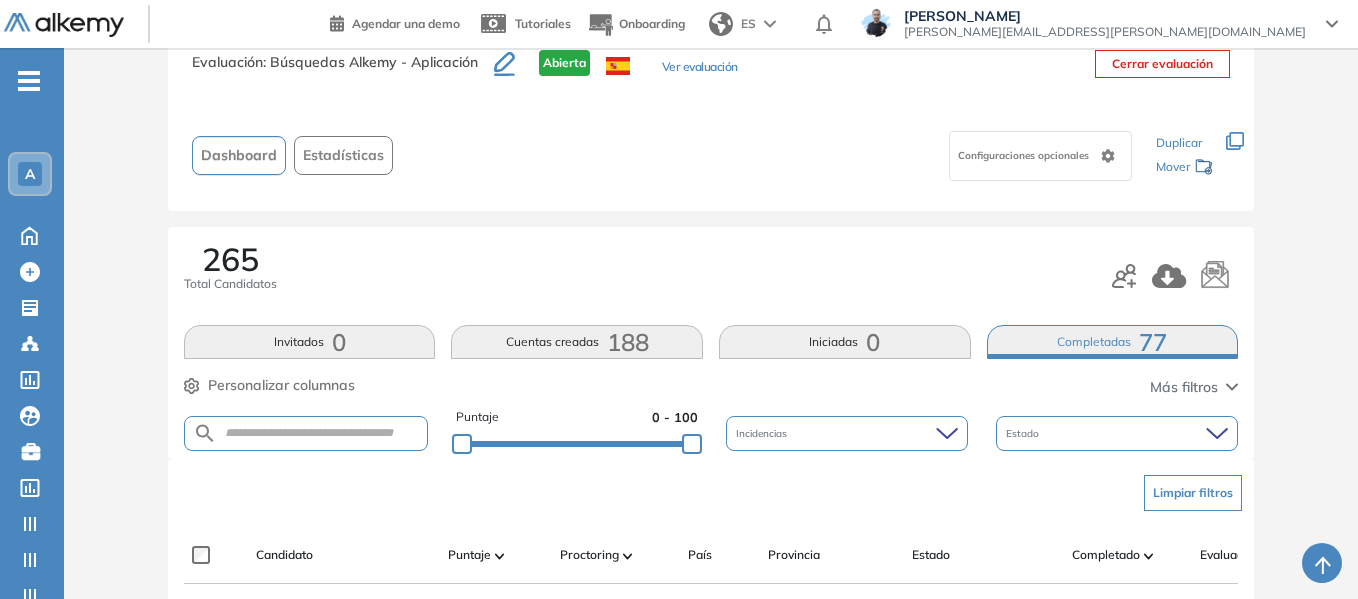 scroll, scrollTop: 462, scrollLeft: 0, axis: vertical 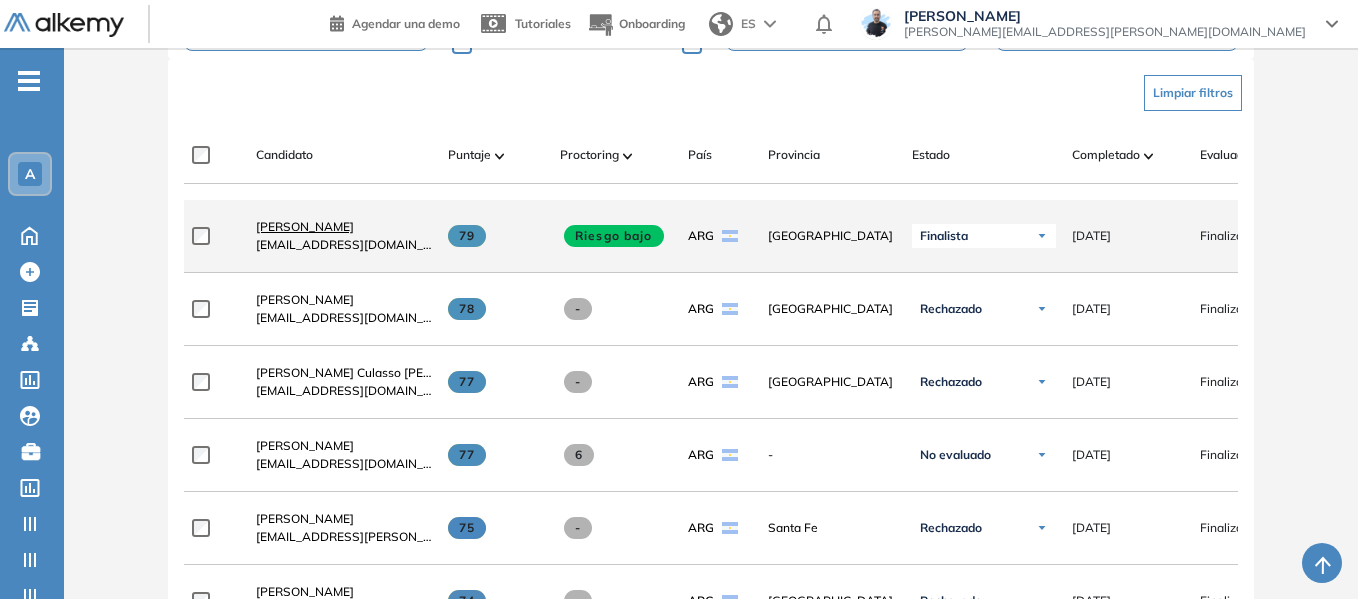 click on "[PERSON_NAME]" at bounding box center (305, 226) 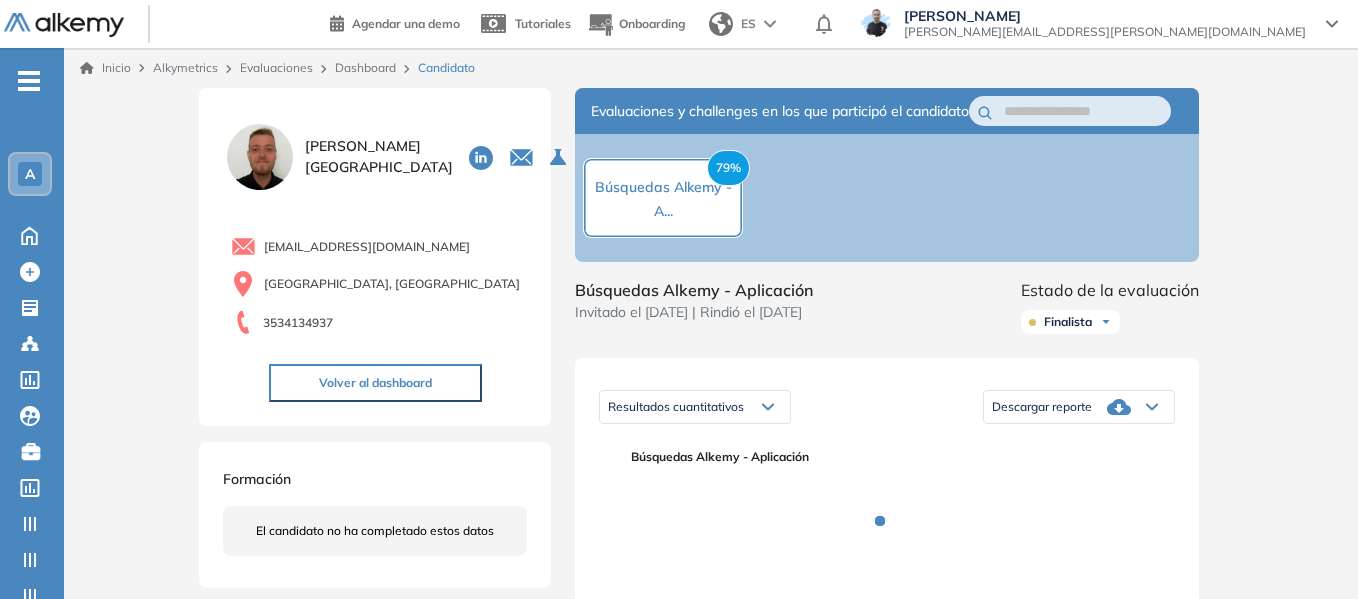 scroll, scrollTop: 200, scrollLeft: 0, axis: vertical 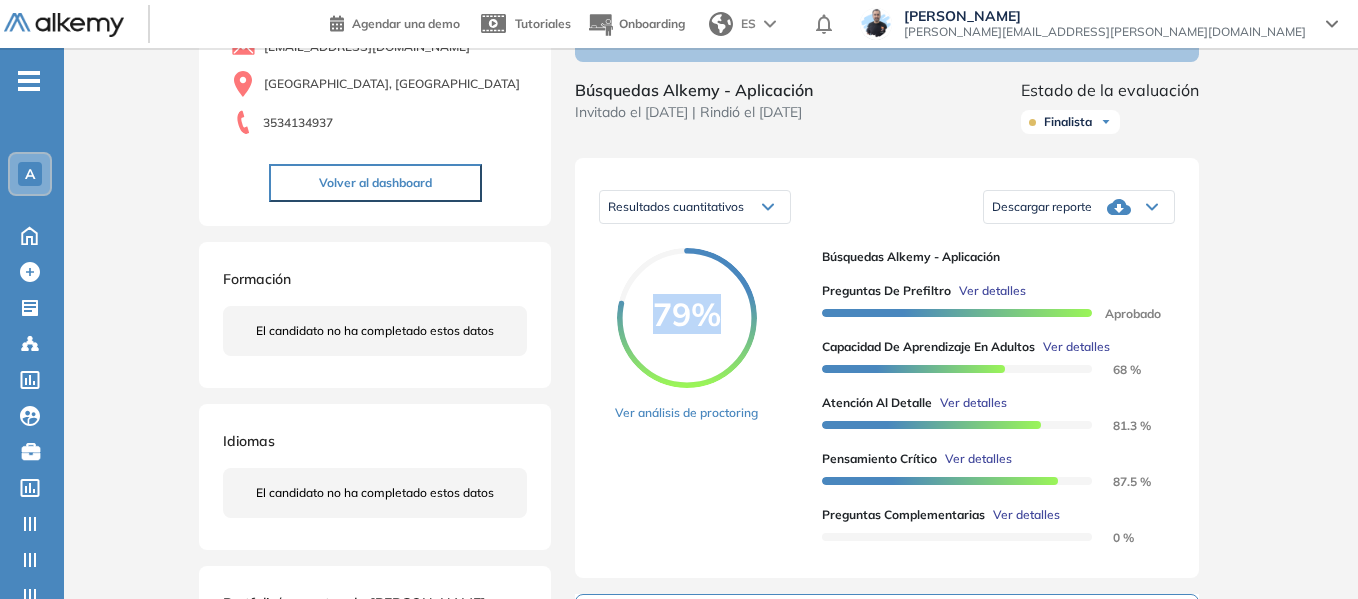 drag, startPoint x: 658, startPoint y: 345, endPoint x: 730, endPoint y: 334, distance: 72.835434 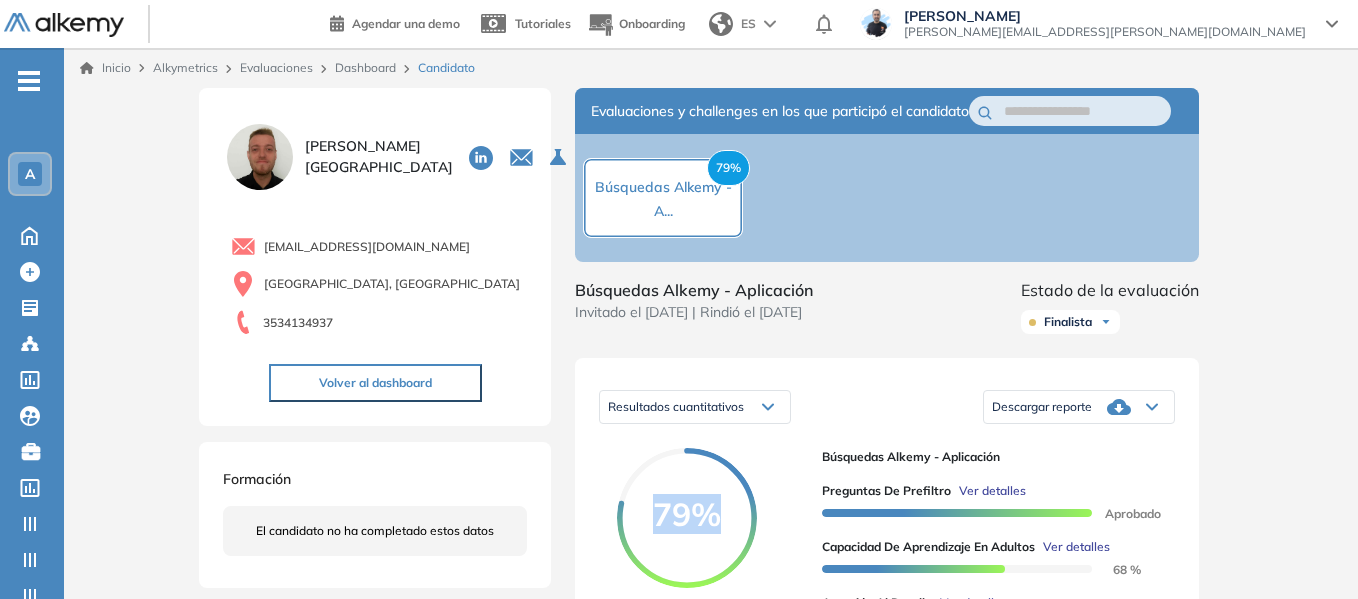 click on "Dashboard" at bounding box center [365, 67] 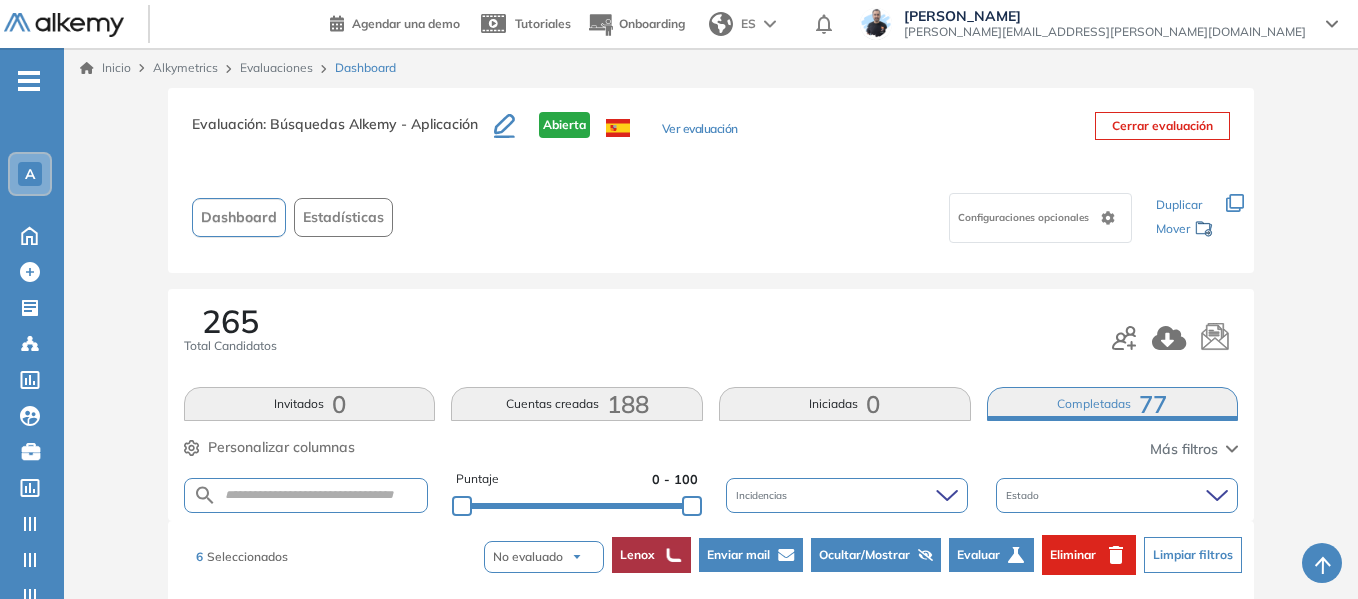 click on "Enviar mail" at bounding box center (738, 555) 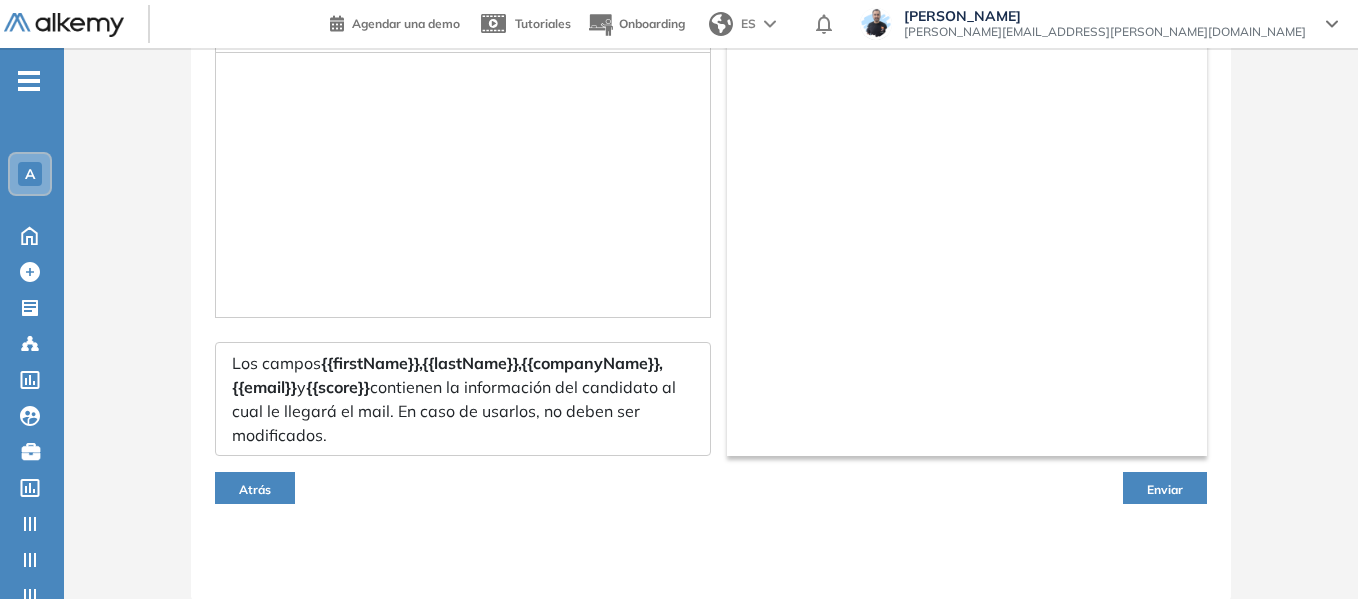 scroll, scrollTop: 302, scrollLeft: 0, axis: vertical 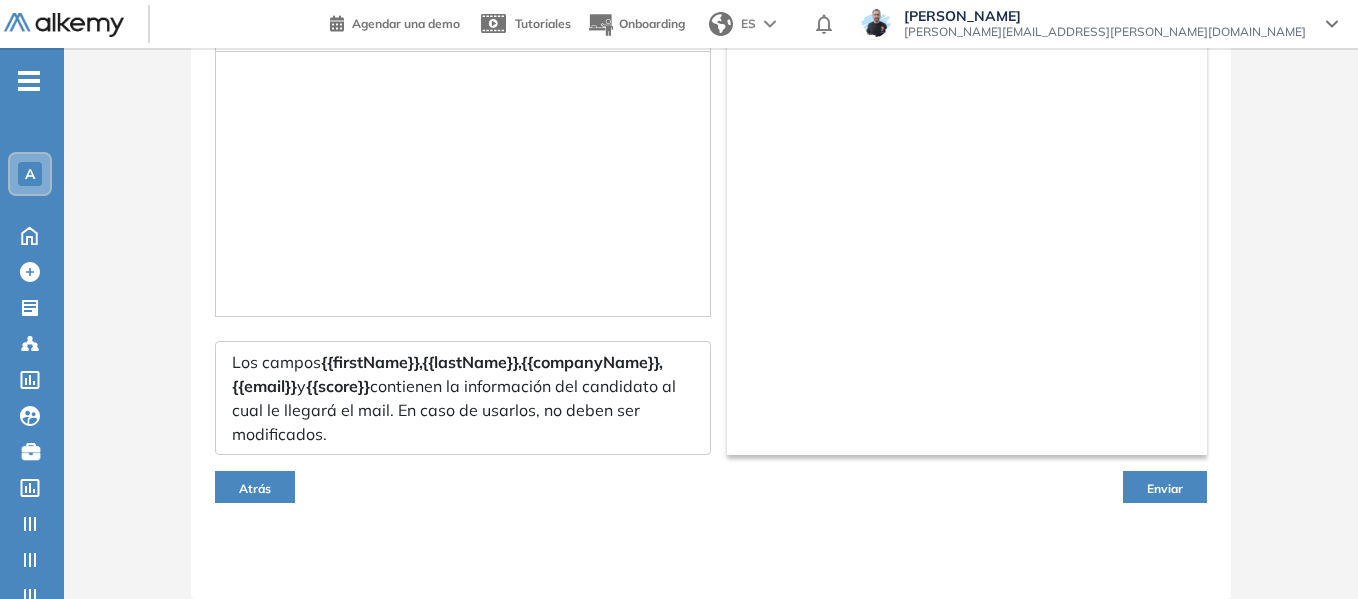 click on "Atrás" at bounding box center [255, 488] 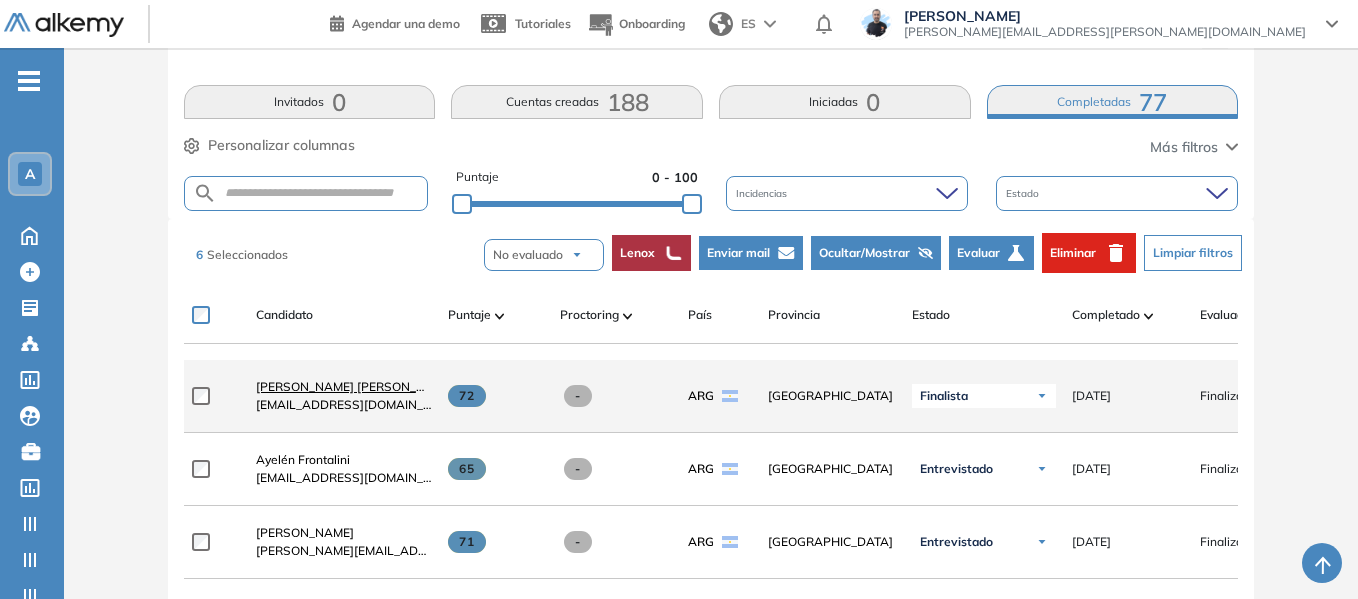 click on "[PERSON_NAME] [PERSON_NAME]" at bounding box center [355, 386] 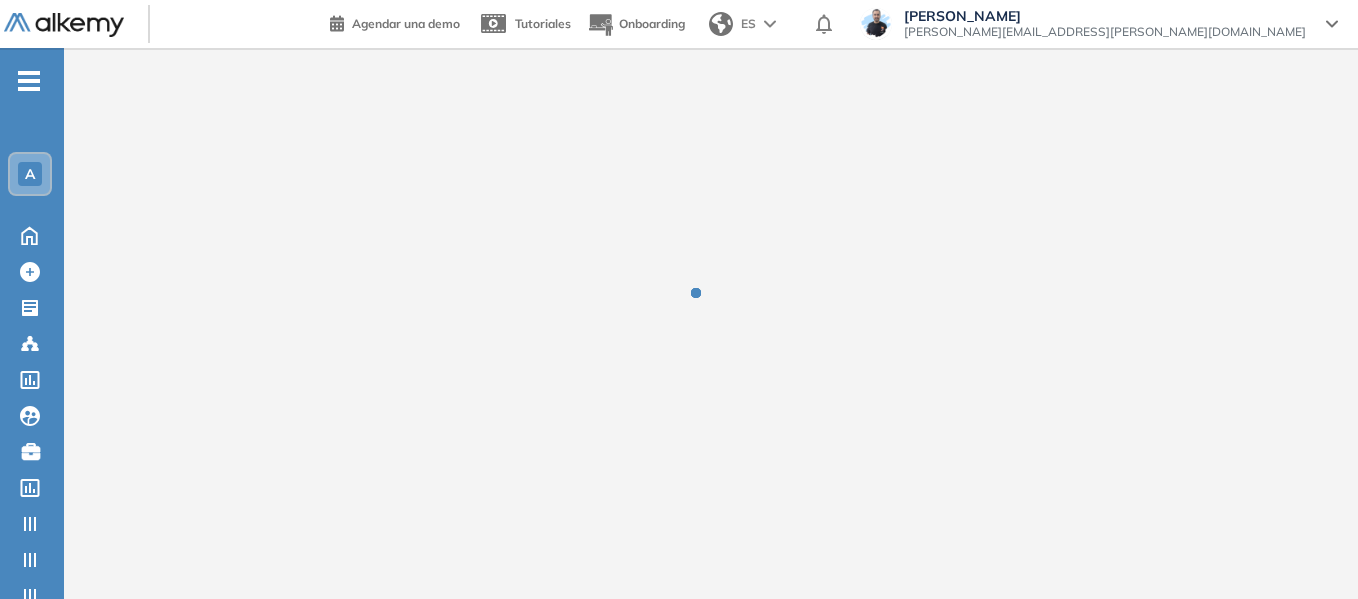 scroll, scrollTop: 0, scrollLeft: 0, axis: both 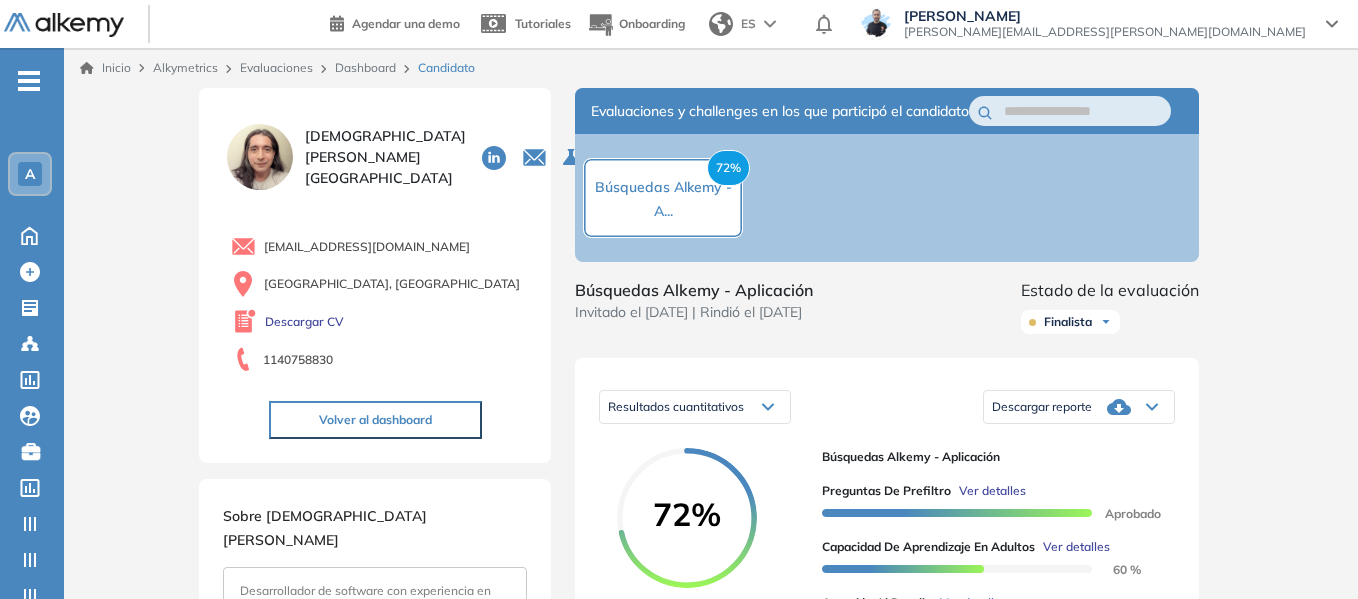 click on "Dashboard" at bounding box center (365, 67) 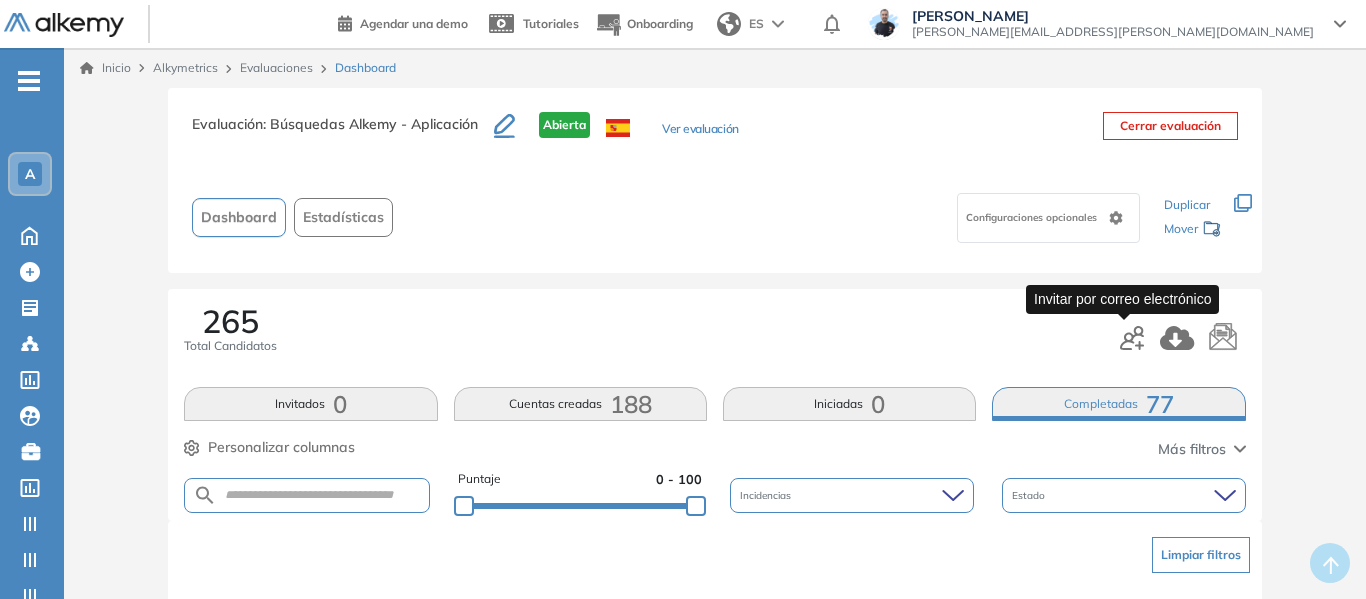 click 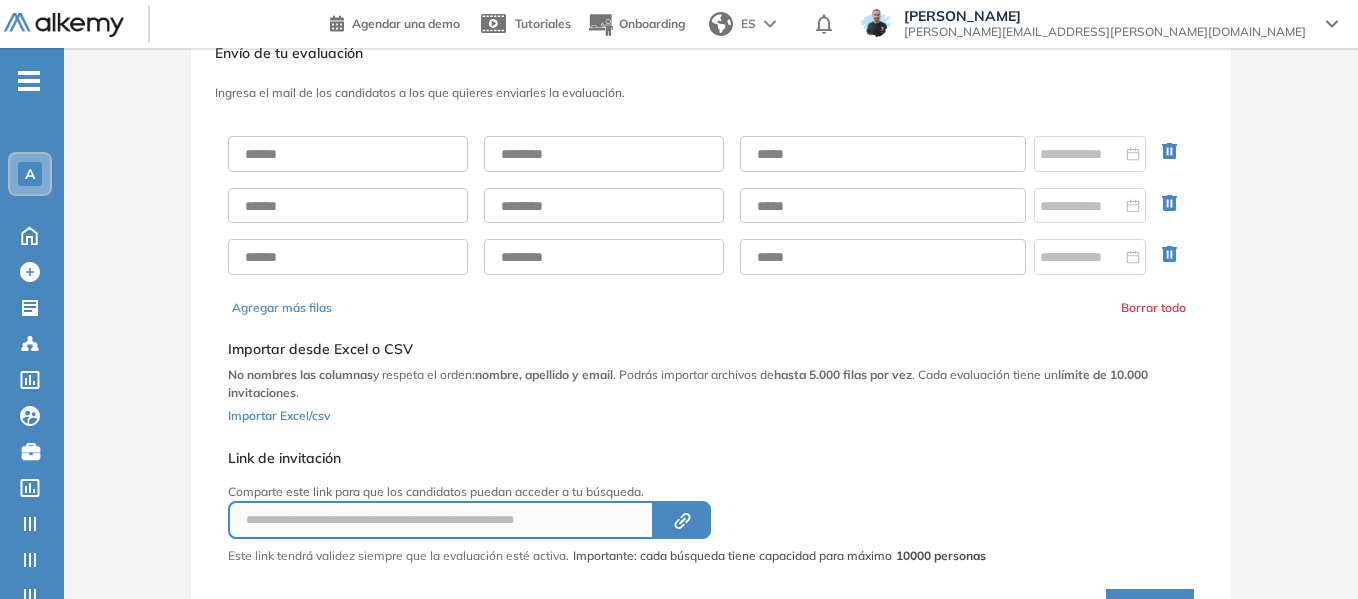 scroll, scrollTop: 100, scrollLeft: 0, axis: vertical 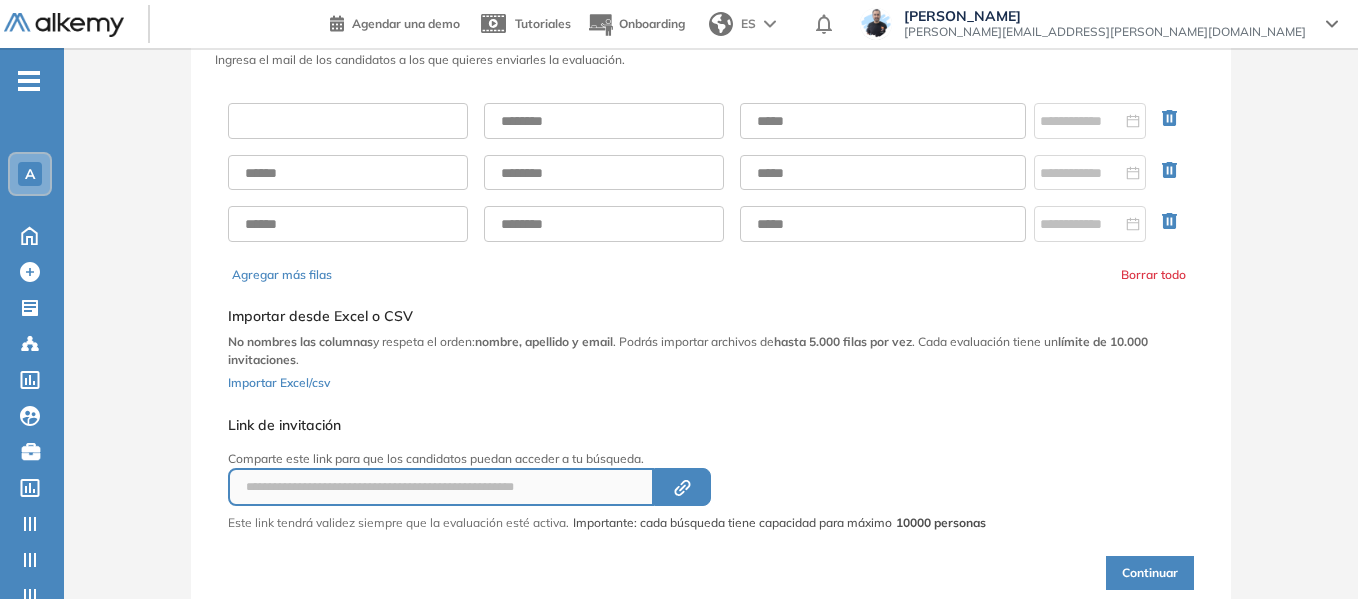 click at bounding box center (348, 121) 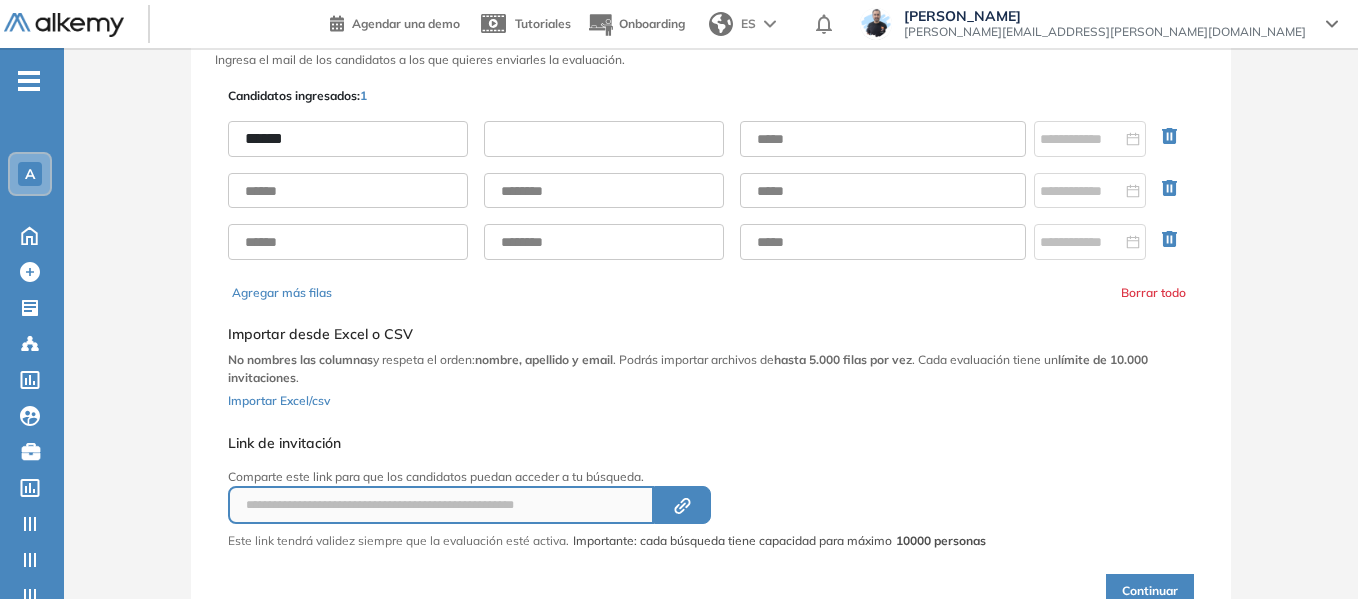 click at bounding box center [604, 139] 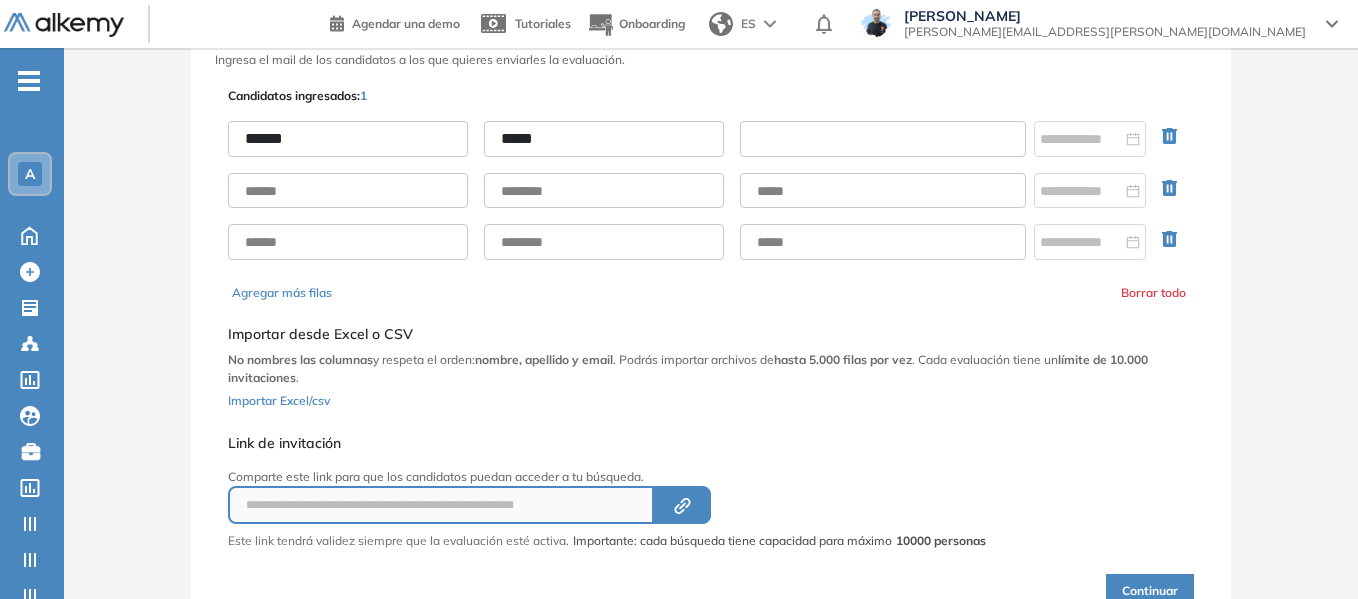 click at bounding box center [883, 139] 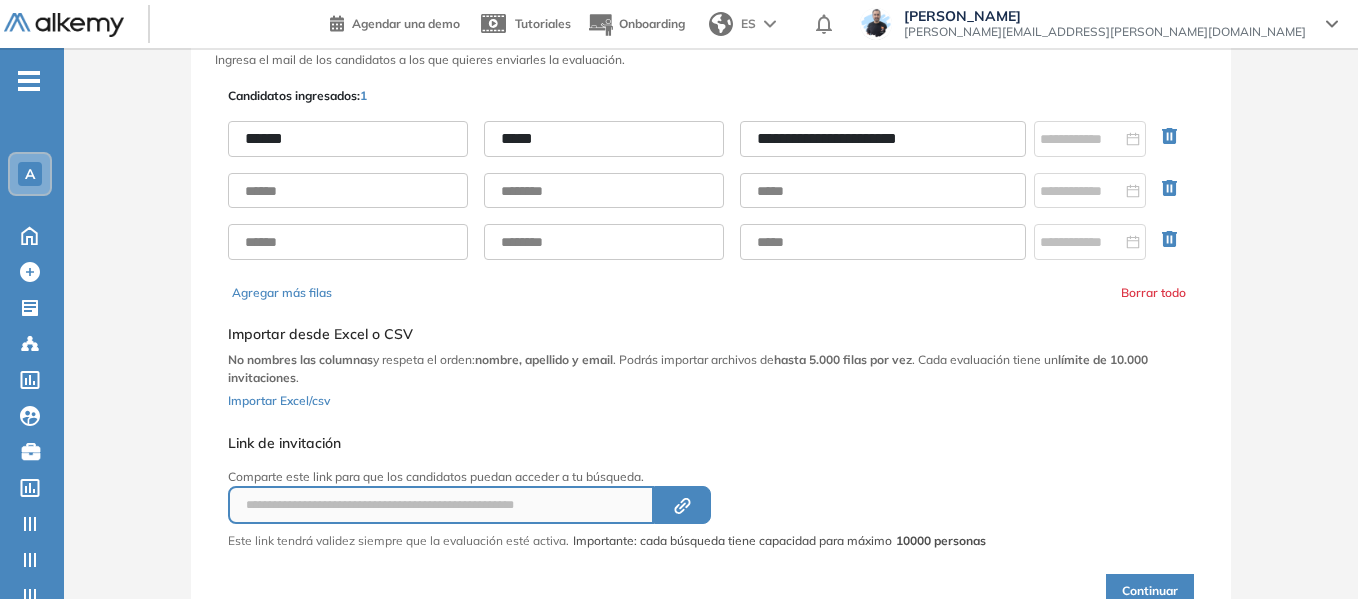 click on "Continuar" at bounding box center (1150, 591) 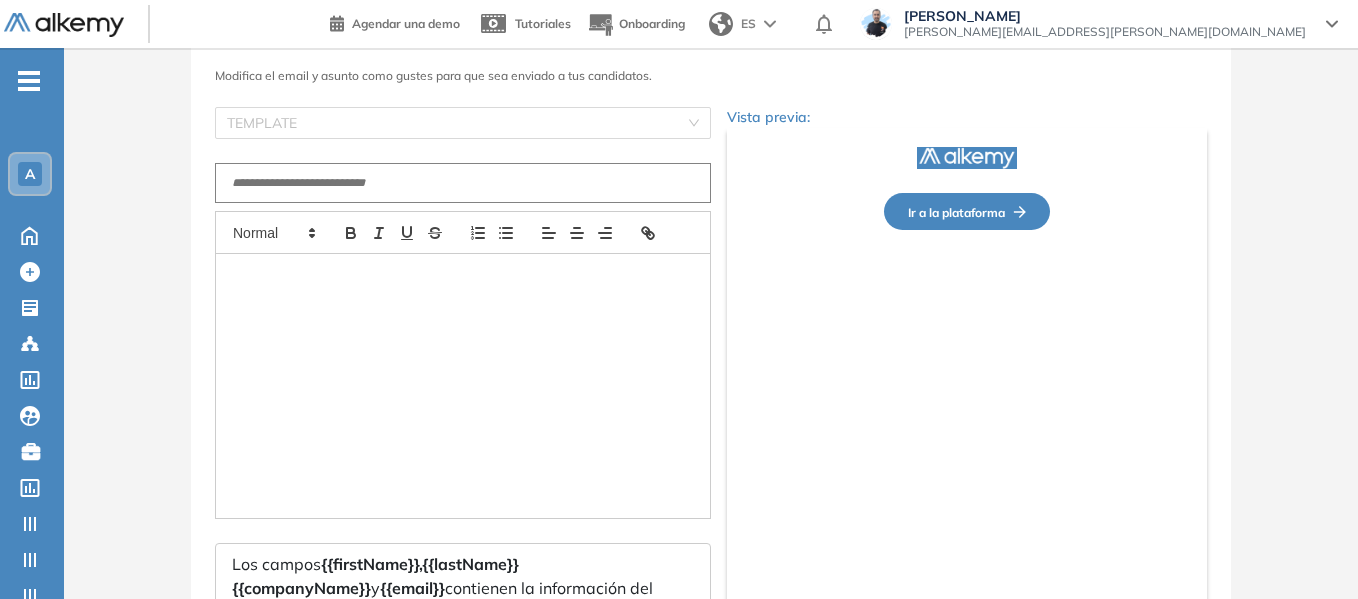 type on "**********" 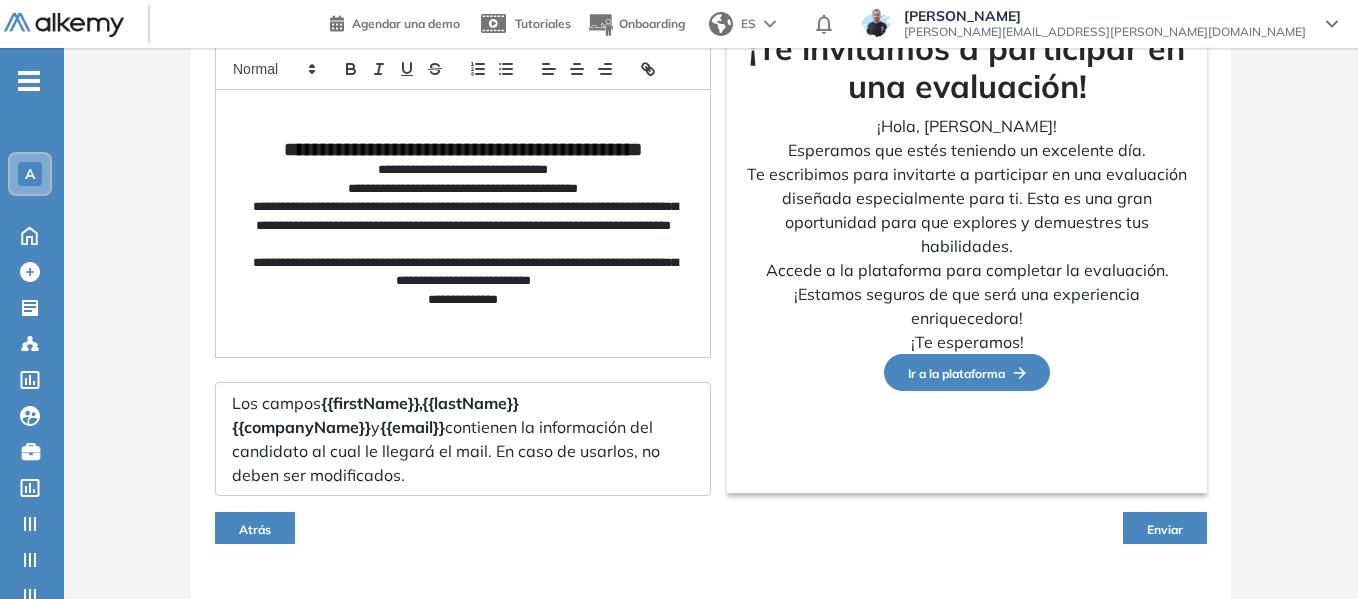 scroll, scrollTop: 302, scrollLeft: 0, axis: vertical 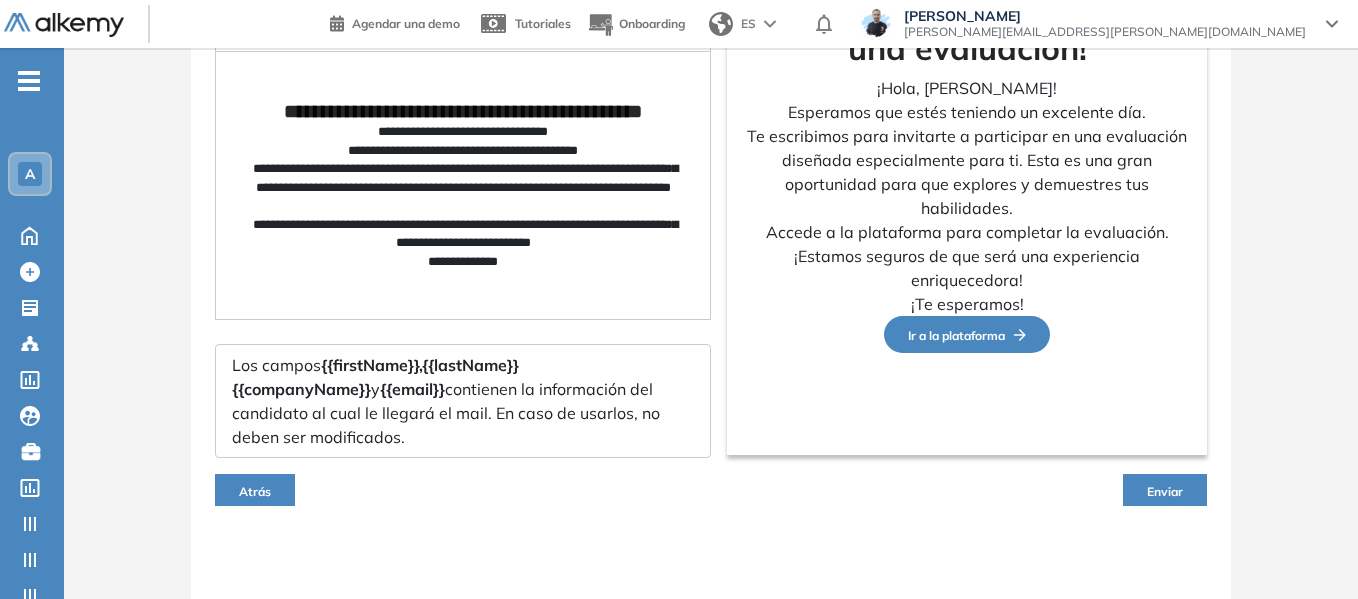click on "Atrás" at bounding box center [255, 490] 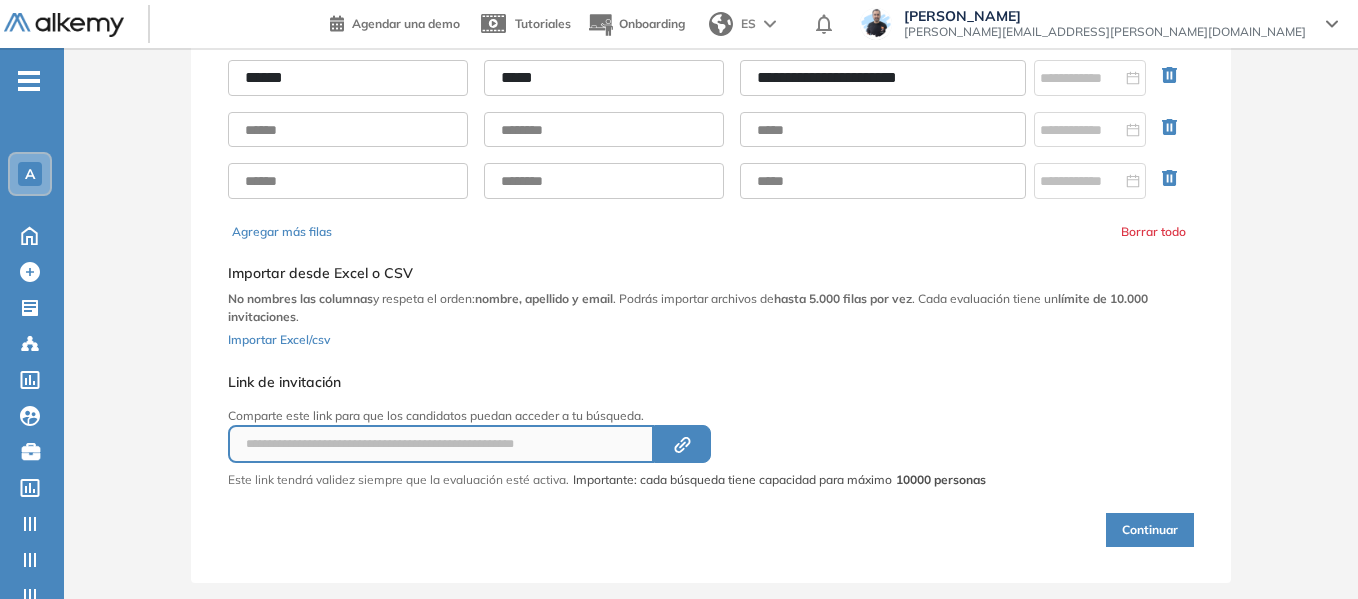 scroll, scrollTop: 193, scrollLeft: 0, axis: vertical 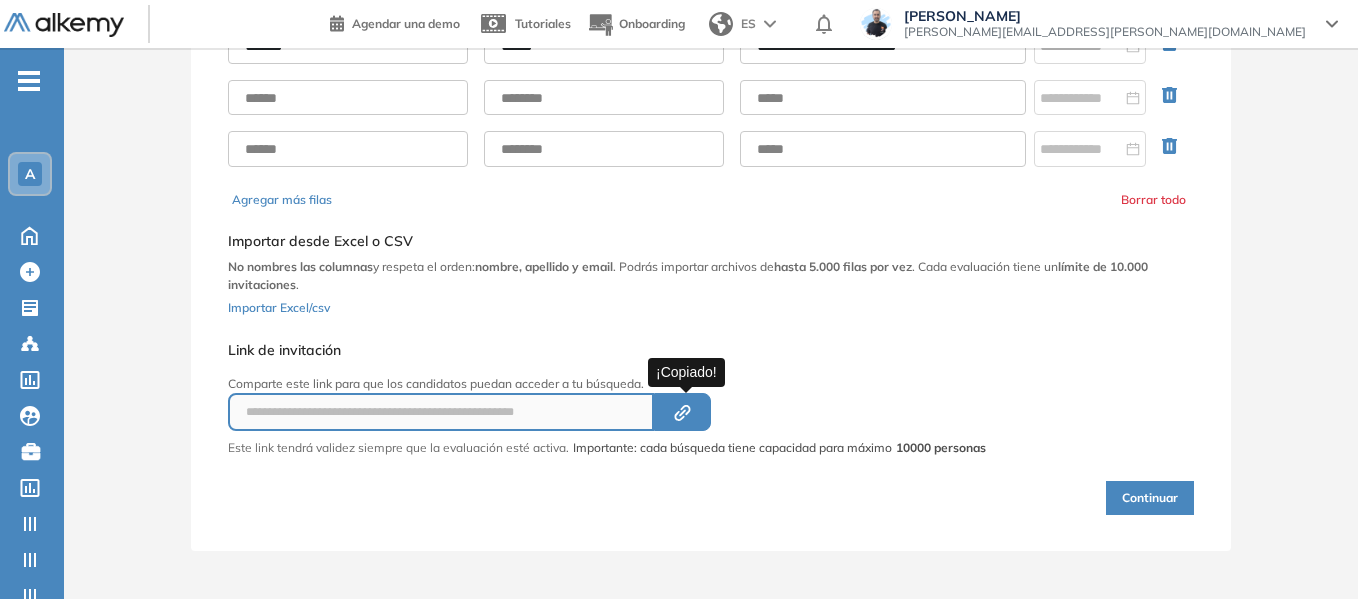 click on "Created by potrace 1.16, written by [PERSON_NAME] [DATE]-[DATE]" 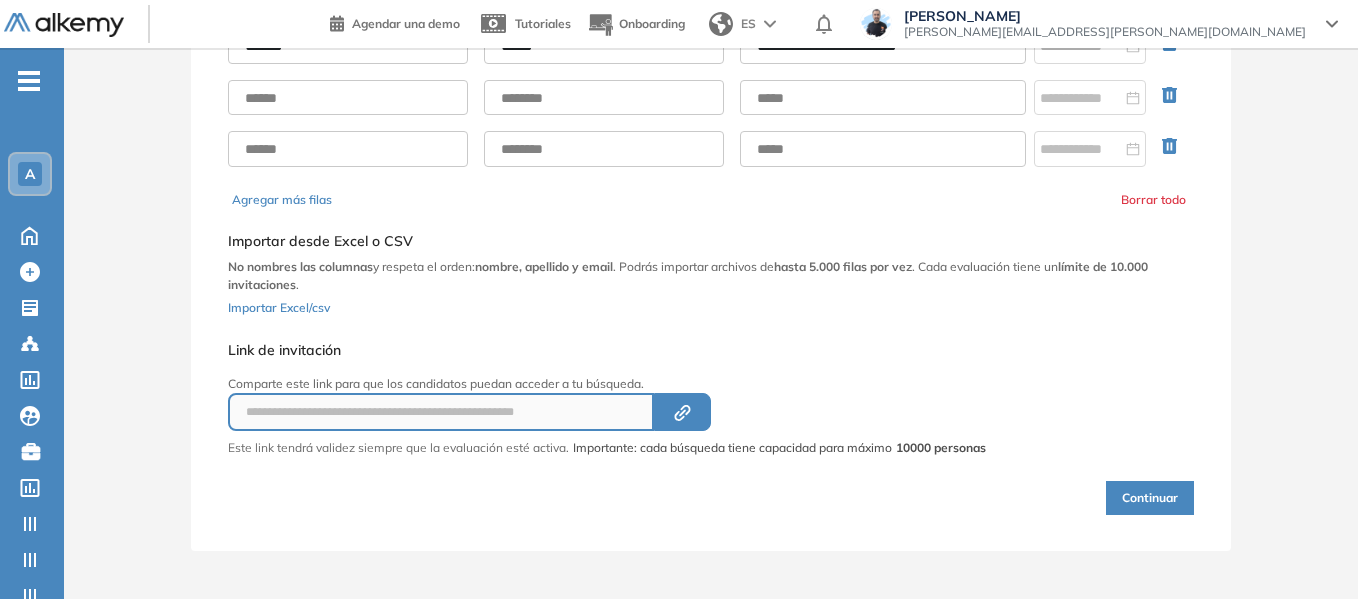 scroll, scrollTop: 0, scrollLeft: 0, axis: both 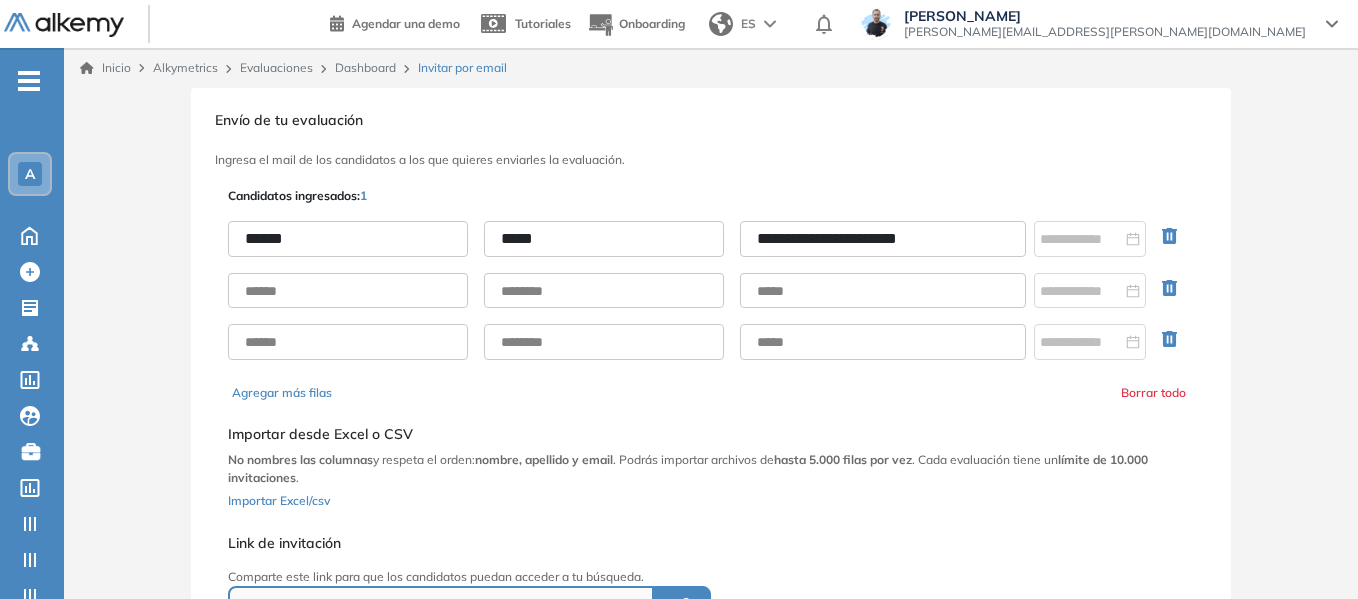 click on "-" at bounding box center (30, 64) 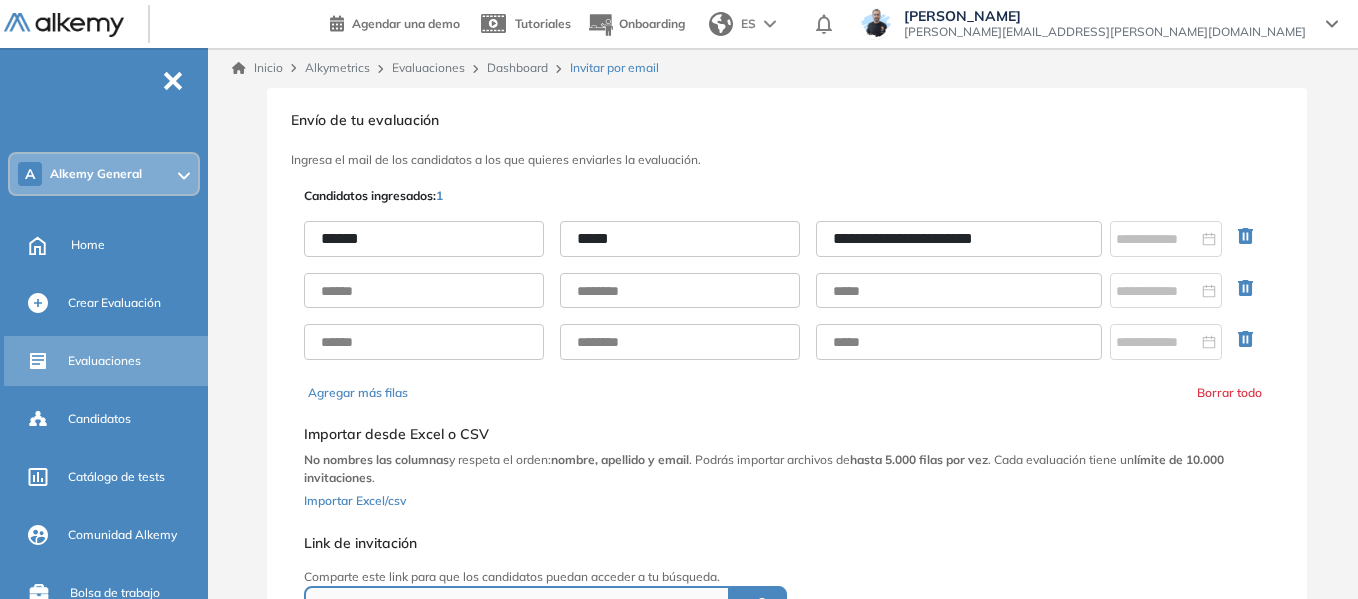 click on "Evaluaciones" at bounding box center (104, 361) 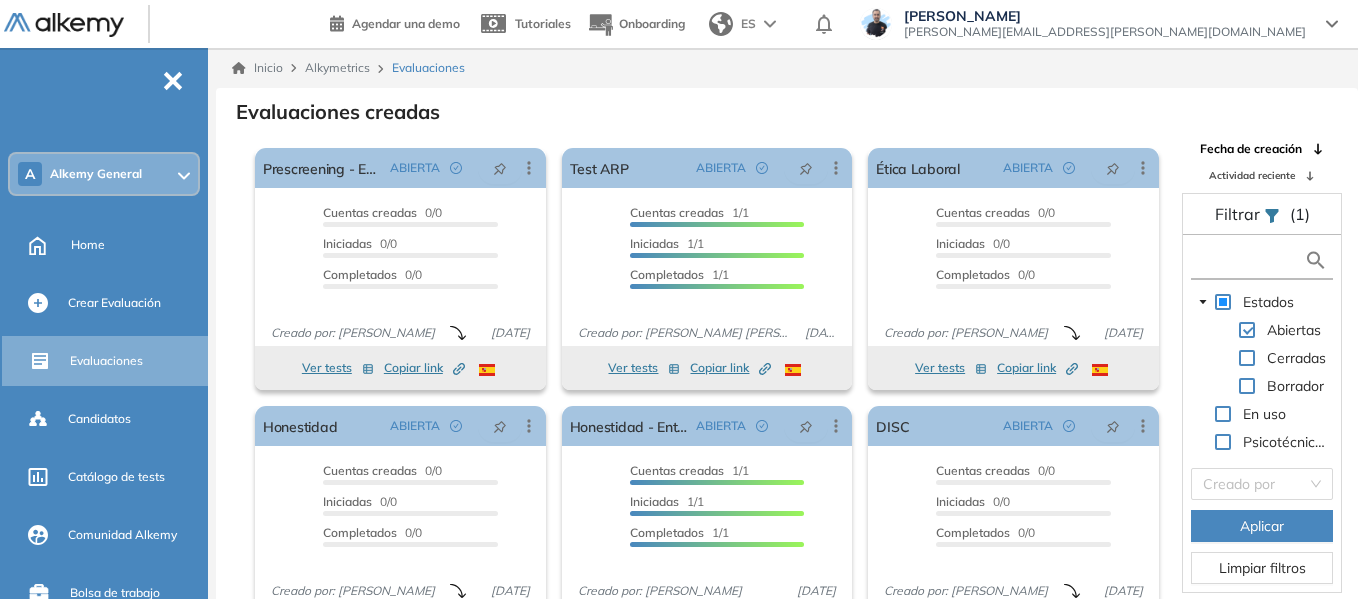click at bounding box center (1250, 260) 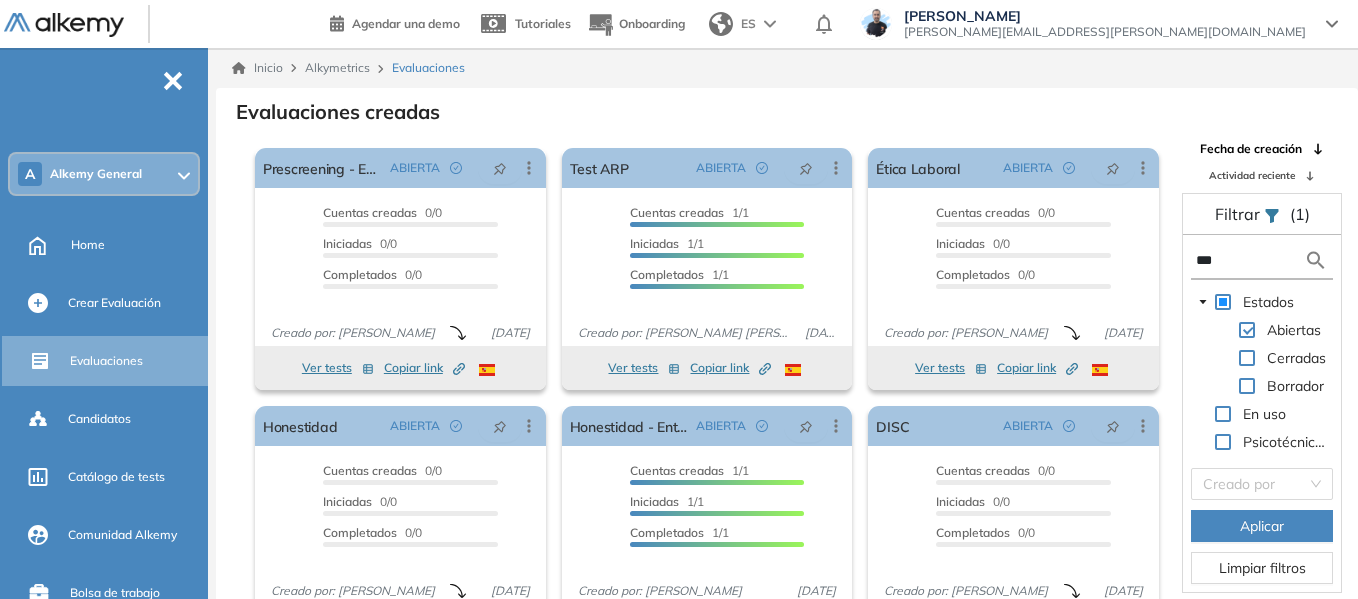 type on "****" 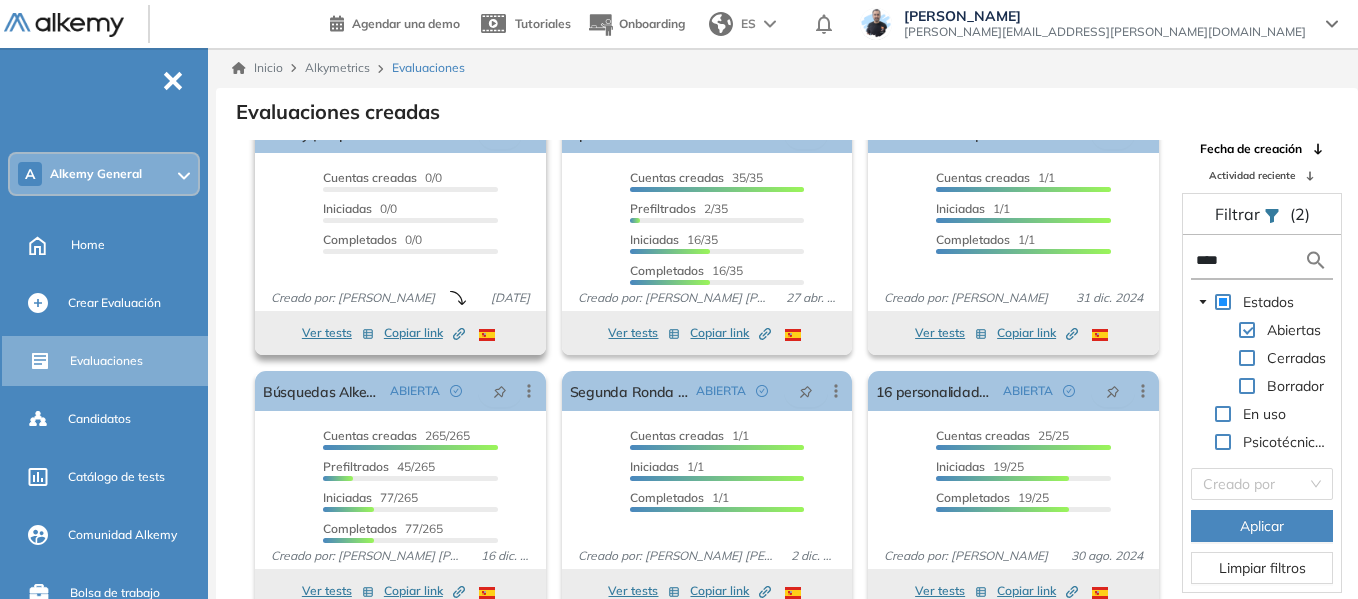 scroll, scrollTop: 37, scrollLeft: 0, axis: vertical 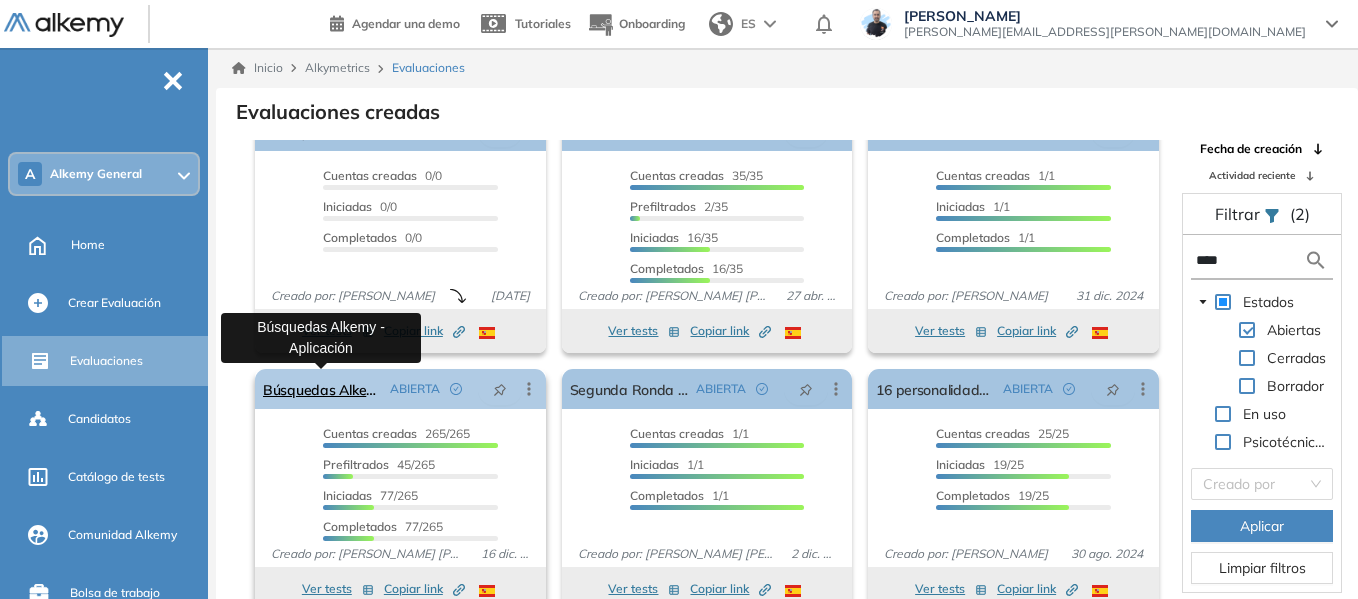click on "Búsquedas Alkemy - Aplicación" at bounding box center (322, 389) 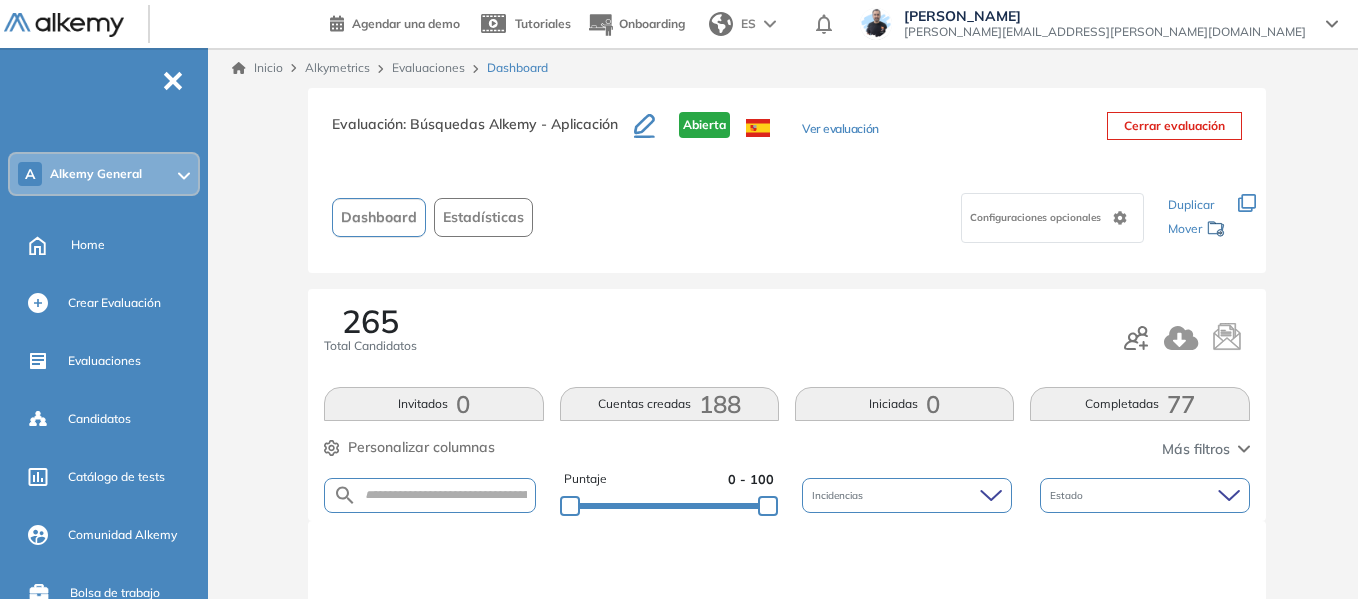 click on "Estadísticas" at bounding box center [483, 217] 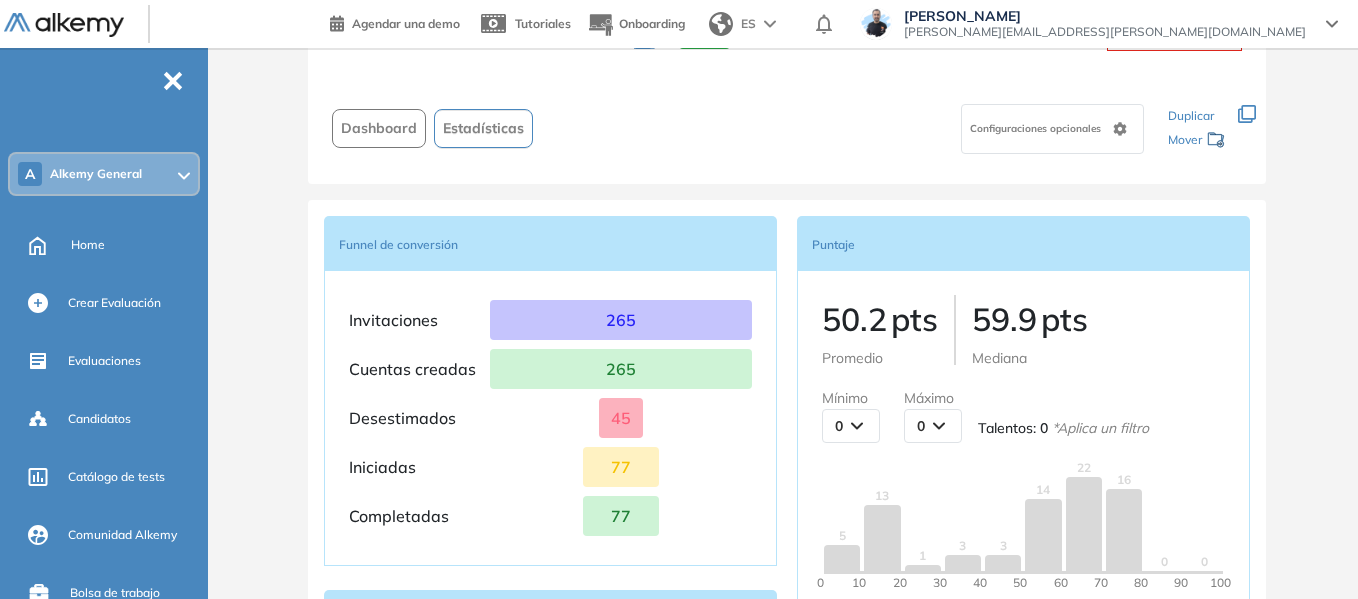scroll, scrollTop: 0, scrollLeft: 0, axis: both 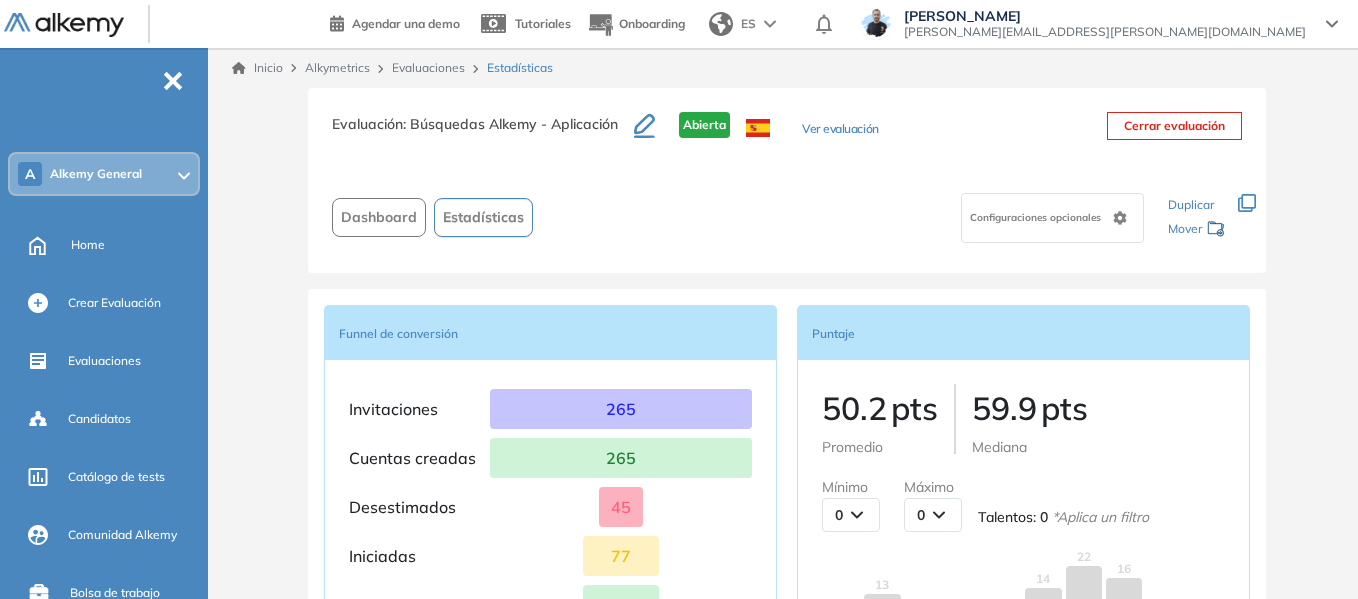 click on "Dashboard" at bounding box center (379, 217) 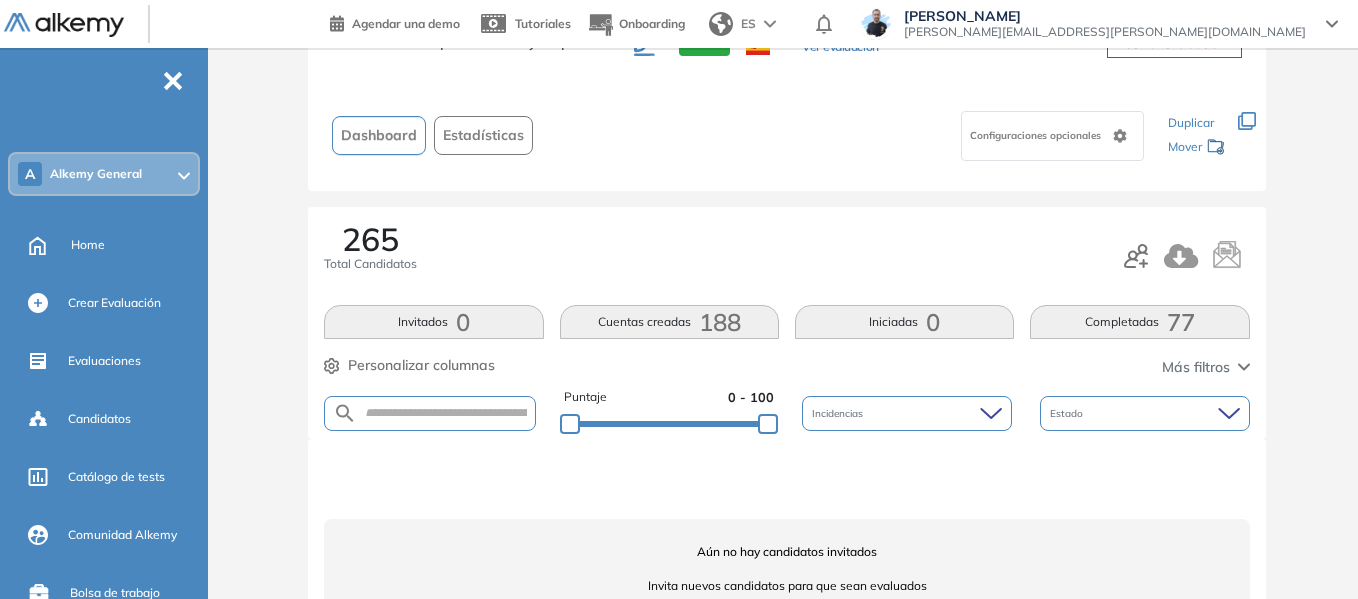 scroll, scrollTop: 142, scrollLeft: 0, axis: vertical 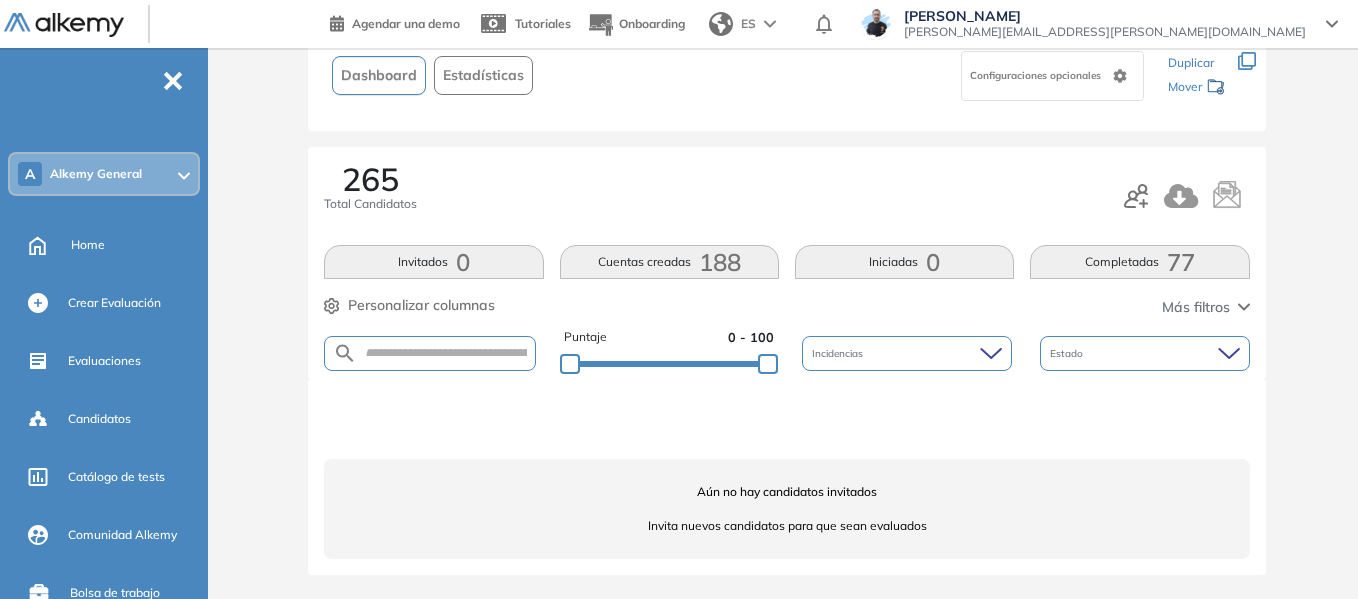 click on "Completadas 77" at bounding box center (1139, 262) 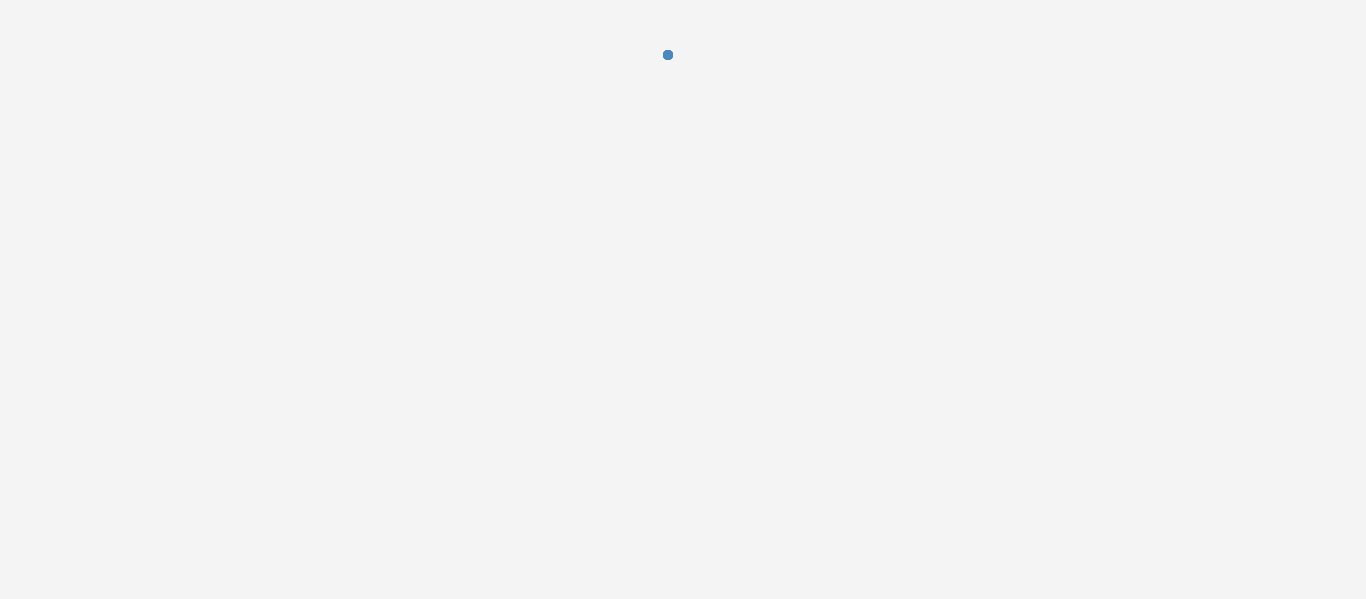 scroll, scrollTop: 0, scrollLeft: 0, axis: both 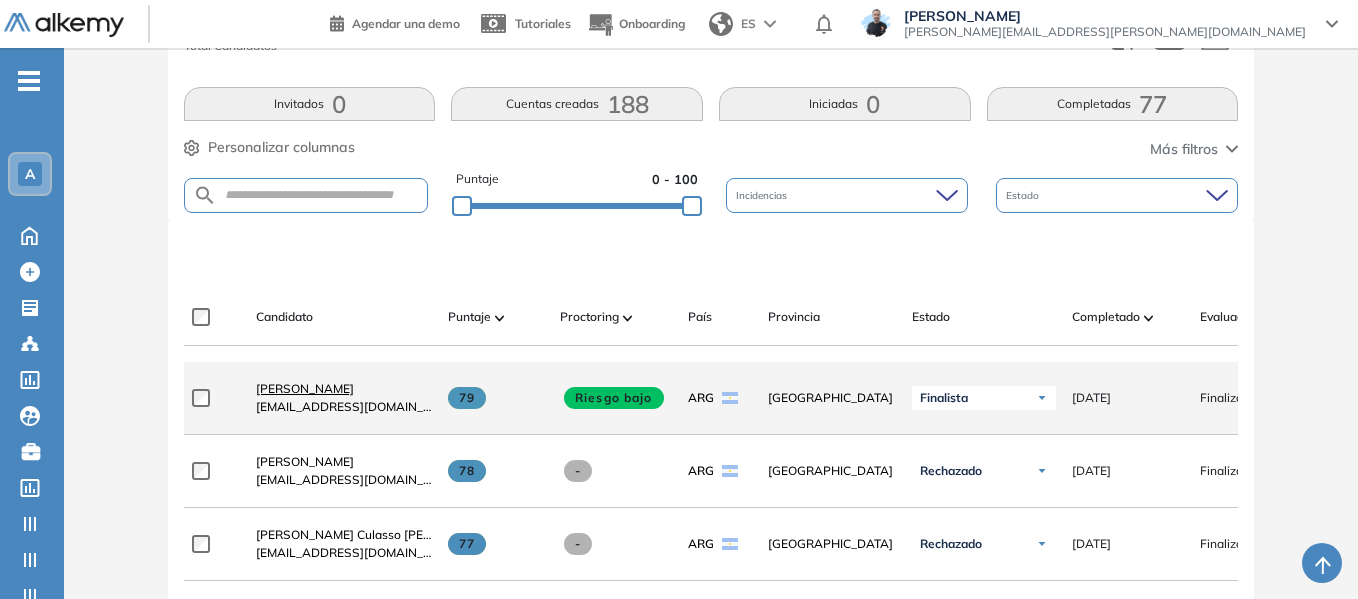 click on "[PERSON_NAME]" at bounding box center [305, 388] 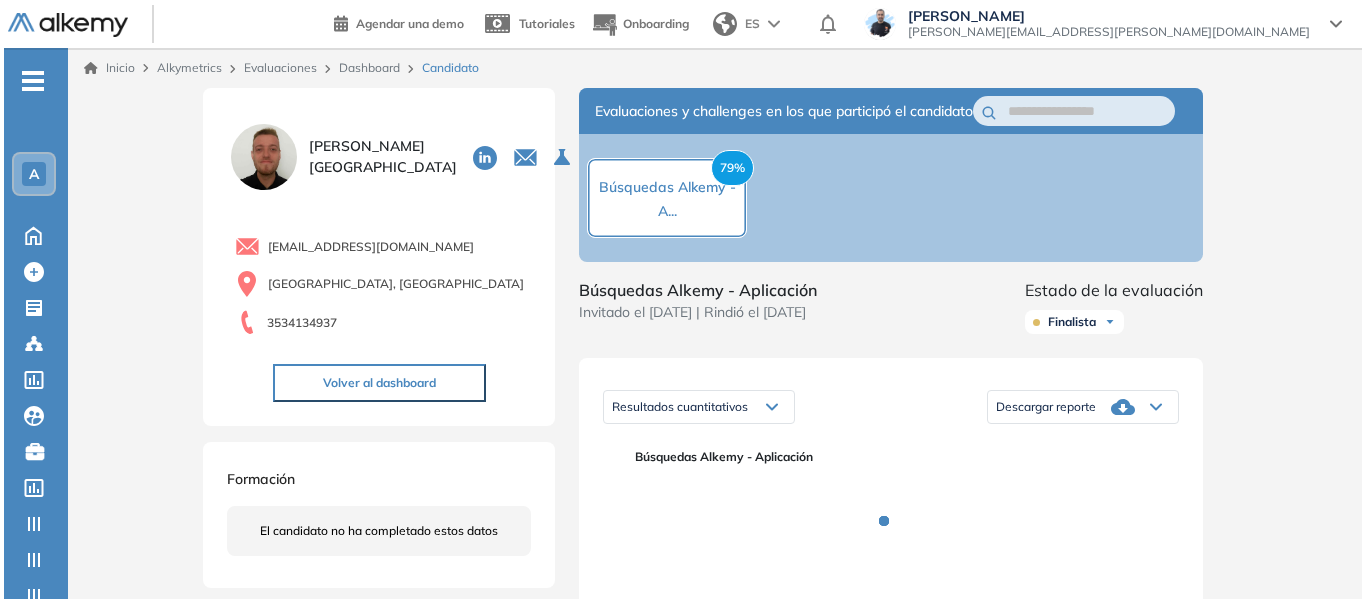 scroll, scrollTop: 300, scrollLeft: 0, axis: vertical 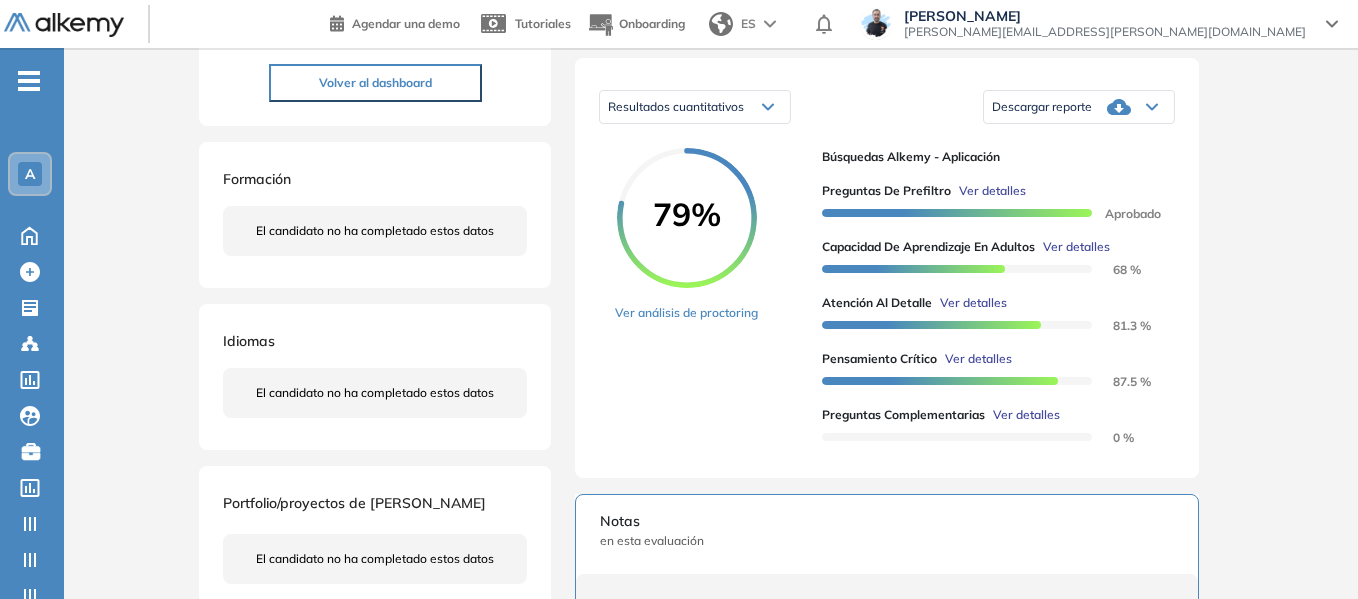 click on "Ver detalles" at bounding box center (1076, 247) 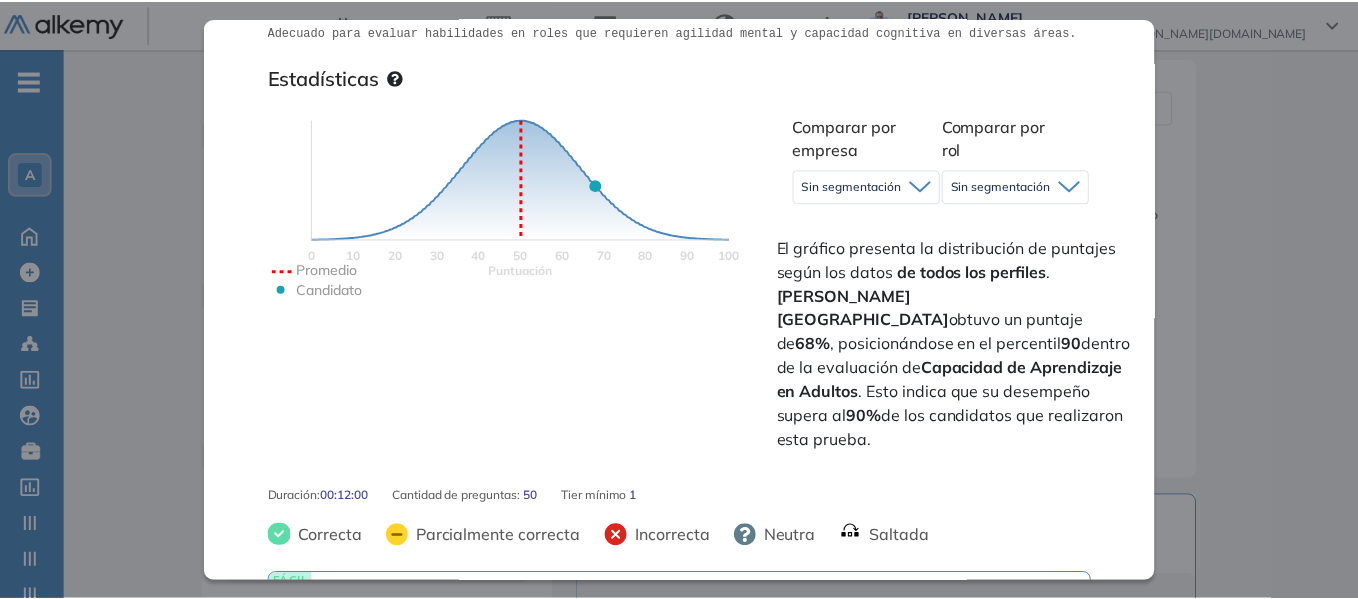 scroll, scrollTop: 500, scrollLeft: 0, axis: vertical 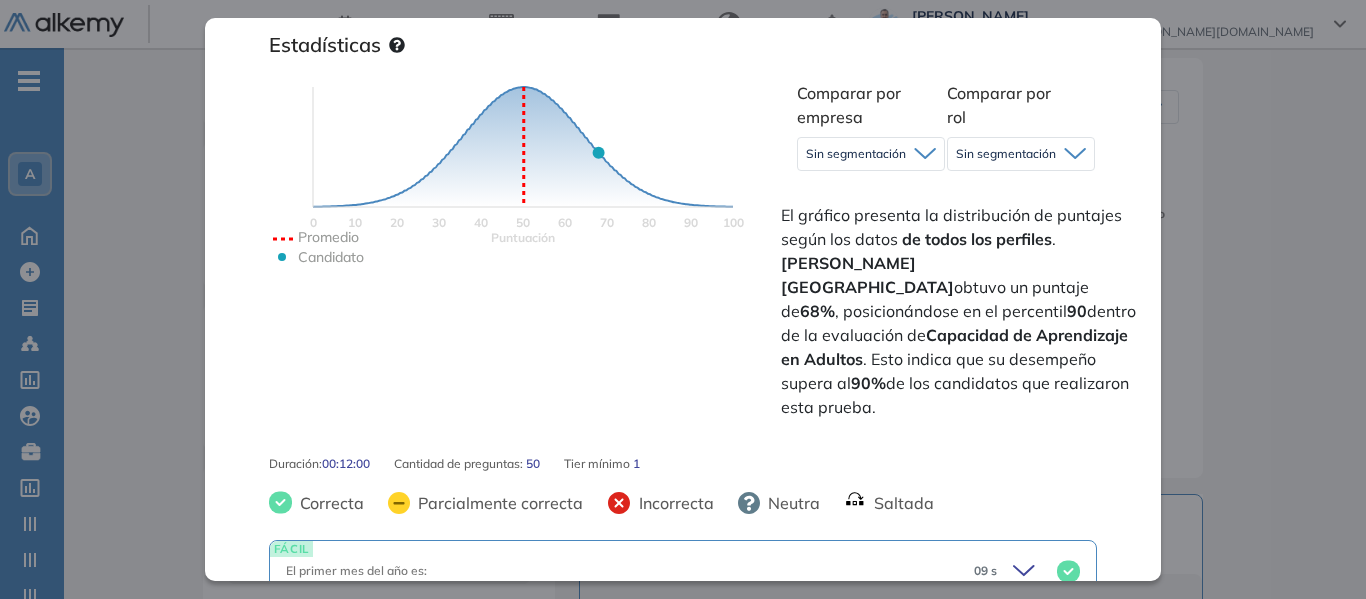 click 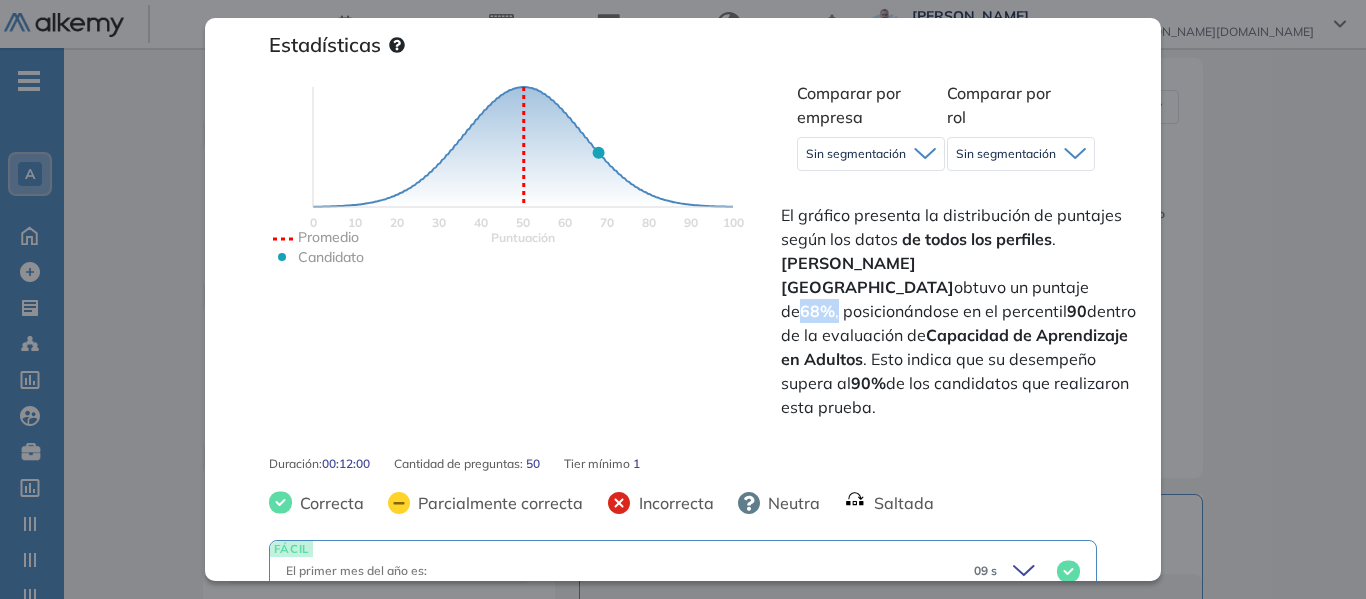 drag, startPoint x: 997, startPoint y: 265, endPoint x: 1037, endPoint y: 269, distance: 40.1995 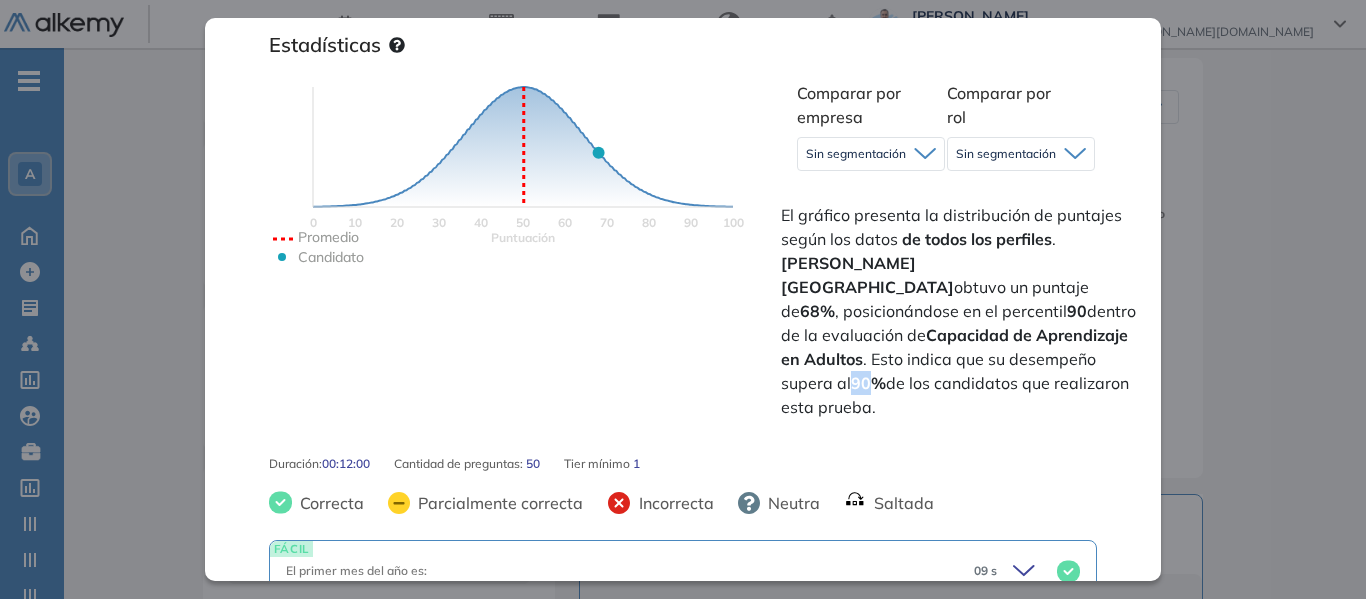 drag, startPoint x: 800, startPoint y: 360, endPoint x: 824, endPoint y: 361, distance: 24.020824 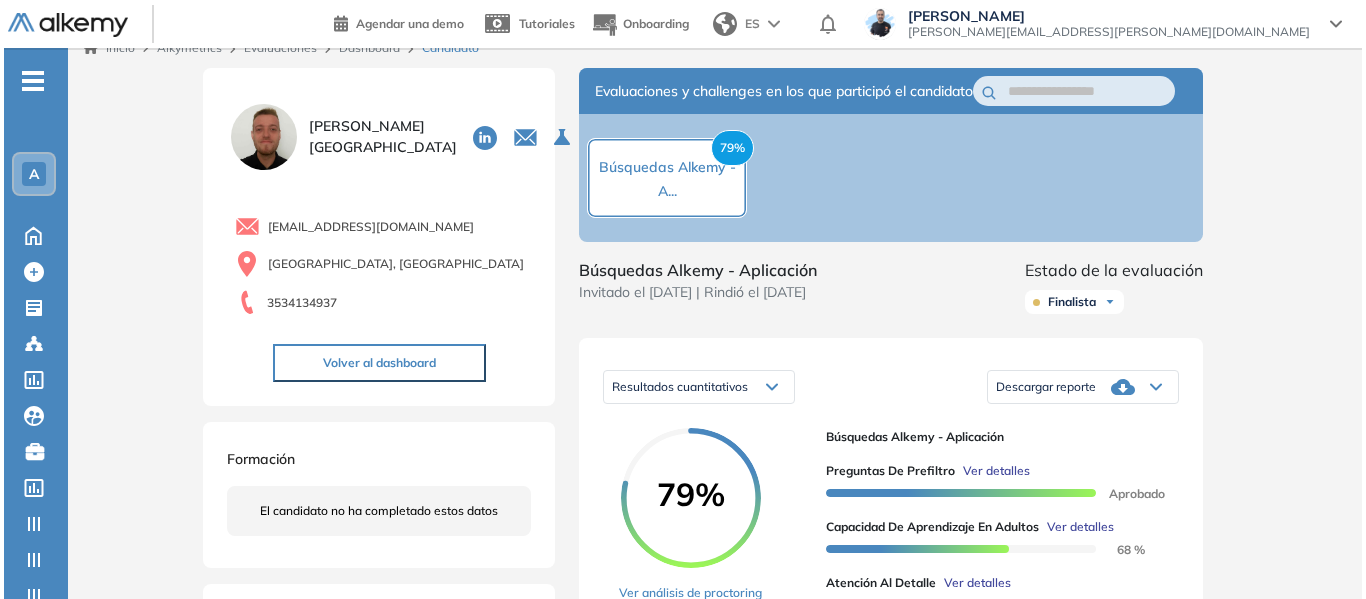 scroll, scrollTop: 0, scrollLeft: 0, axis: both 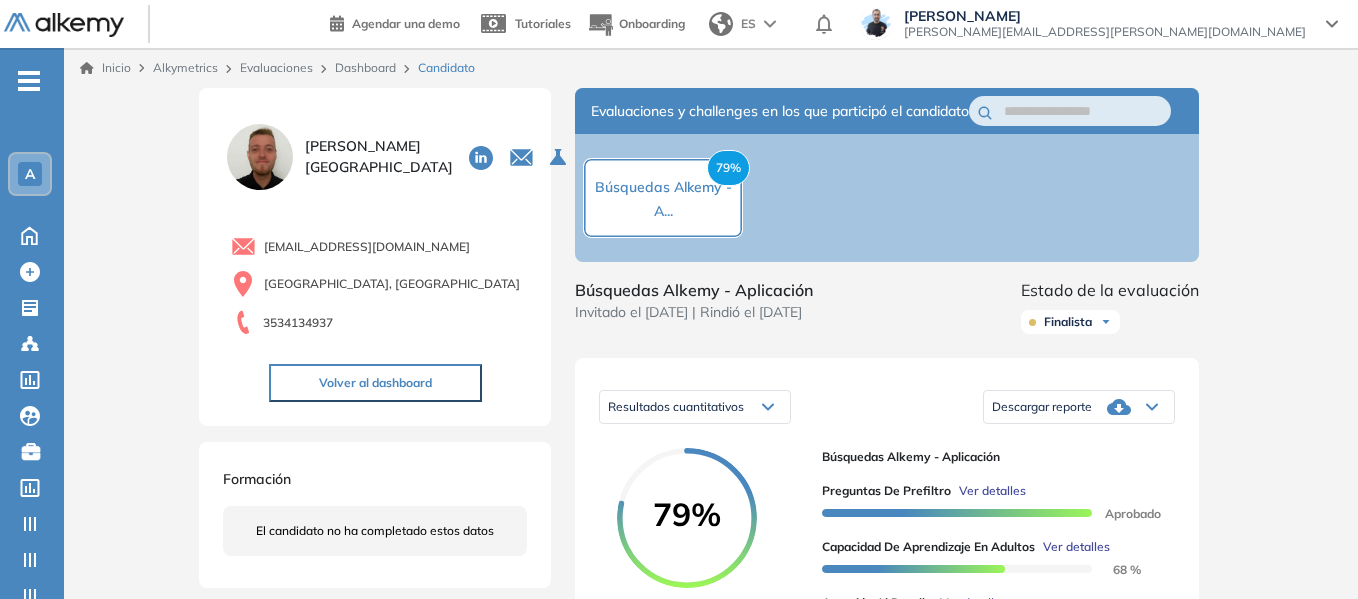 click on "Inicio Alkymetrics Evaluaciones Dashboard Candidato" at bounding box center [711, 68] 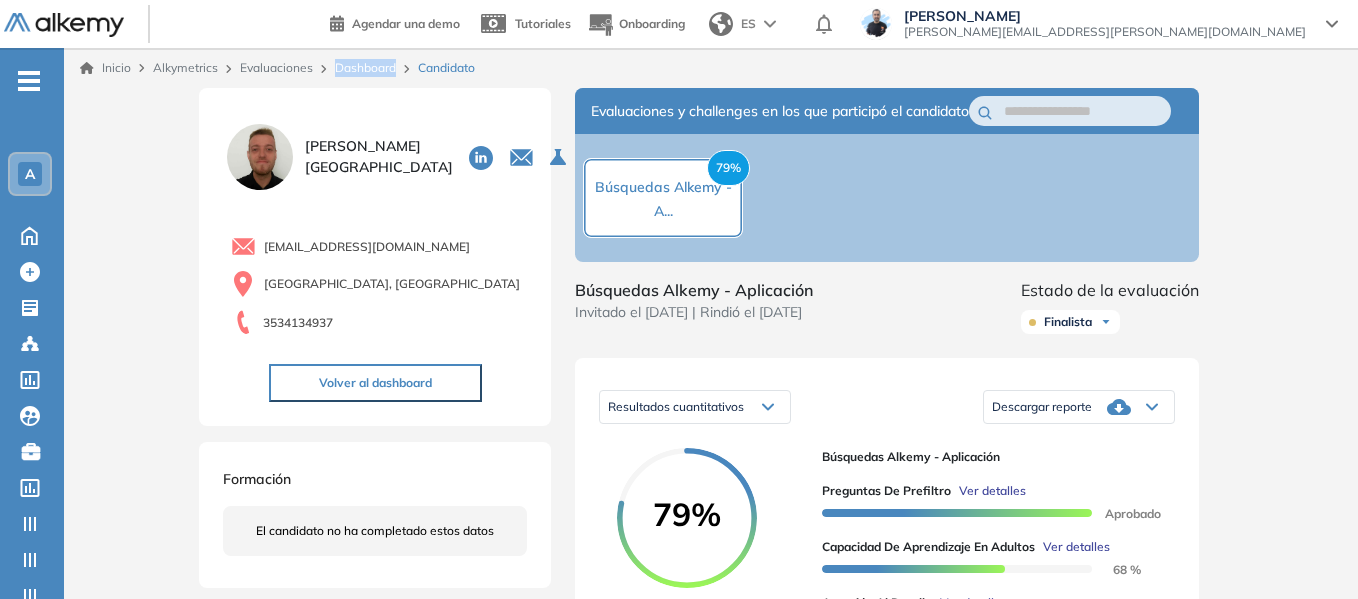 click on "Inicio Alkymetrics Evaluaciones Dashboard Candidato" at bounding box center [711, 68] 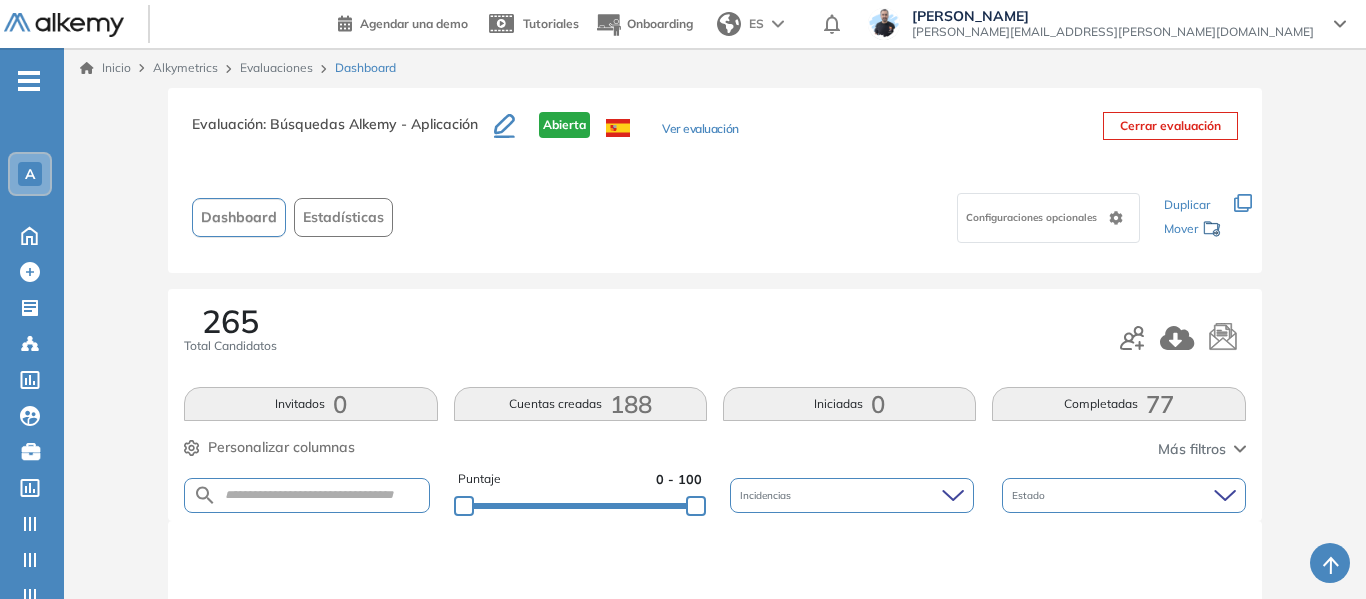 click at bounding box center (306, 495) 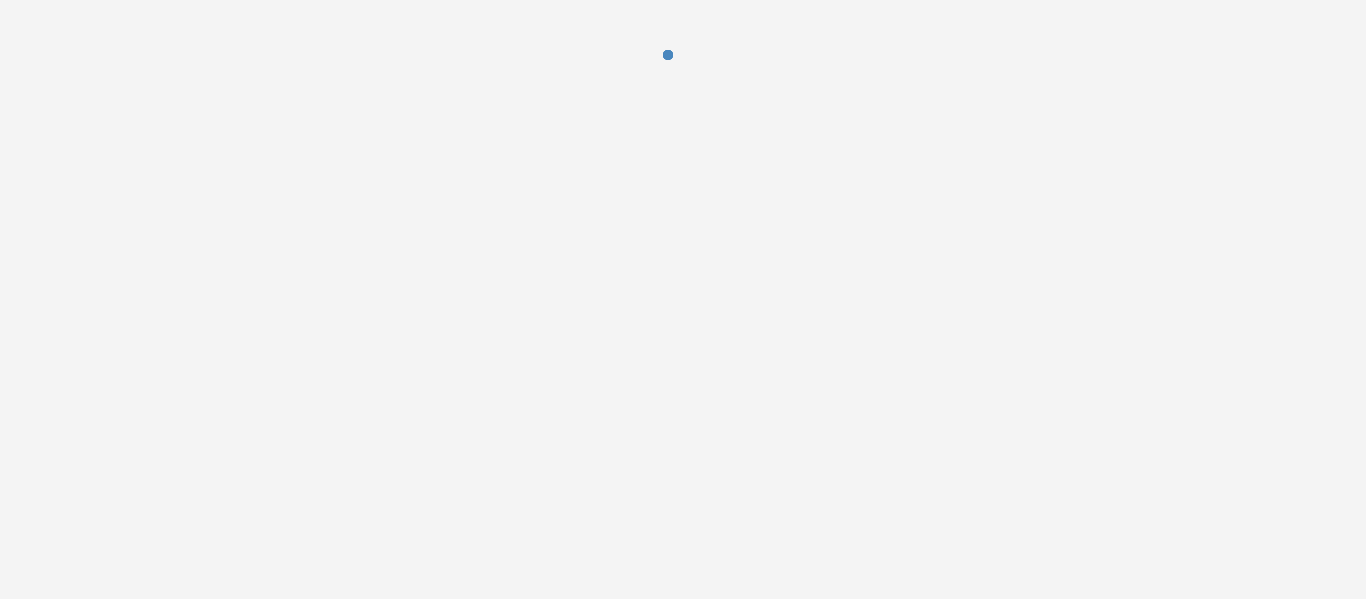 scroll, scrollTop: 0, scrollLeft: 0, axis: both 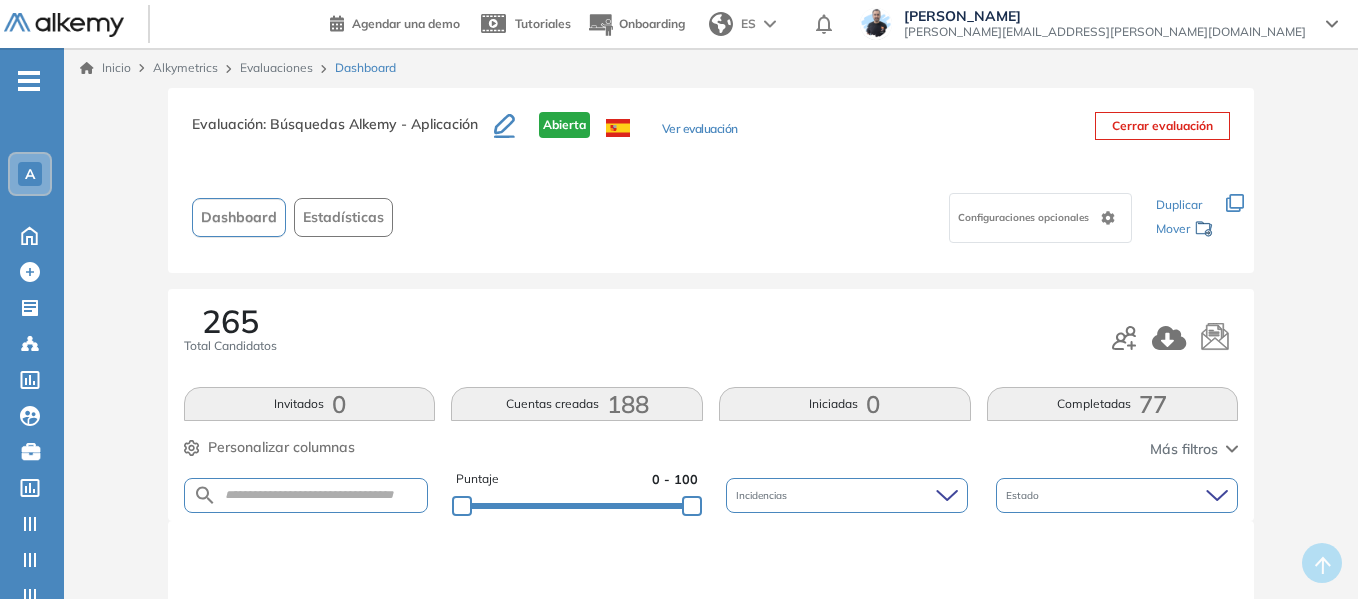 click on "-" at bounding box center (29, 81) 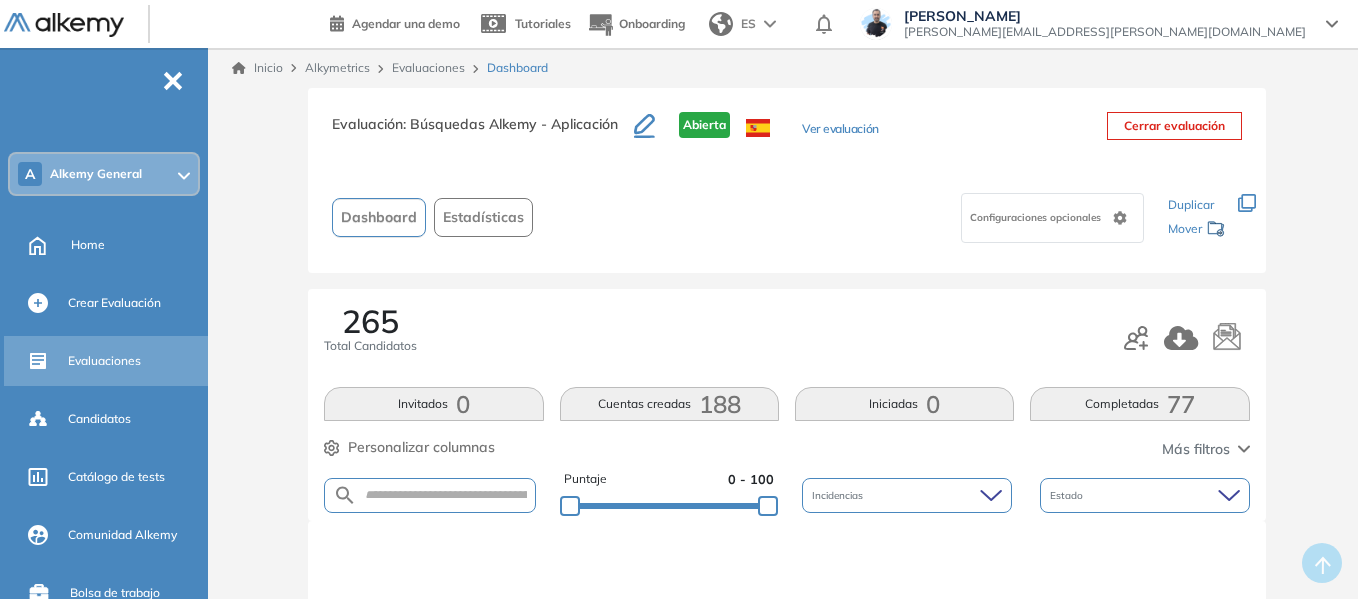 click on "Evaluaciones" at bounding box center (104, 361) 